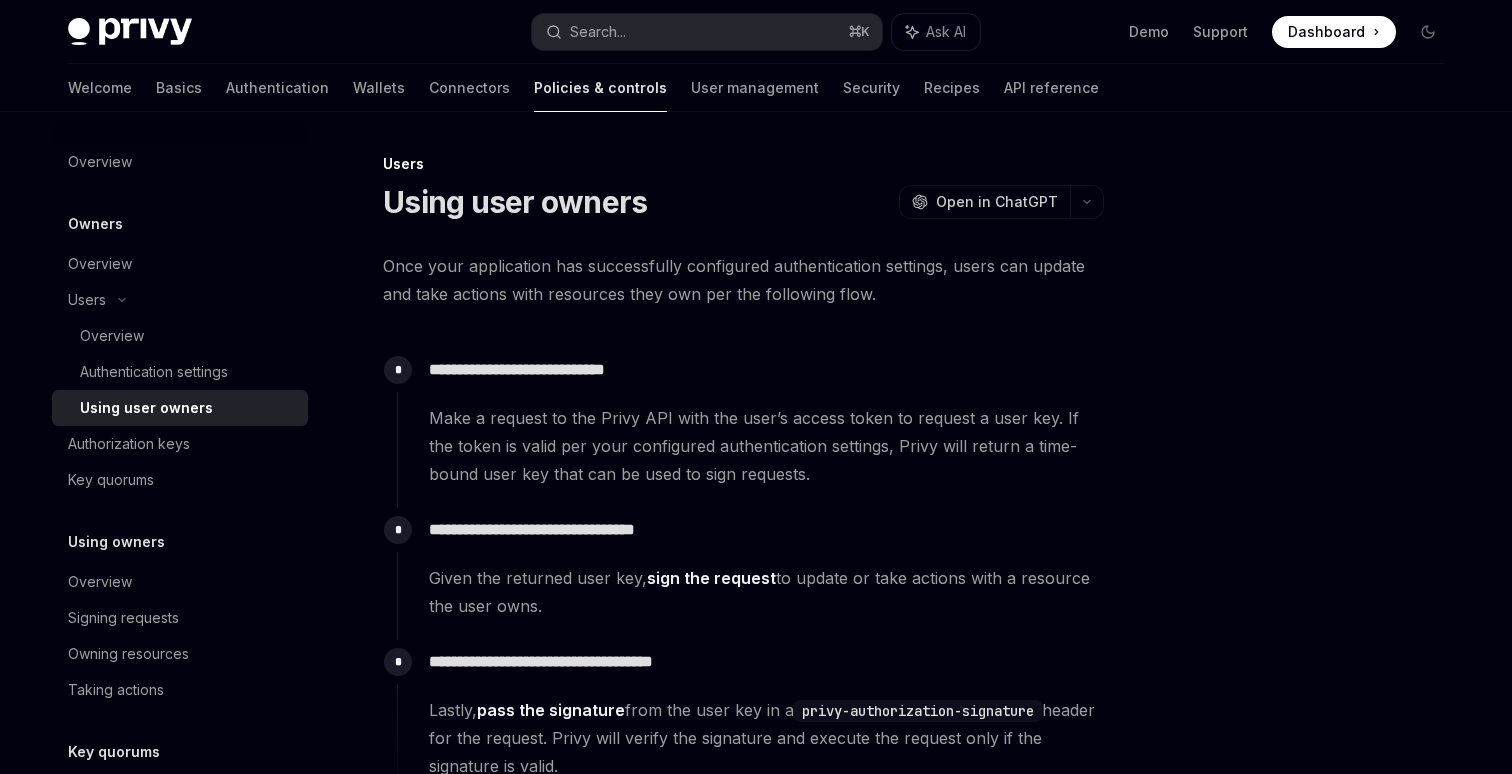 scroll, scrollTop: 0, scrollLeft: 0, axis: both 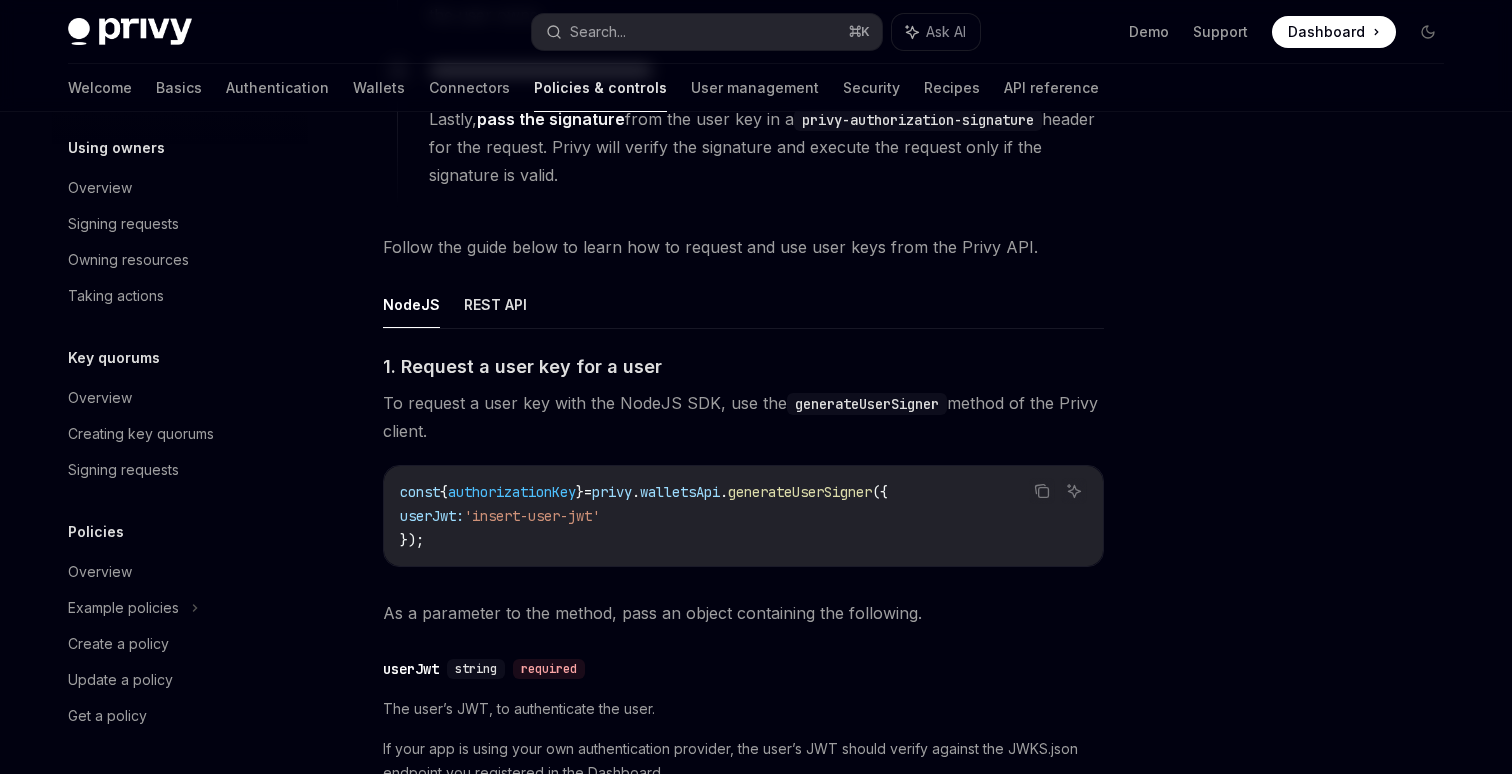 click on "NodeJS   REST API" at bounding box center (743, 305) 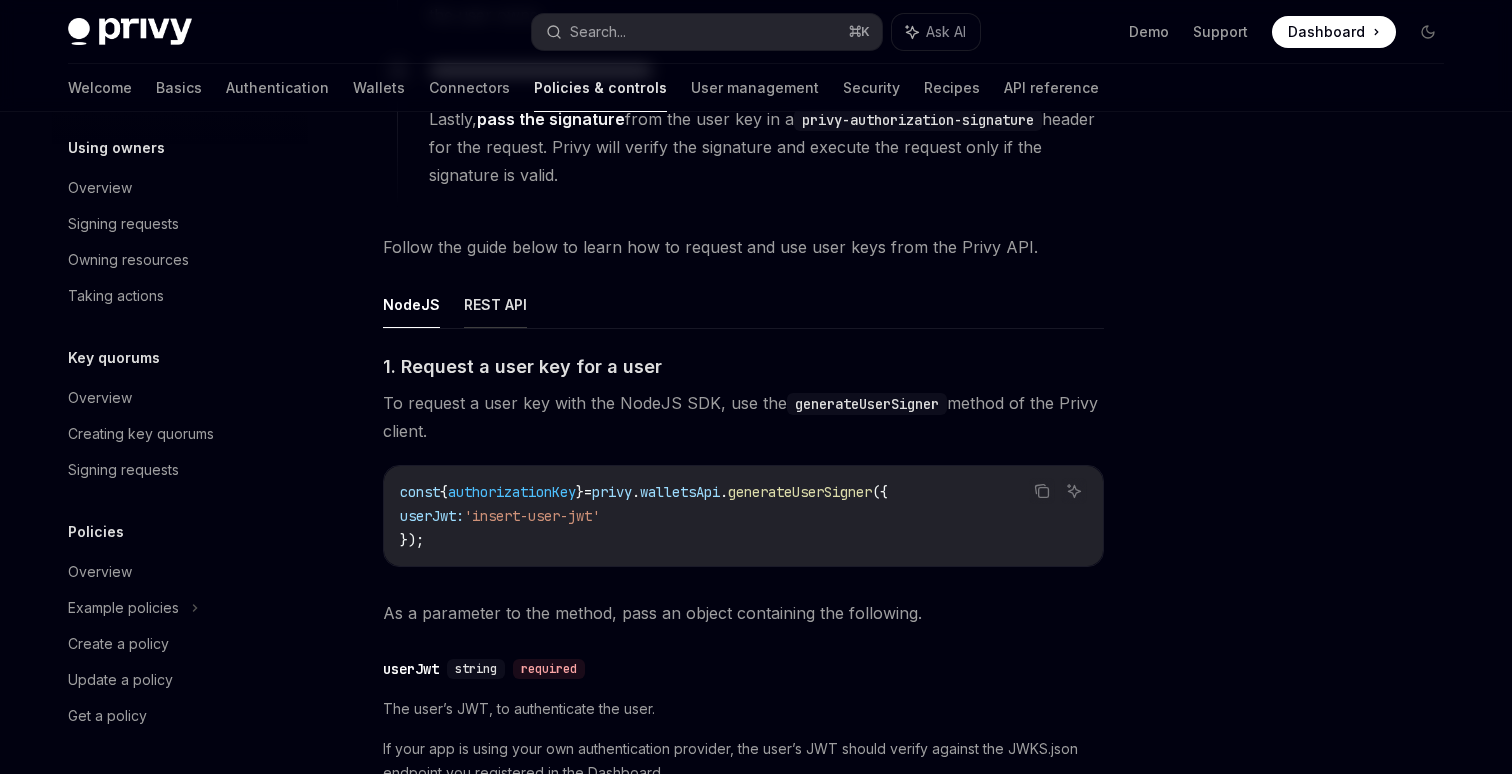 click on "REST API" at bounding box center (495, 304) 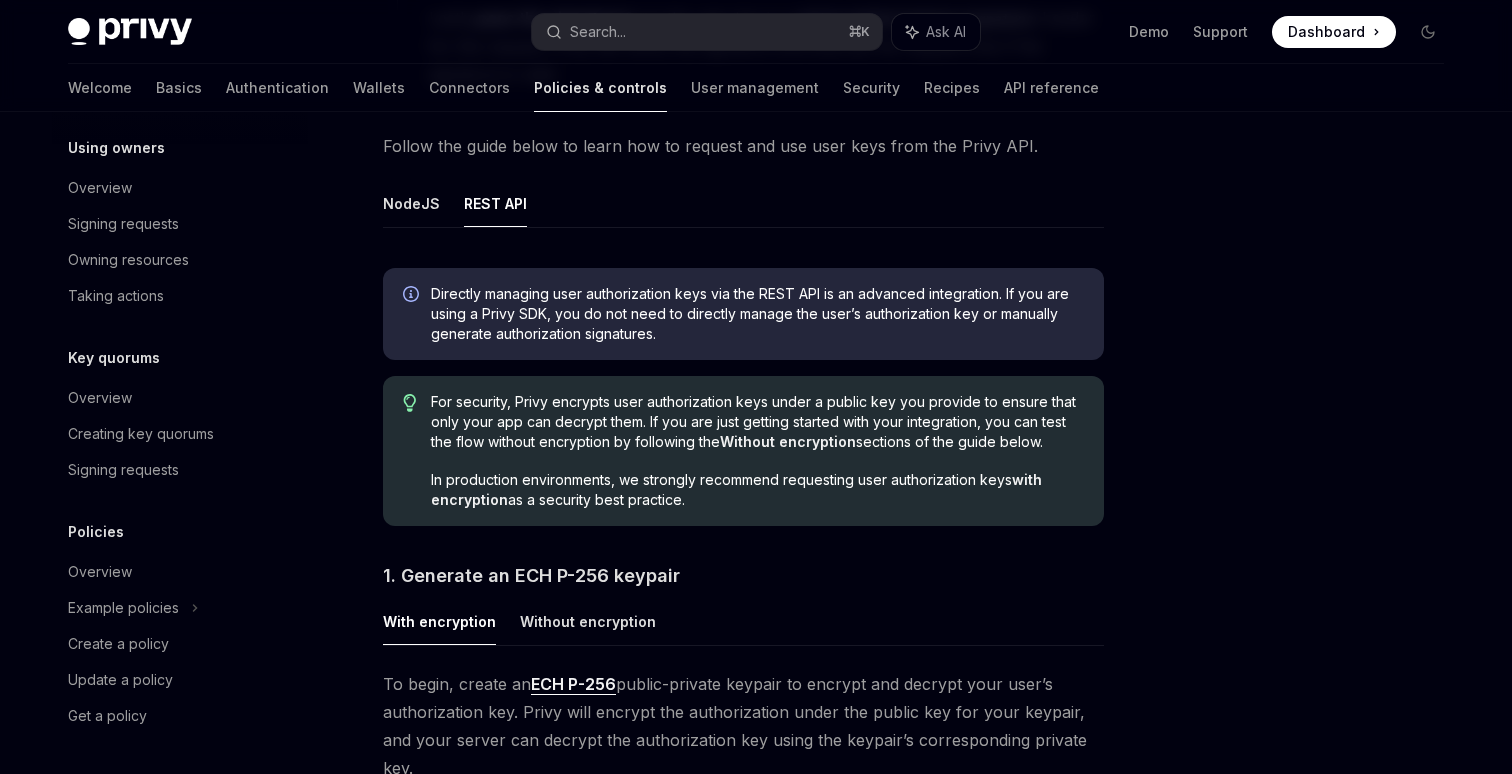 scroll, scrollTop: 740, scrollLeft: 0, axis: vertical 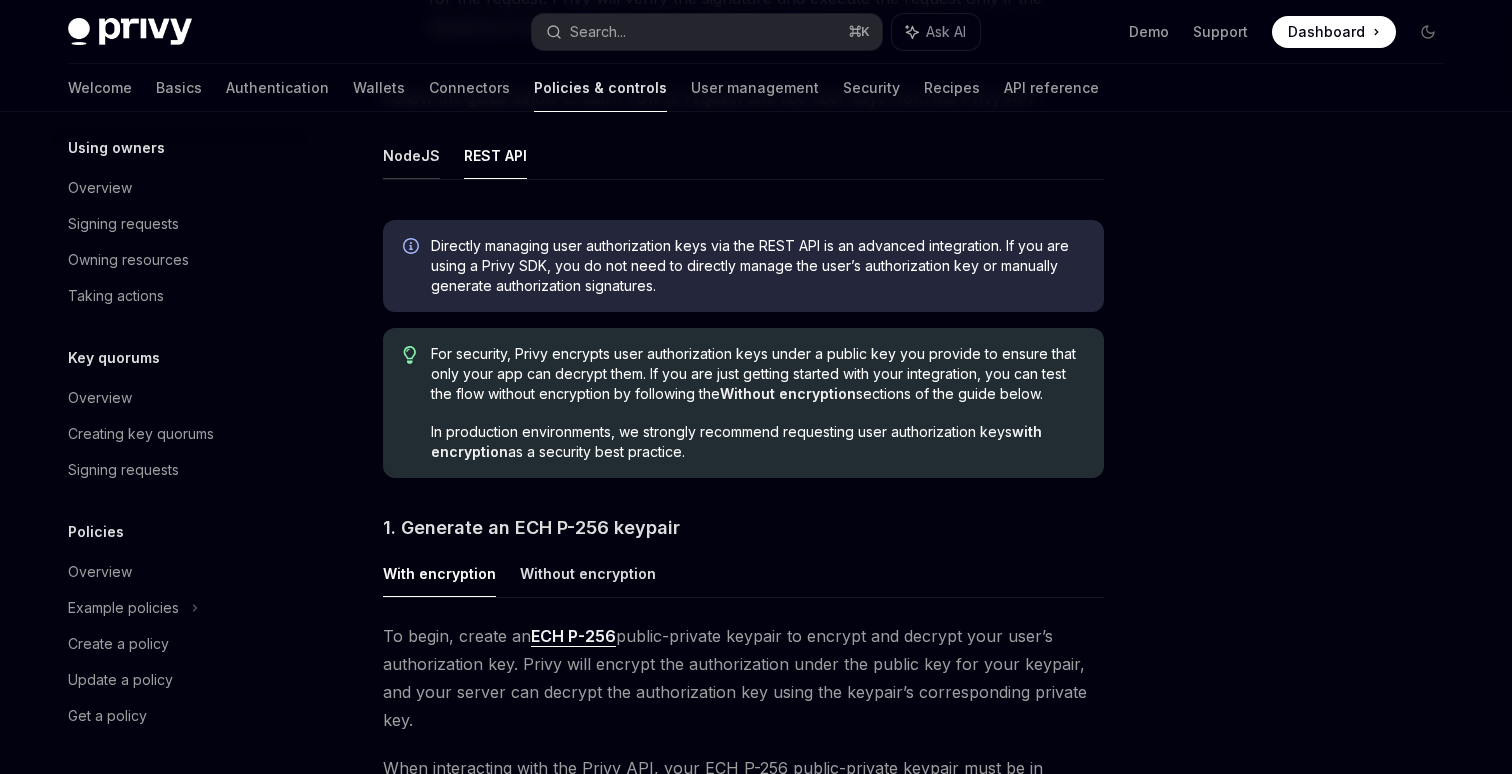 click on "NodeJS" at bounding box center [411, 155] 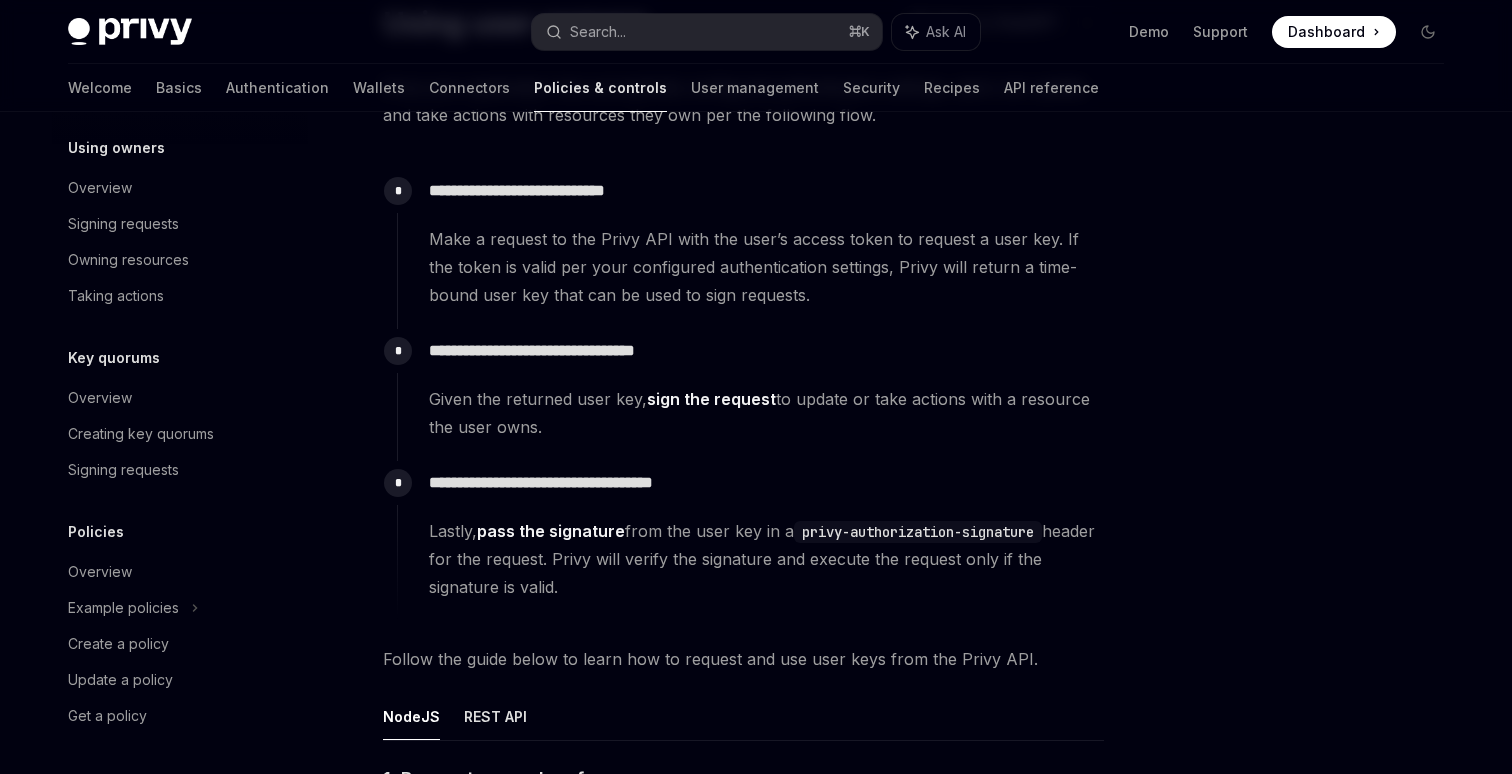 scroll, scrollTop: 0, scrollLeft: 0, axis: both 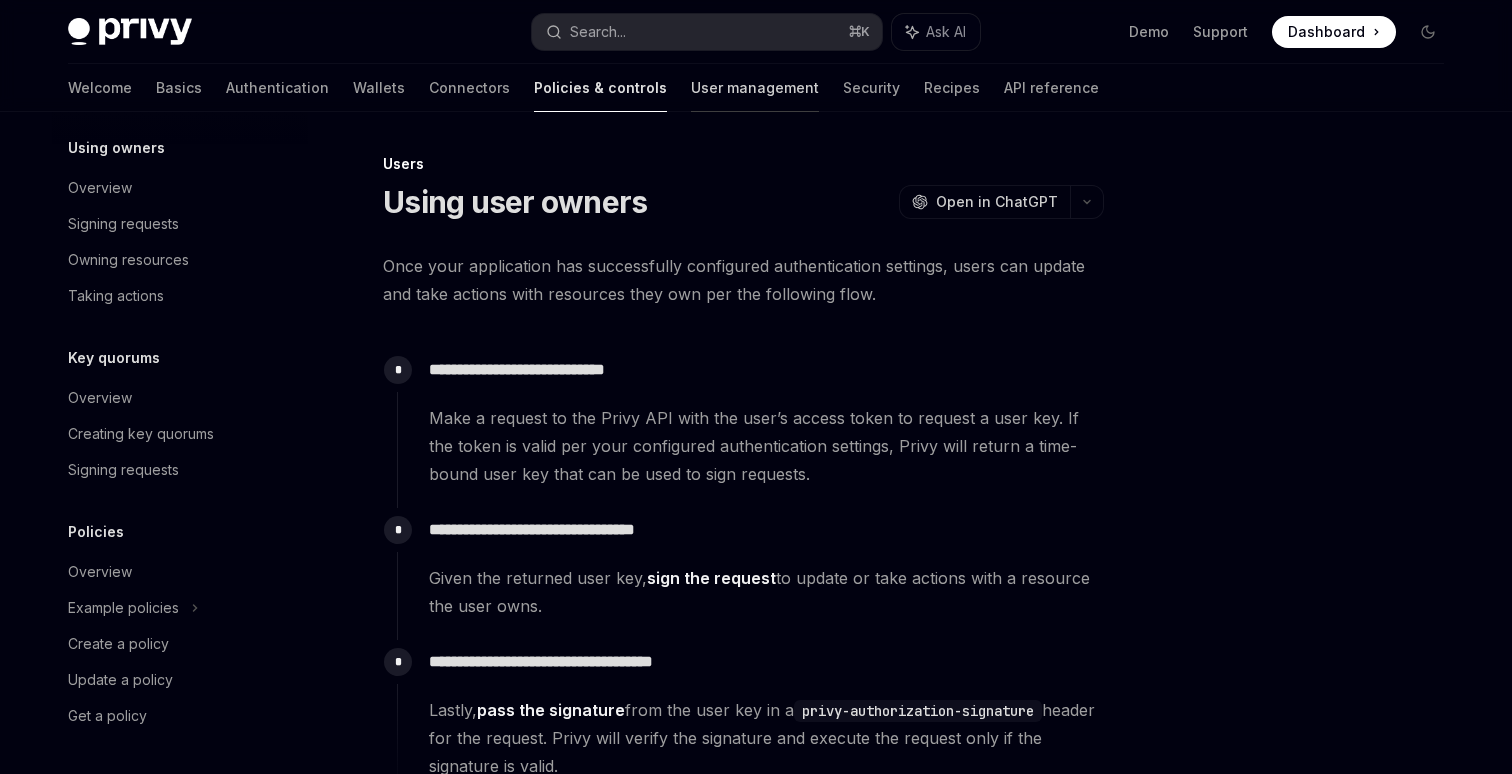 click on "User management" at bounding box center [755, 88] 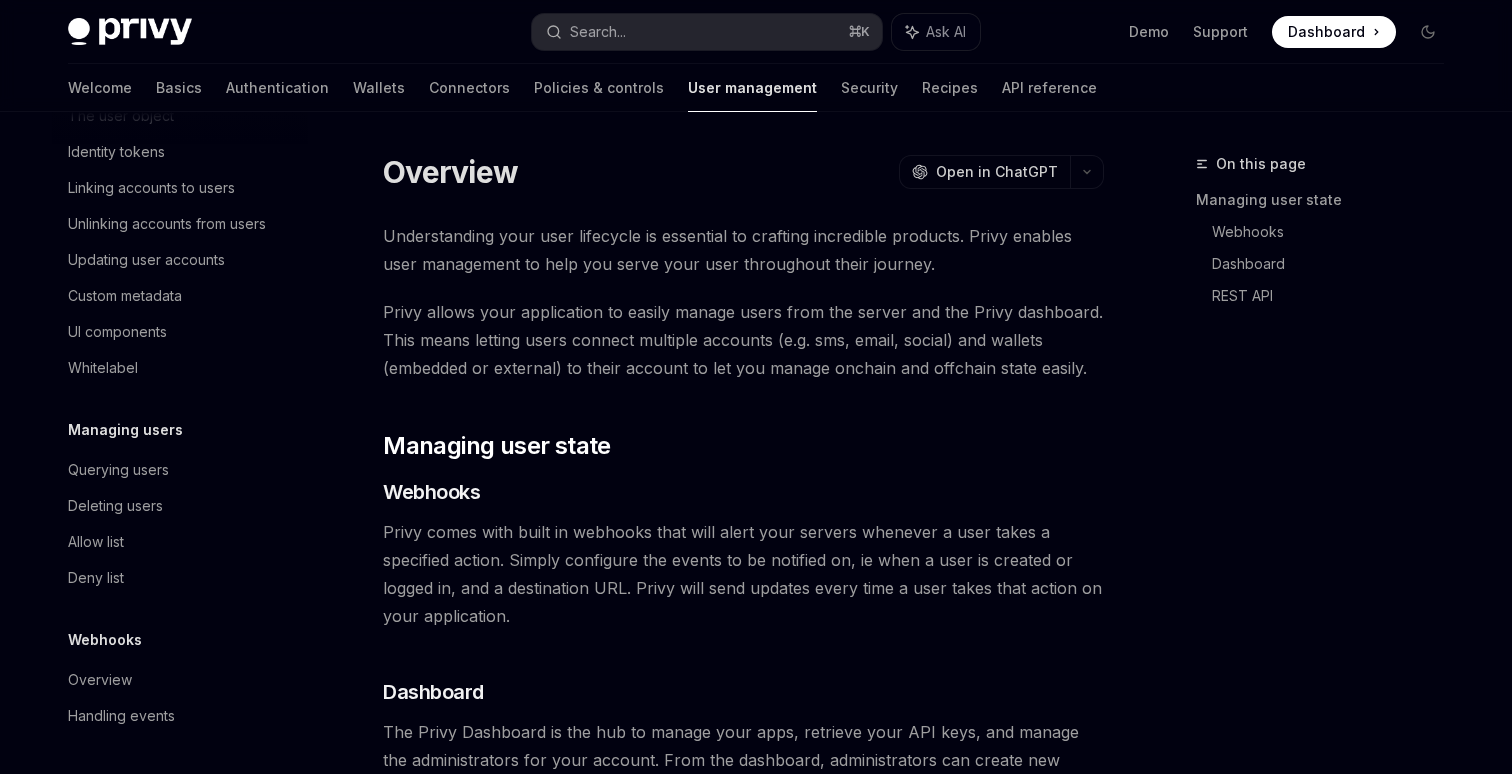 scroll, scrollTop: 0, scrollLeft: 0, axis: both 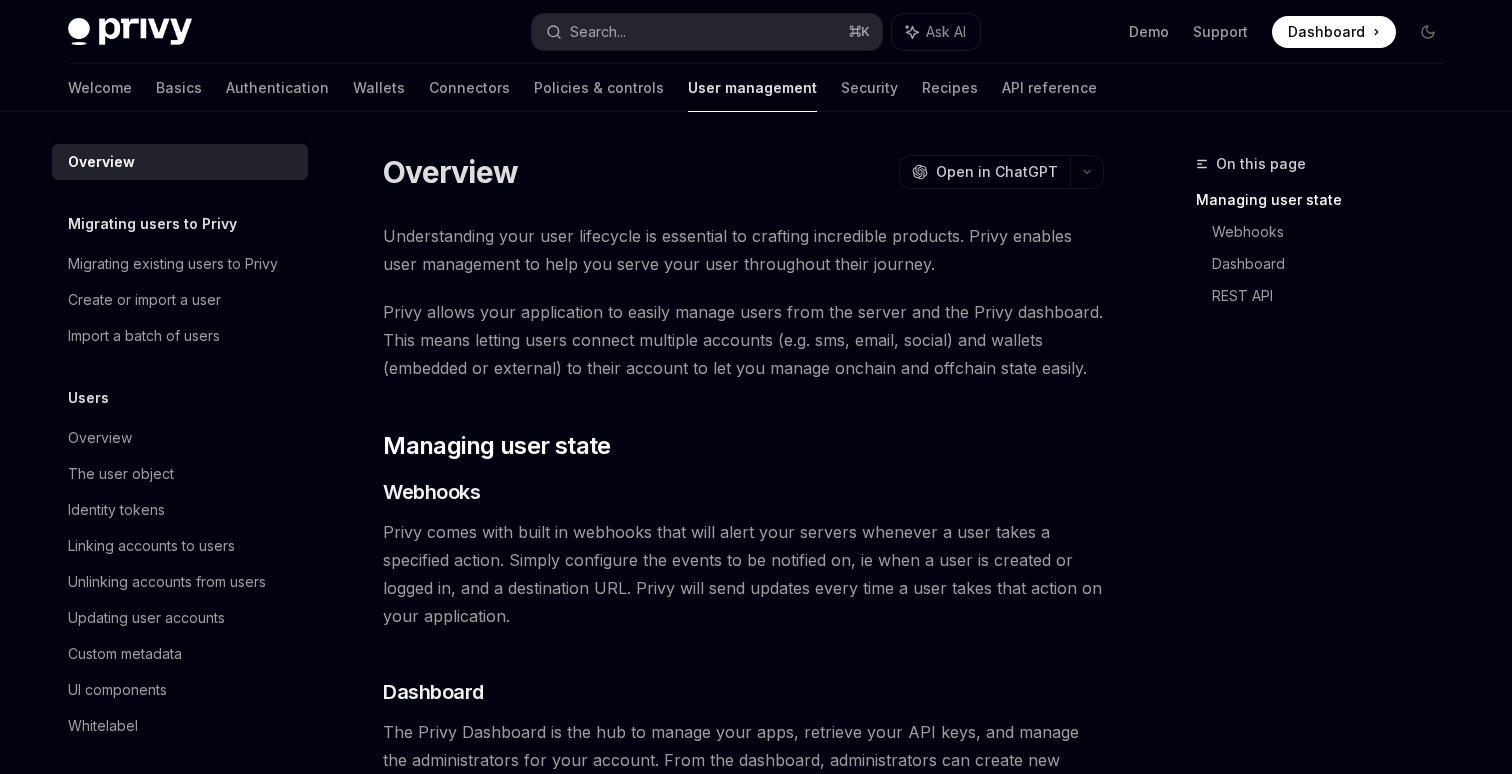 click on "Privy docs  home page Search... ⌘ K Ask AI Demo Support Dashboard Dashboard Search..." at bounding box center [756, 32] 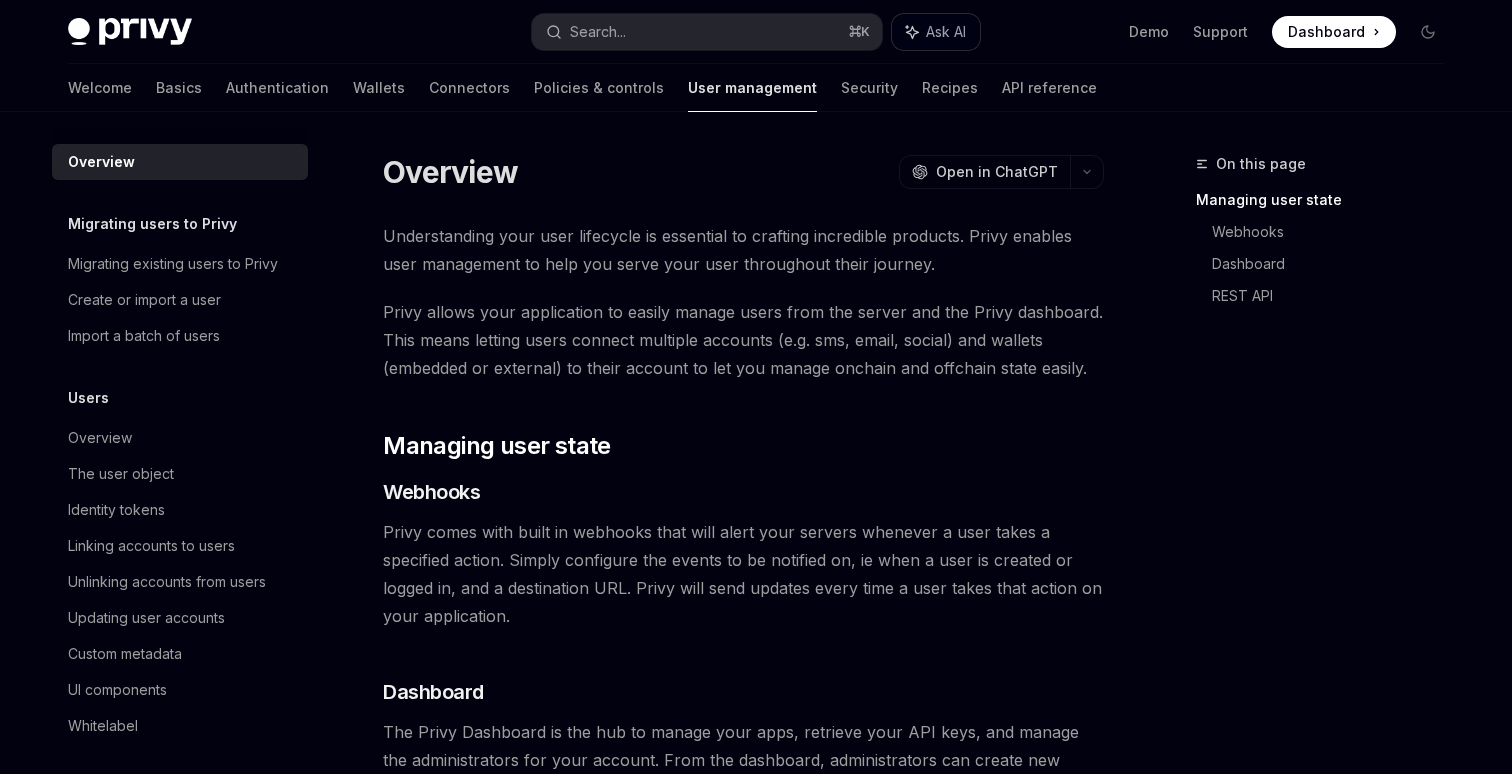click on "Ask AI" at bounding box center [936, 32] 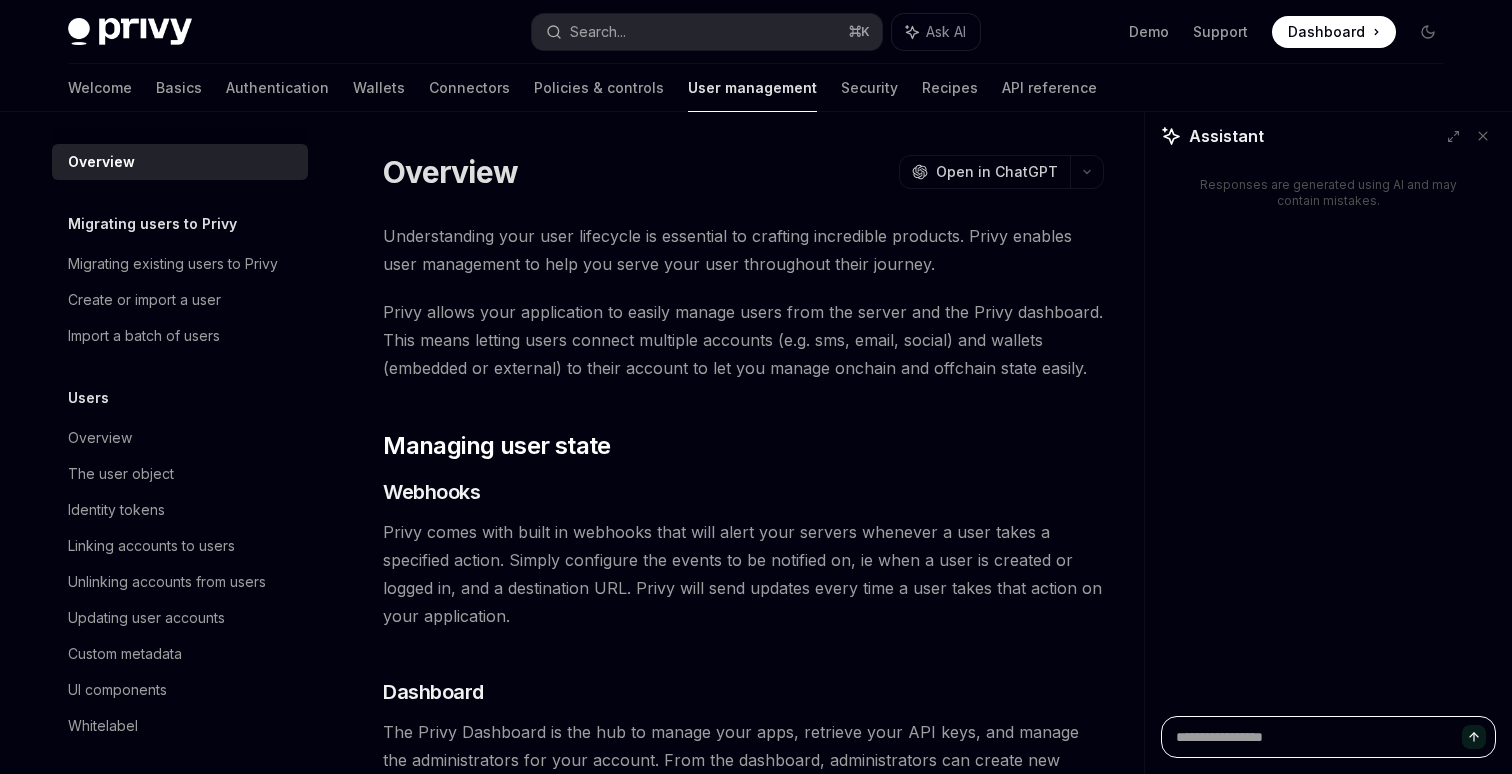 type on "*" 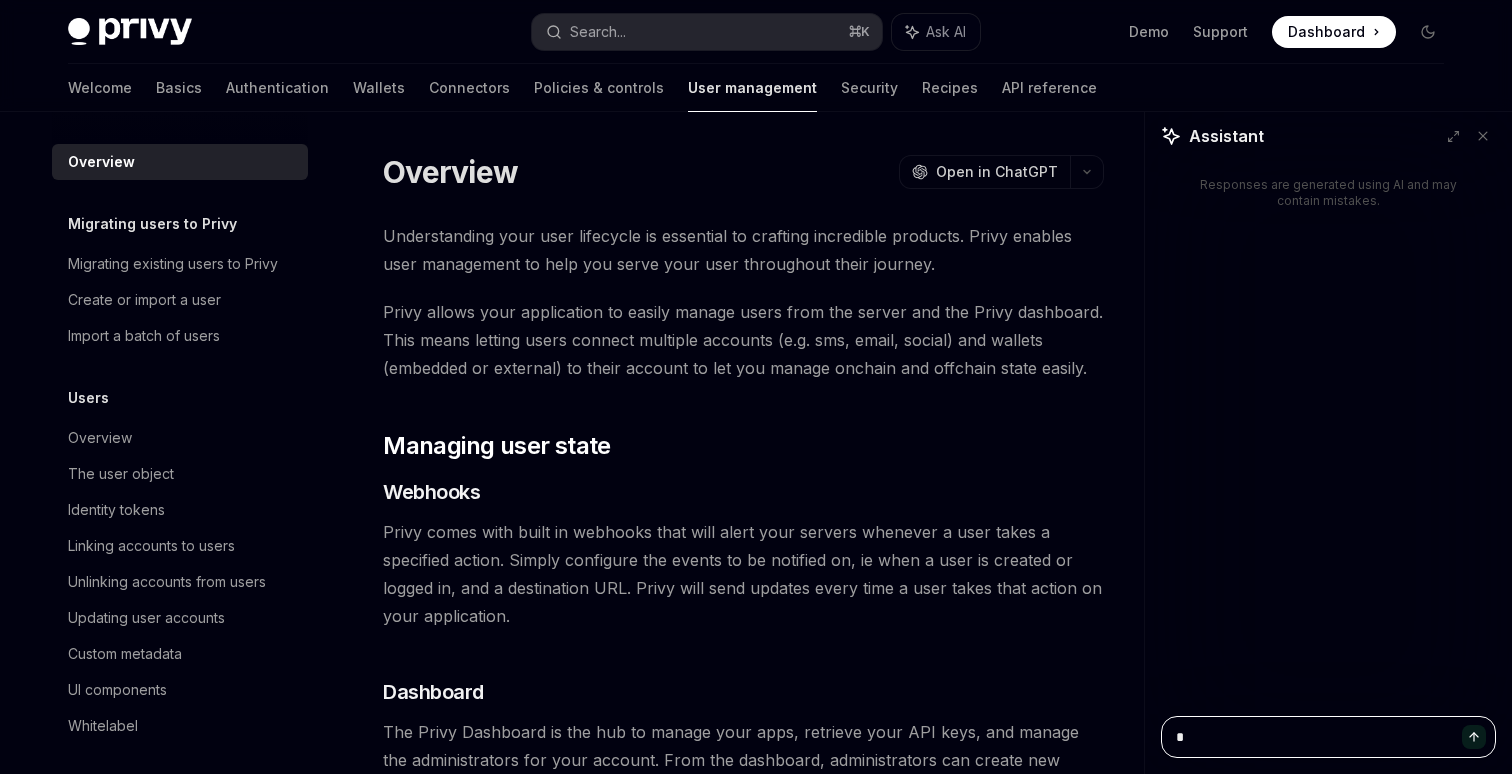 type on "**" 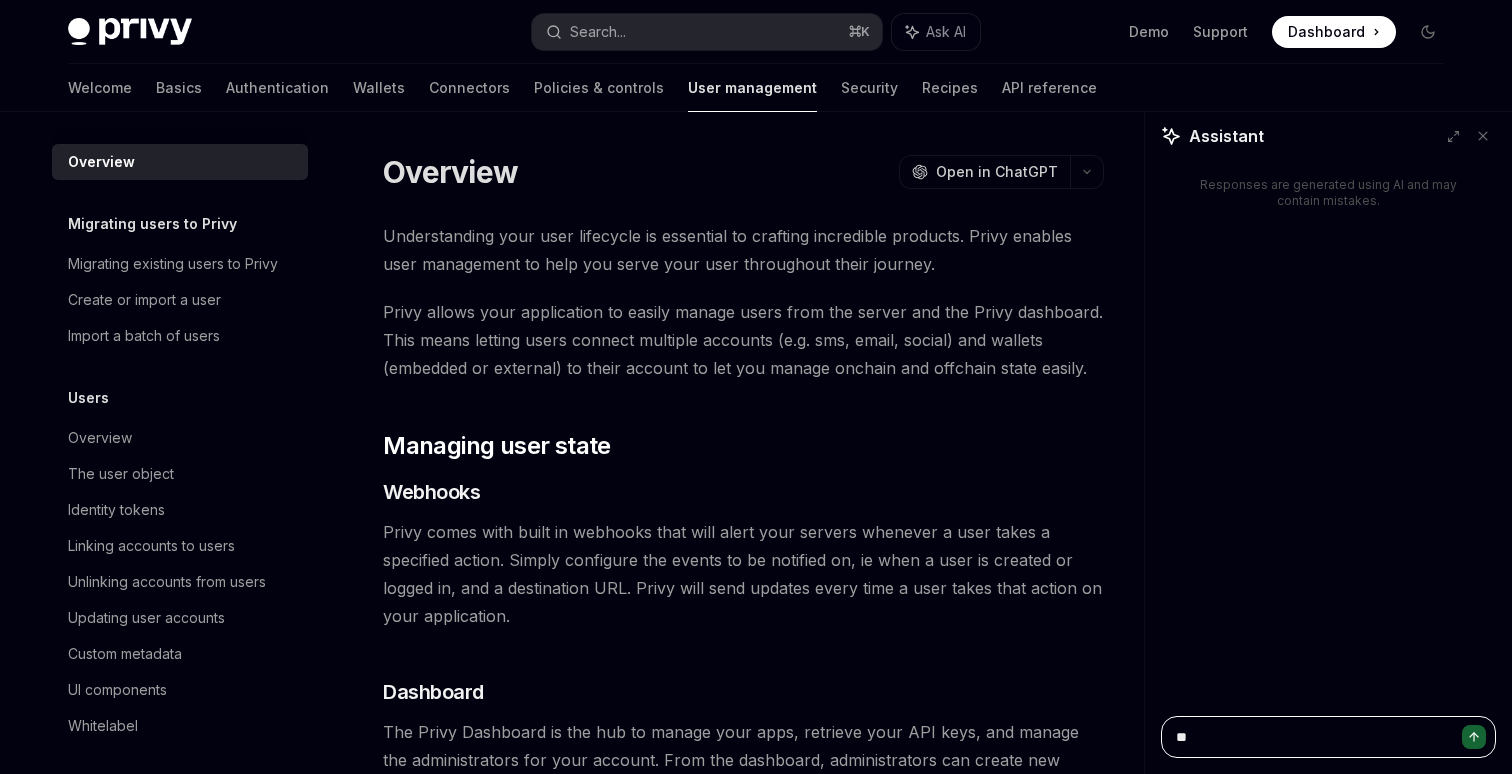 type on "*" 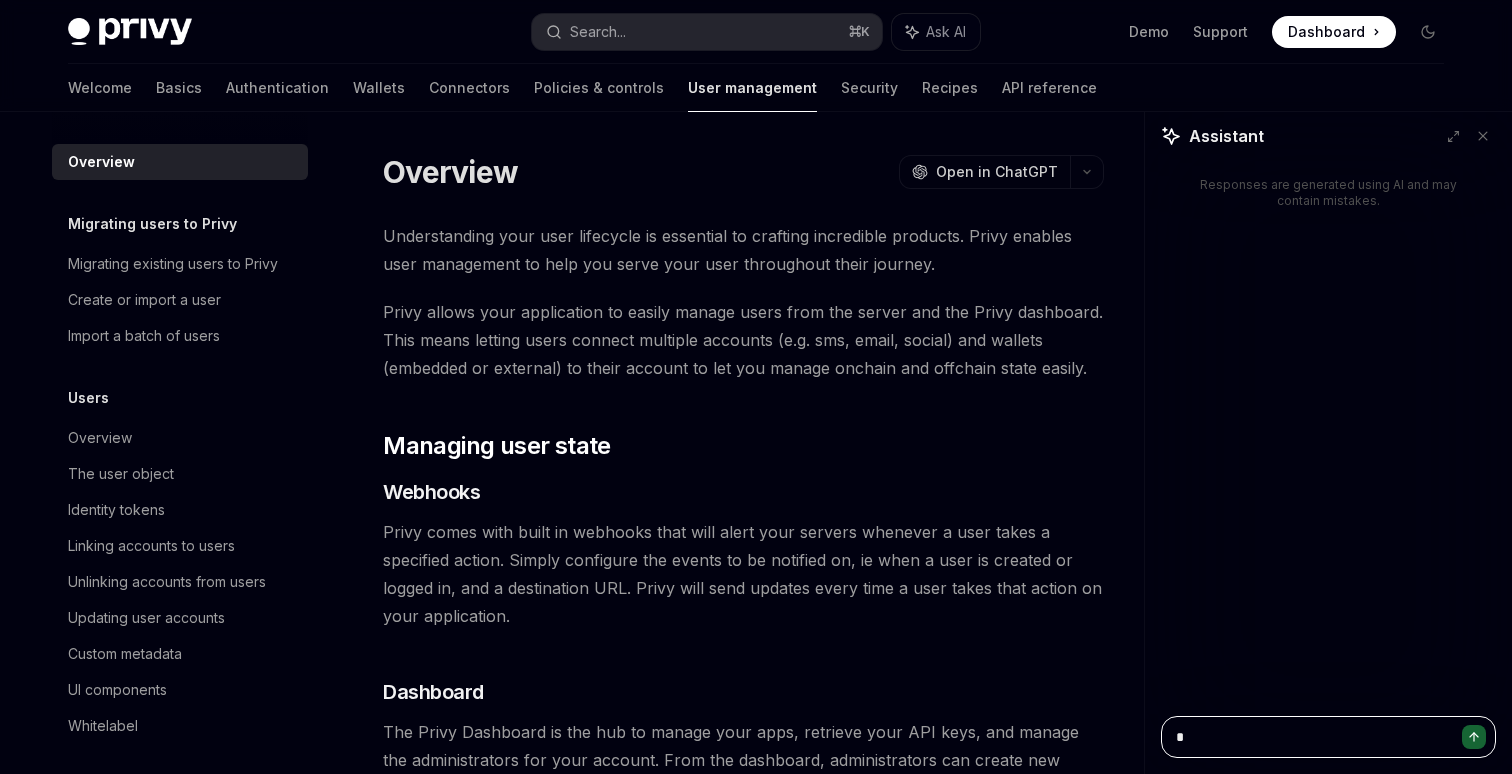 type 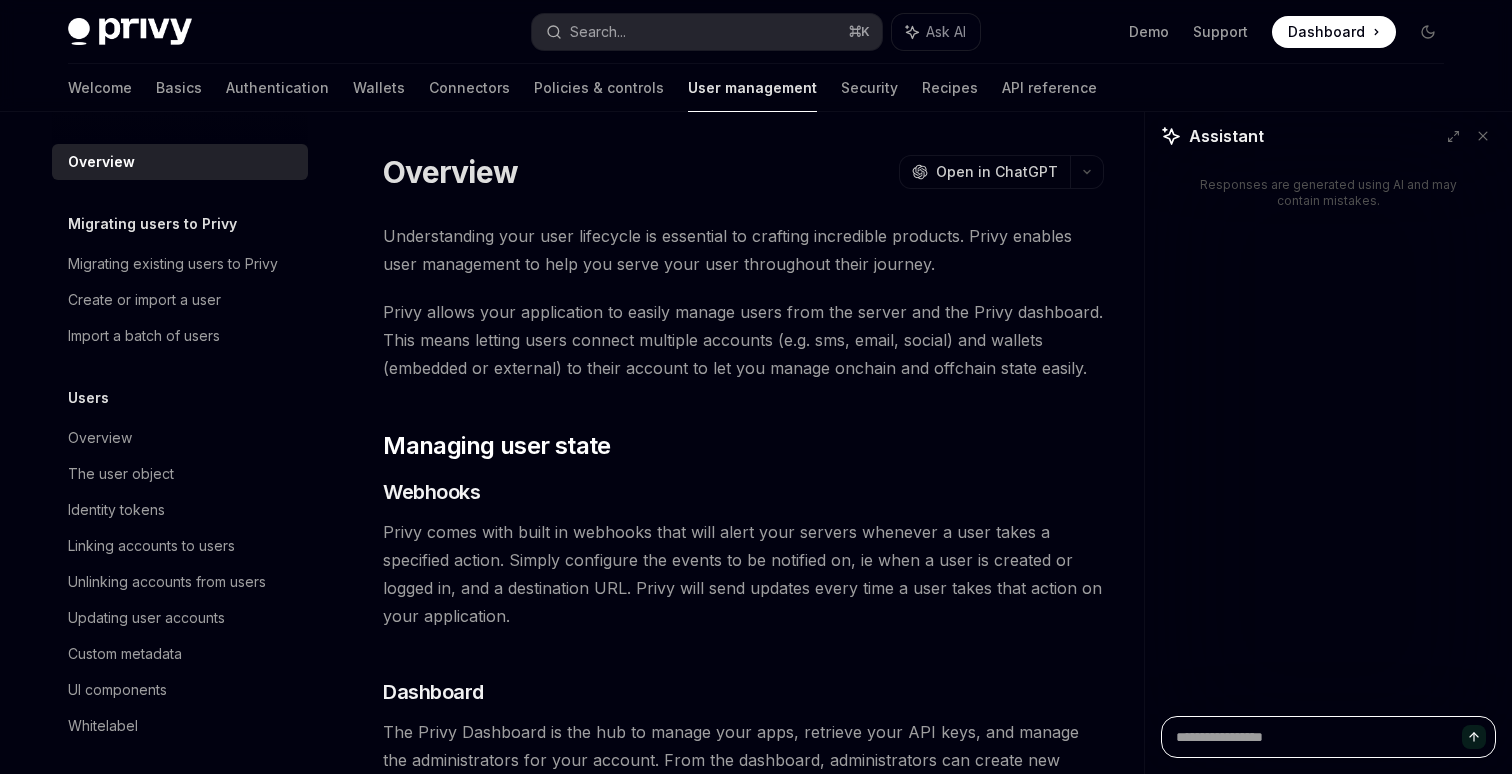 type on "*" 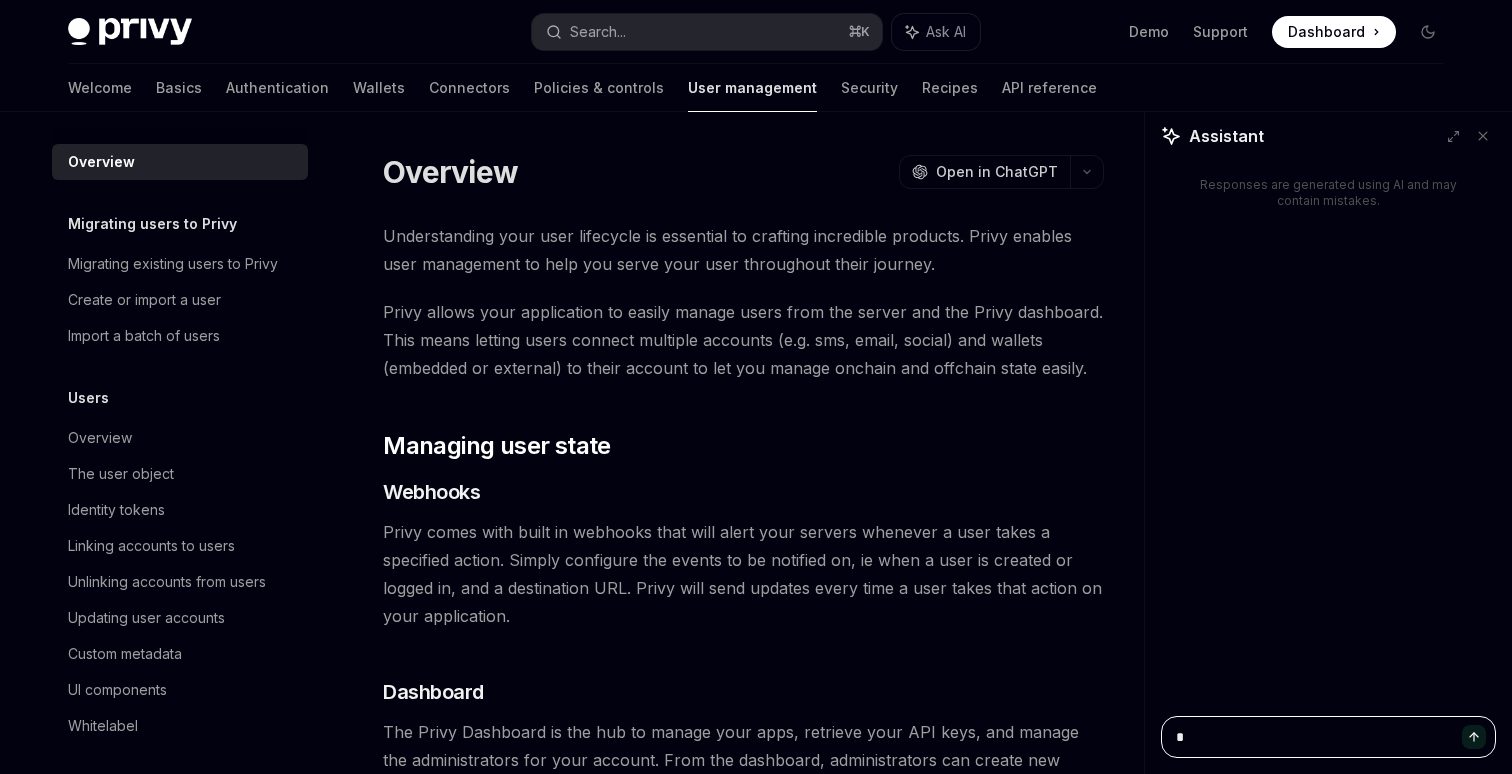 type on "**" 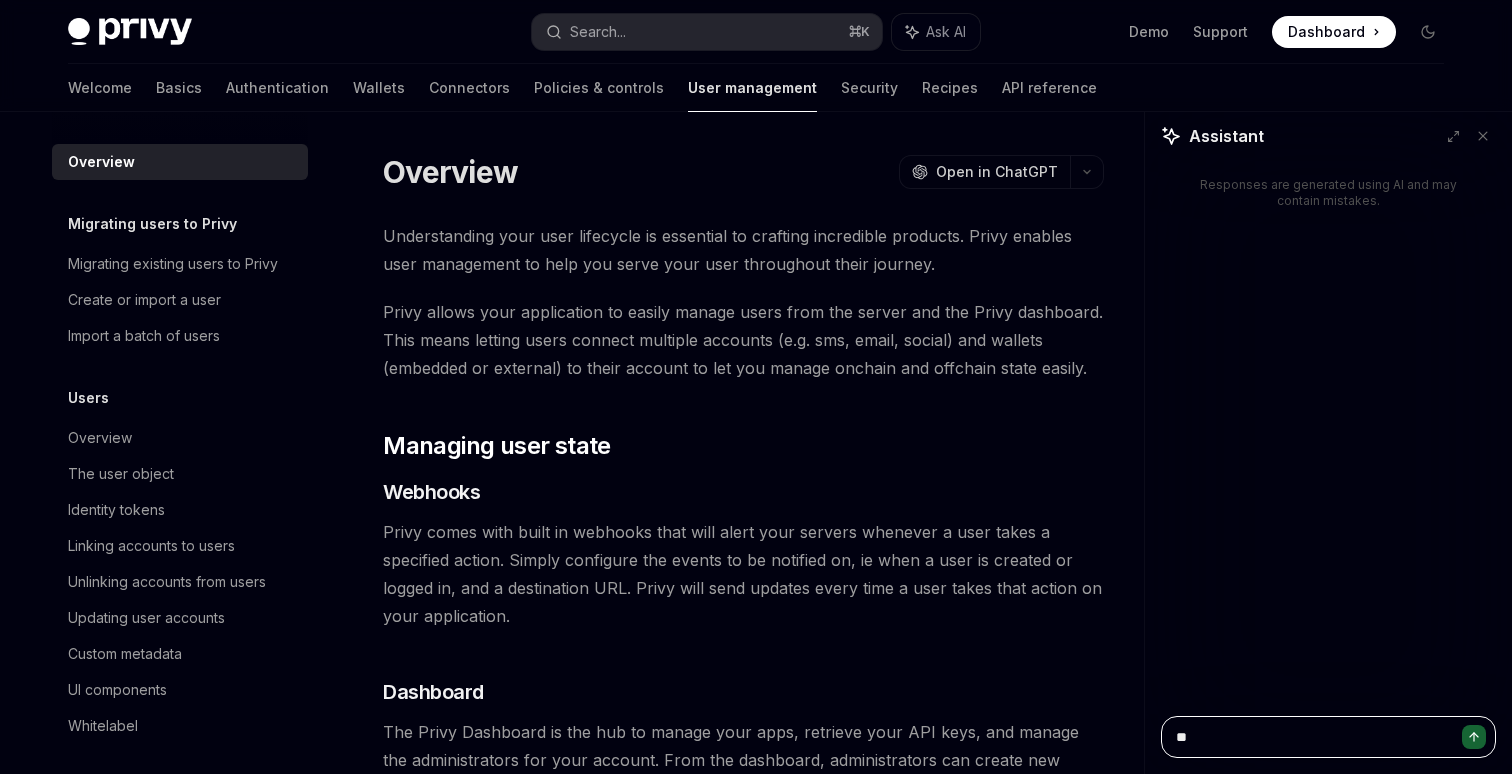 type on "****" 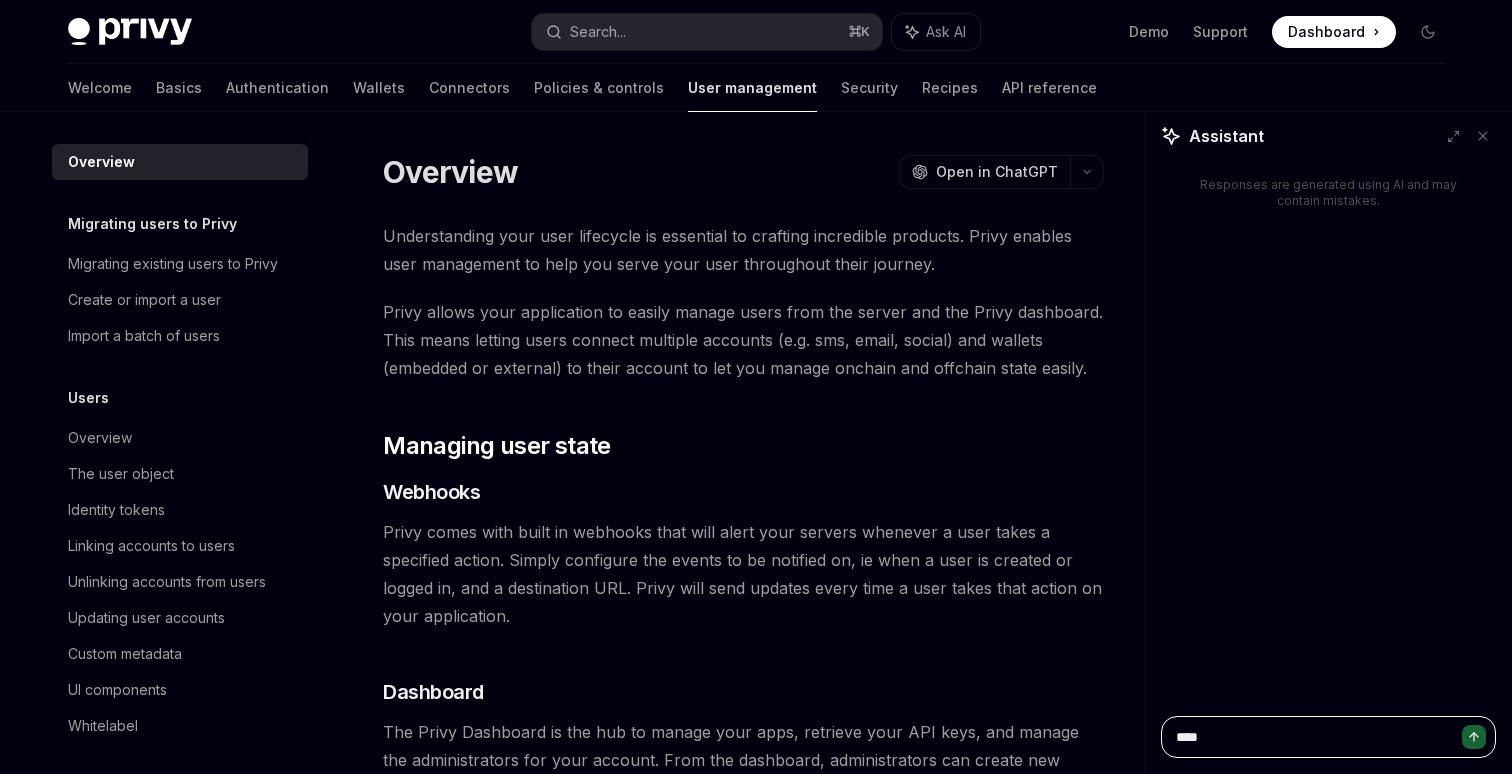 type on "**" 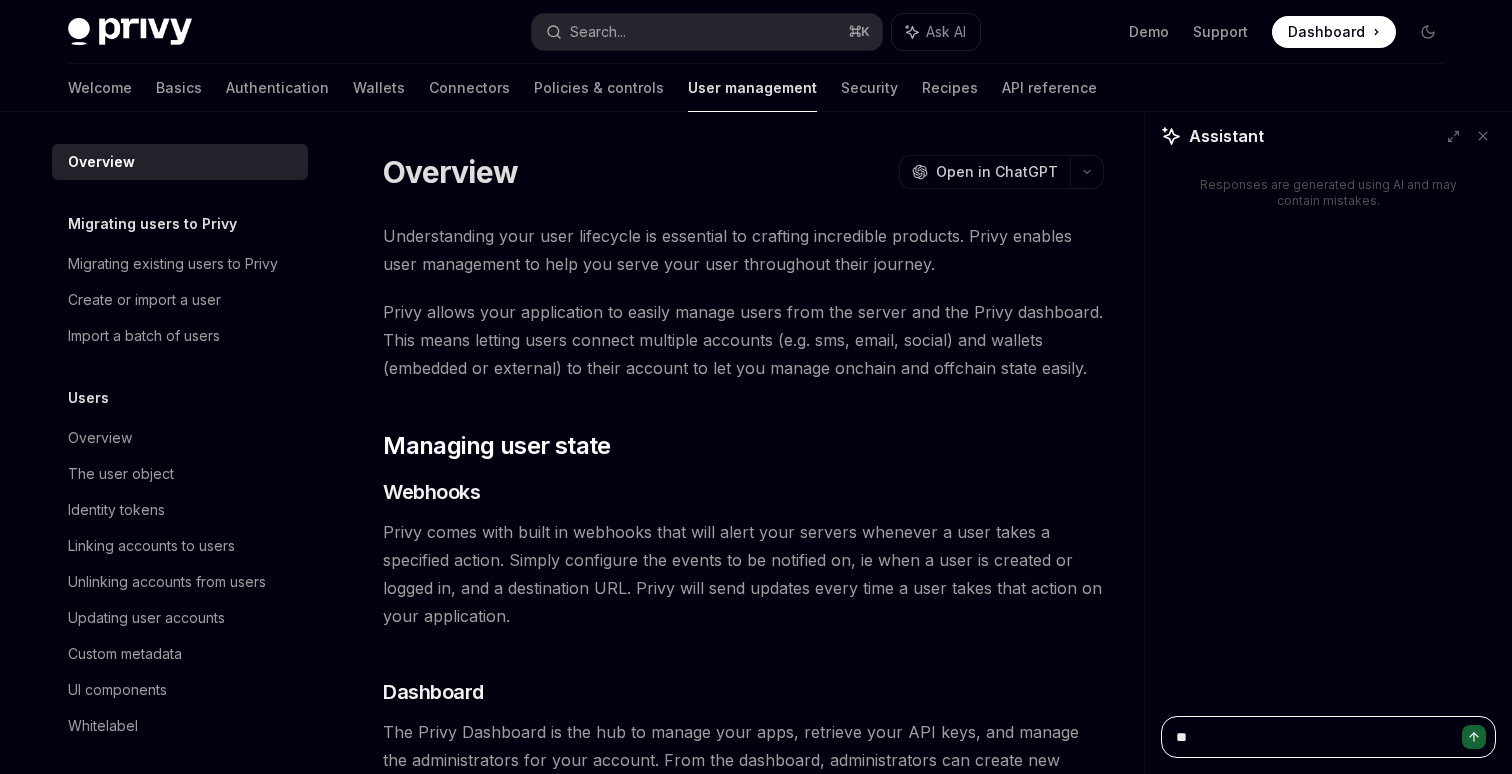 type on "*" 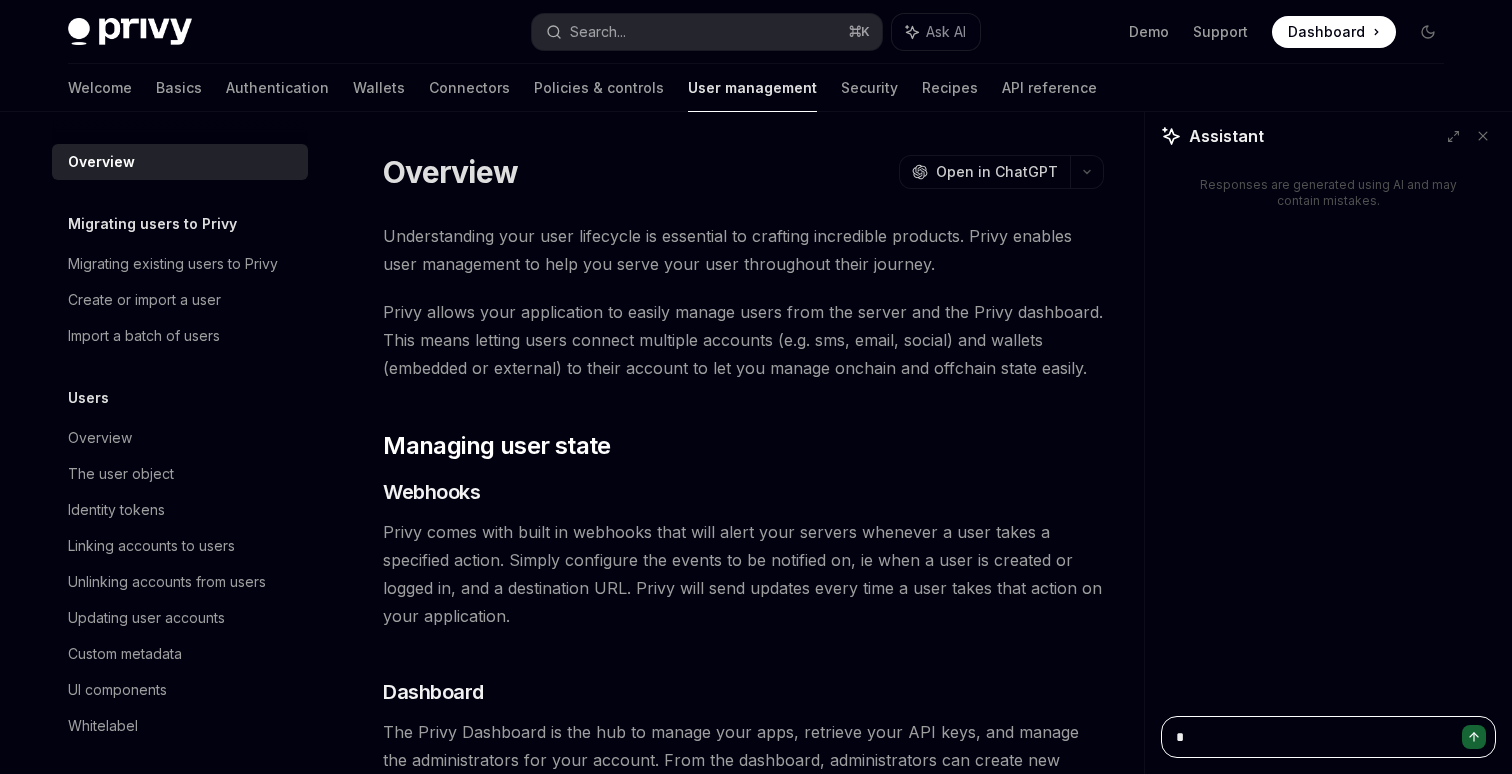 type 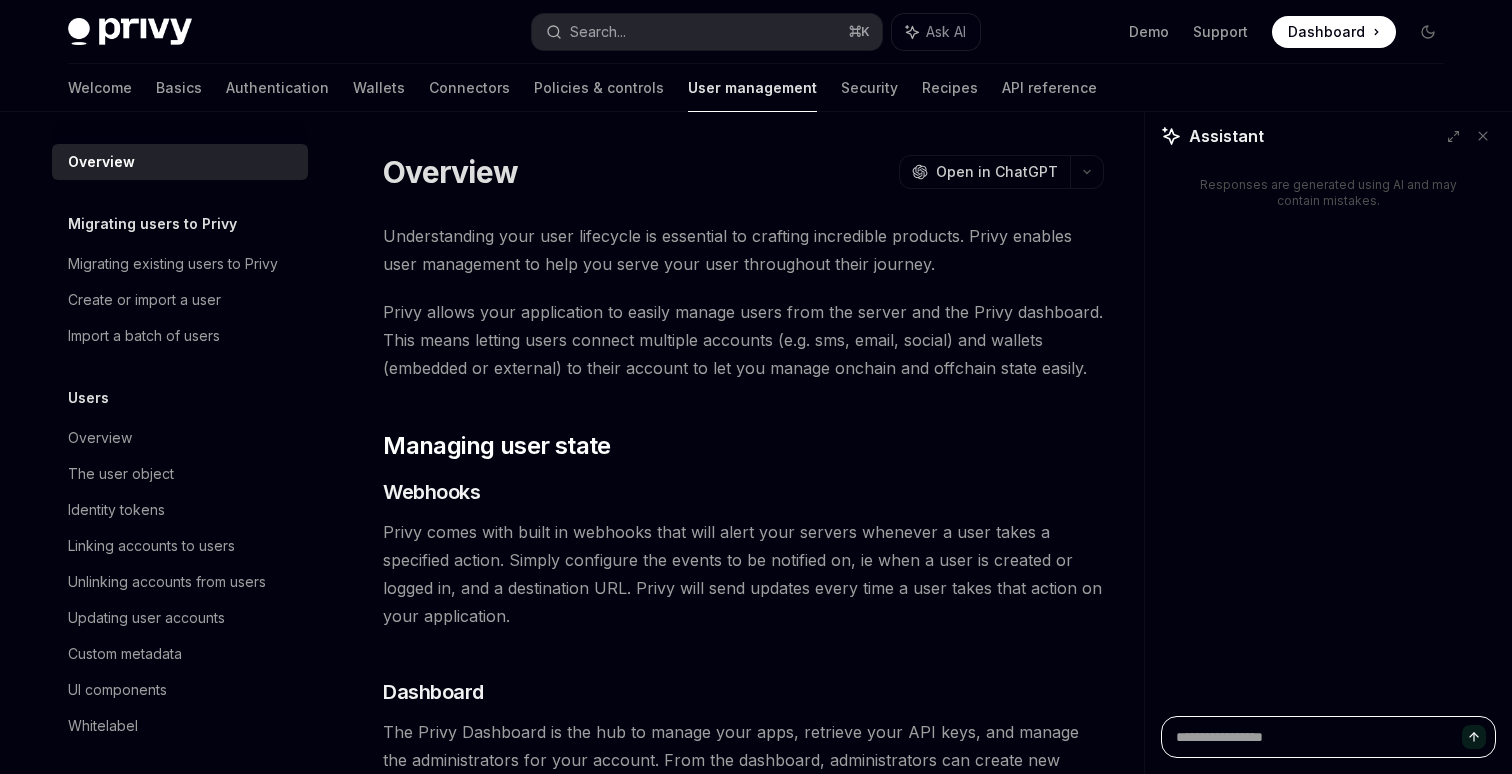 type on "*" 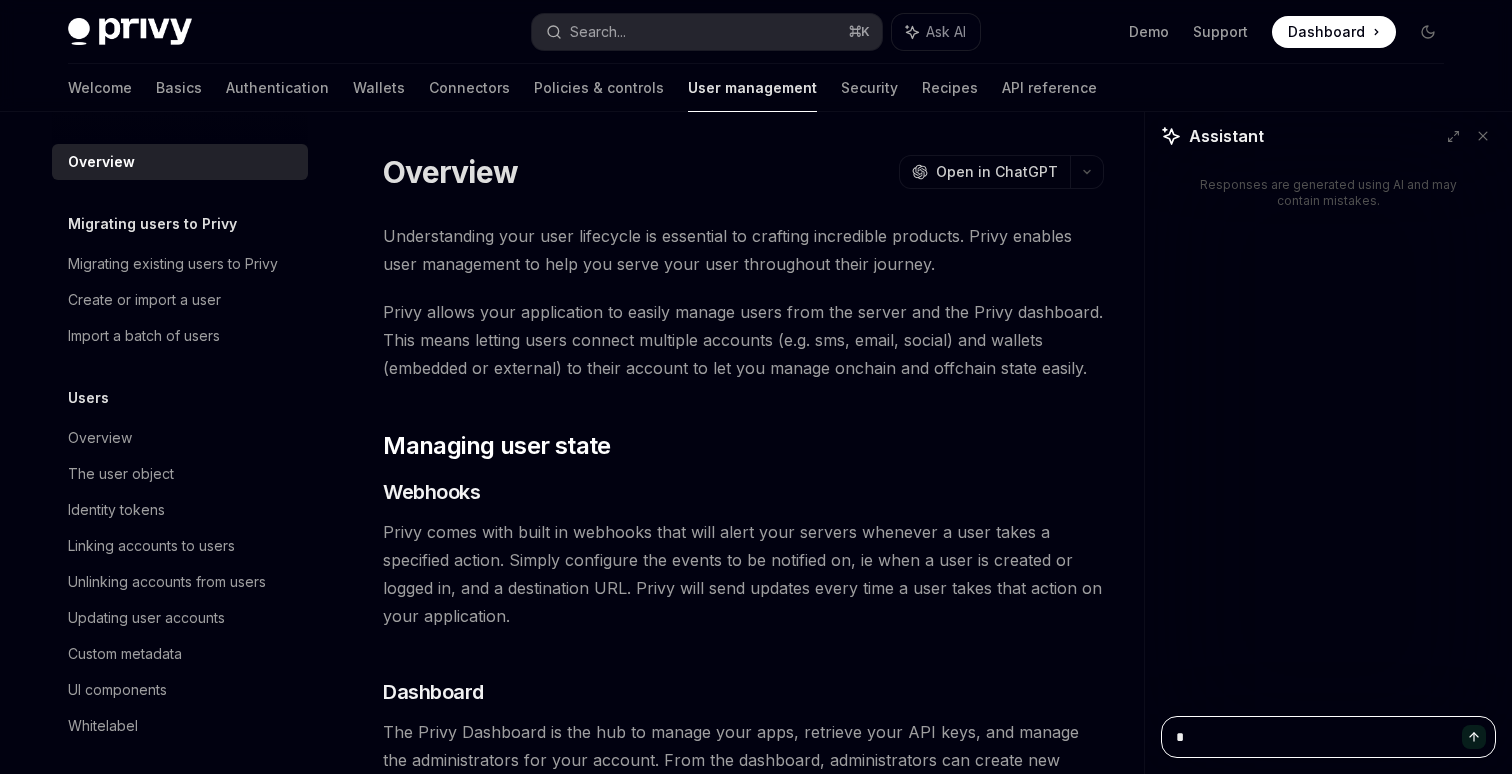 type on "**" 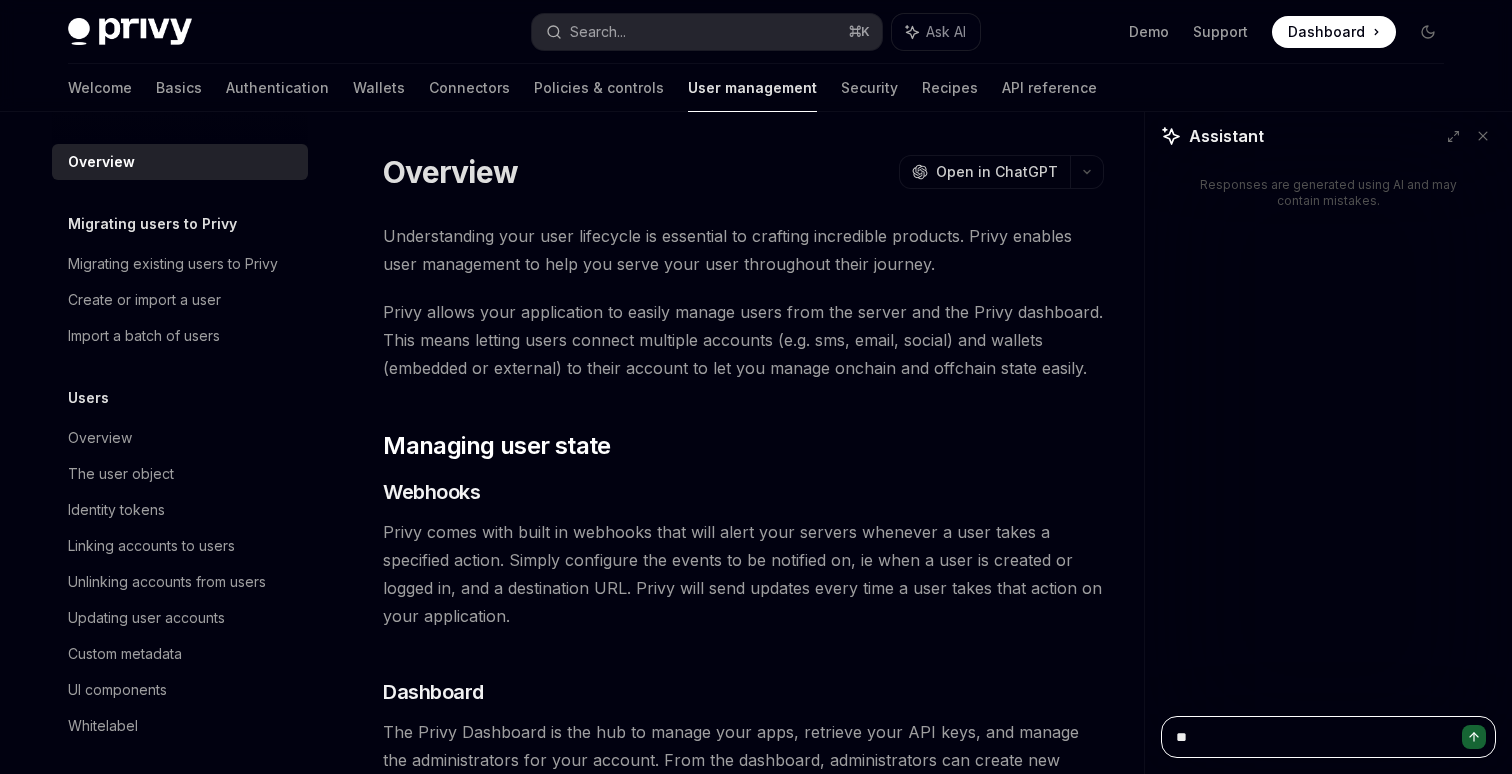 type on "****" 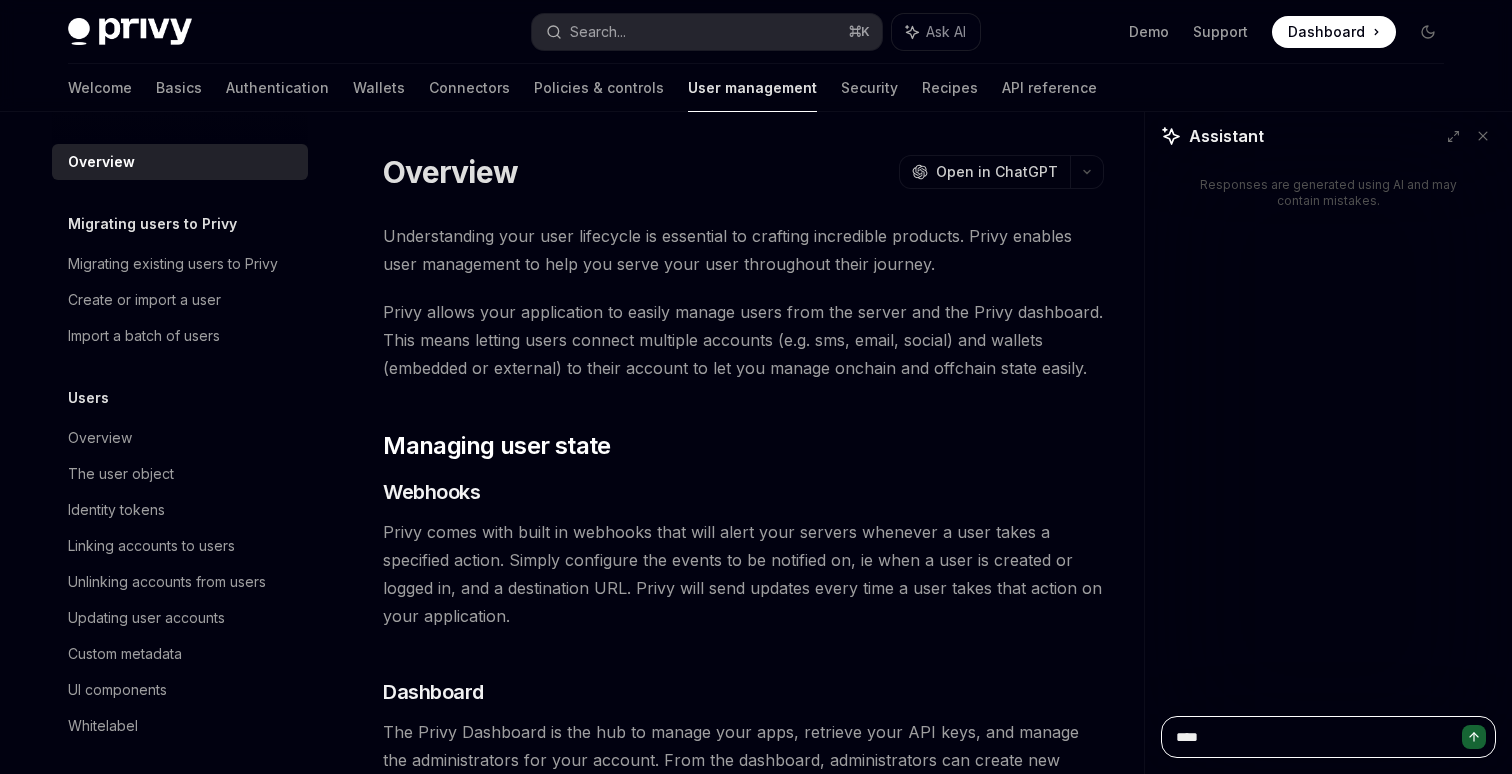 type on "***" 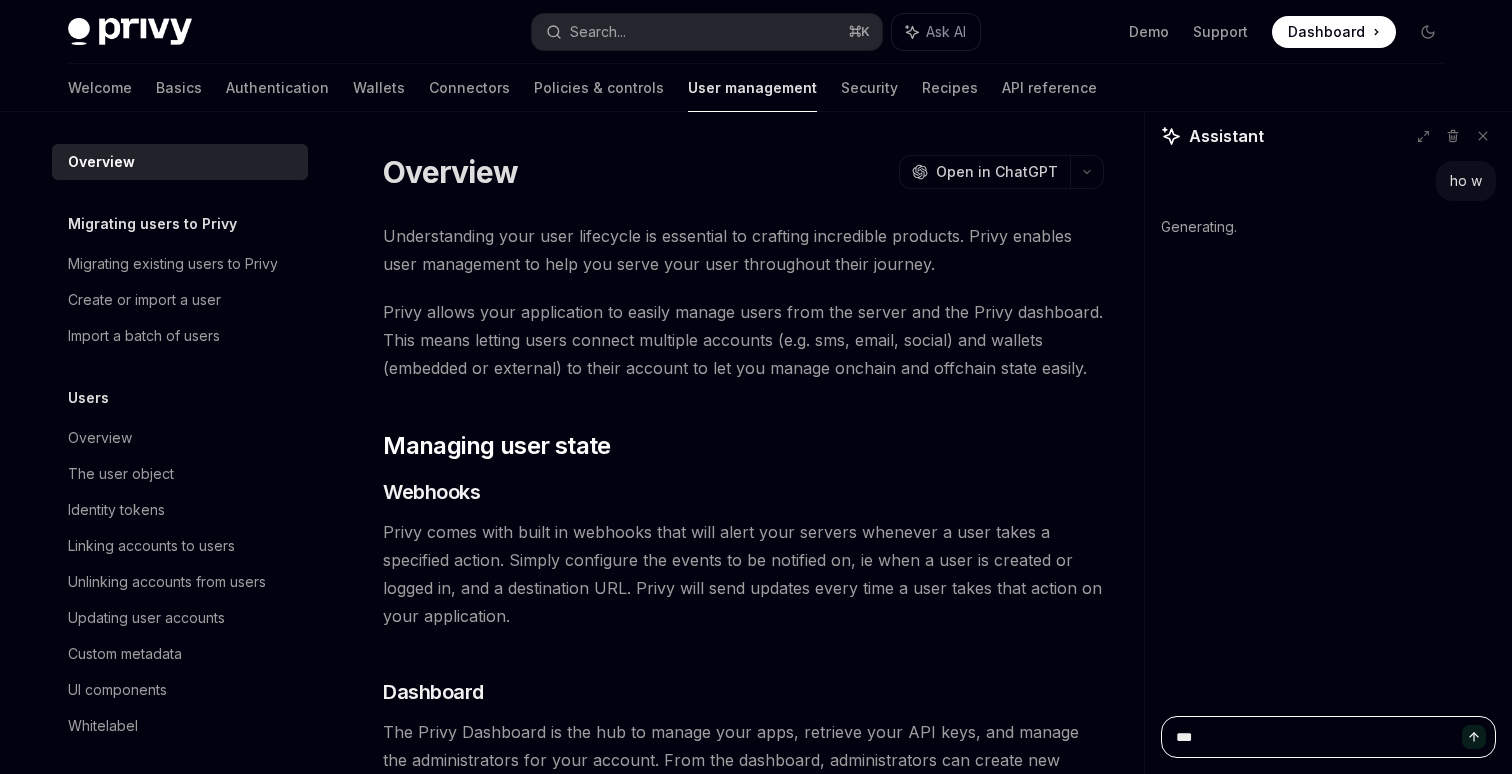type on "***" 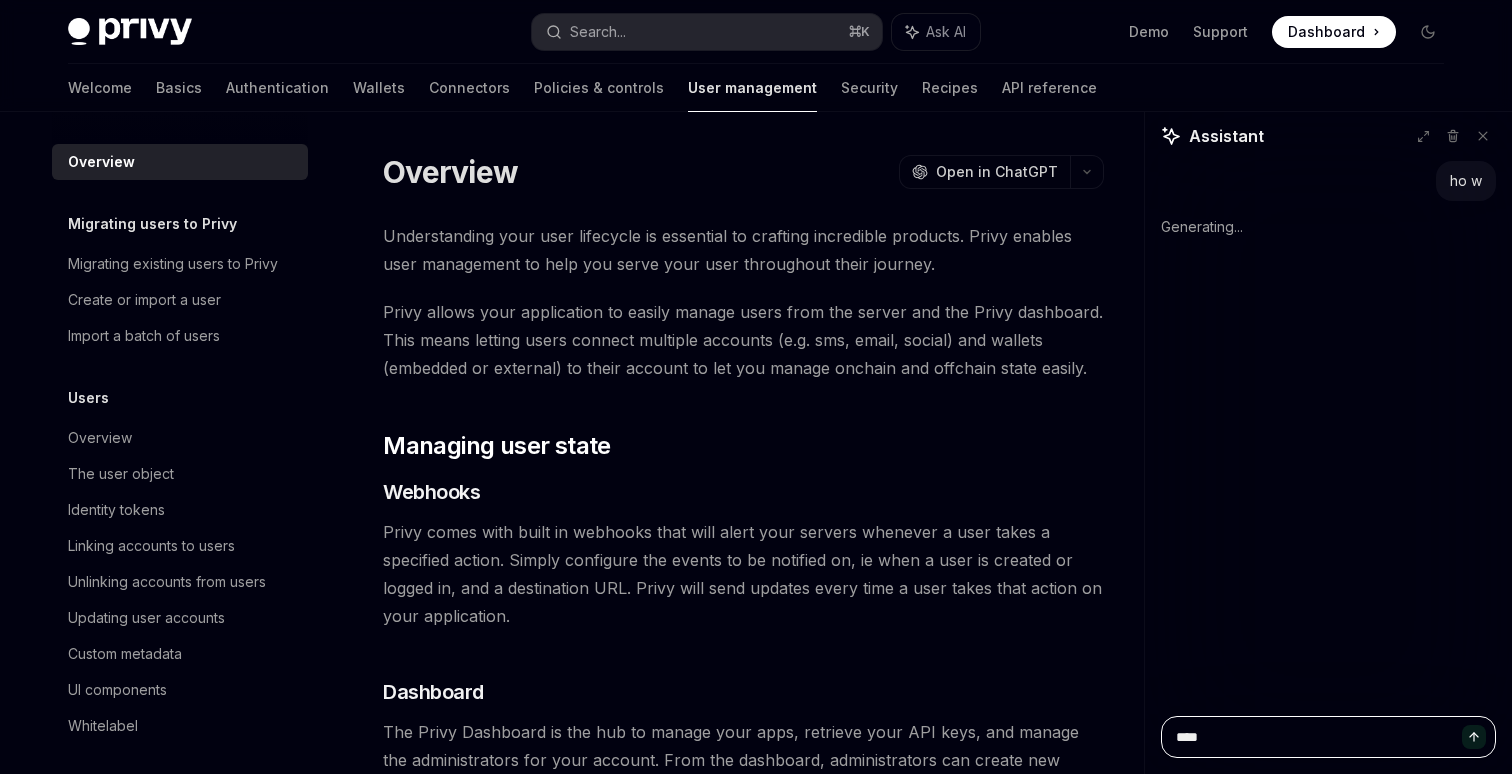 type on "*****" 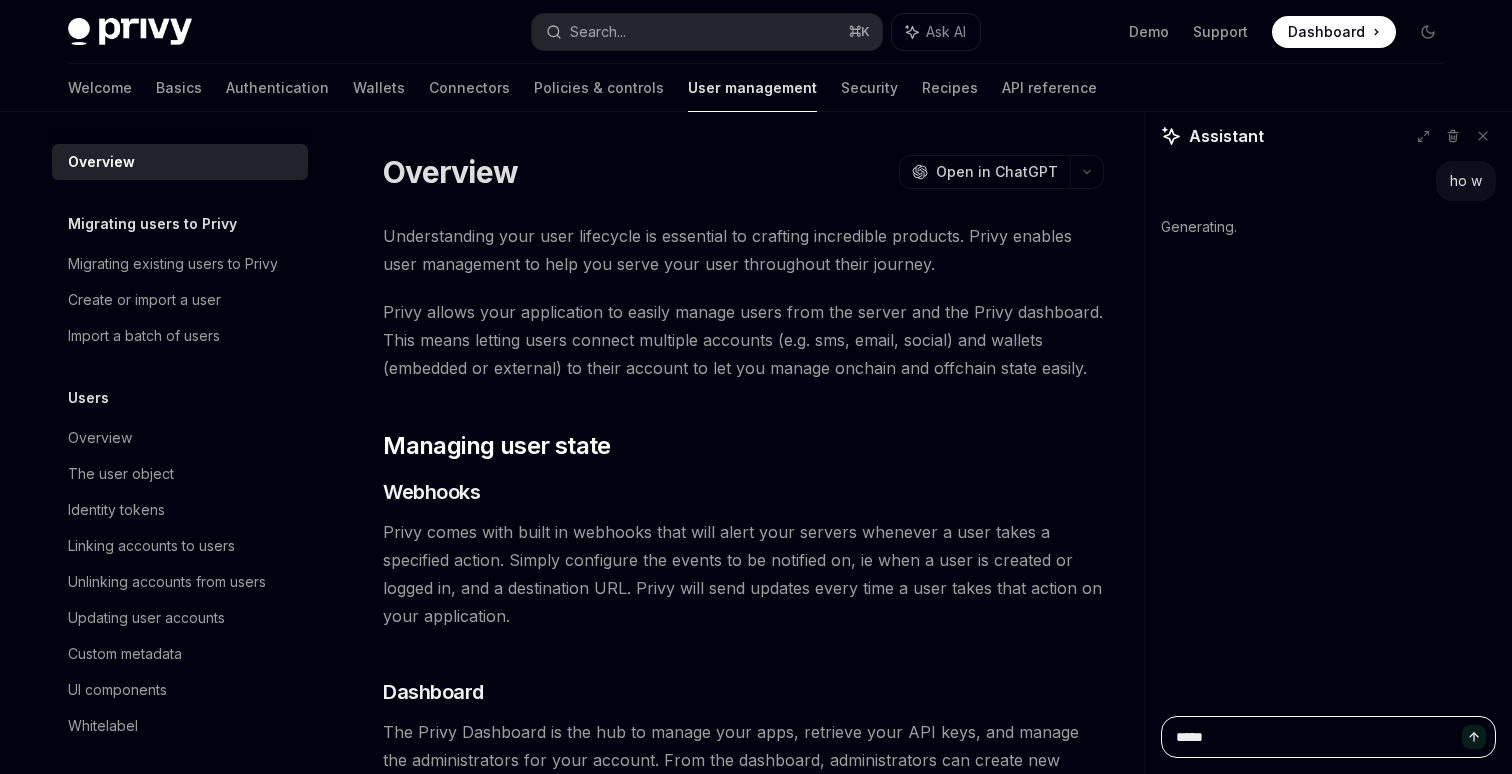 type on "******" 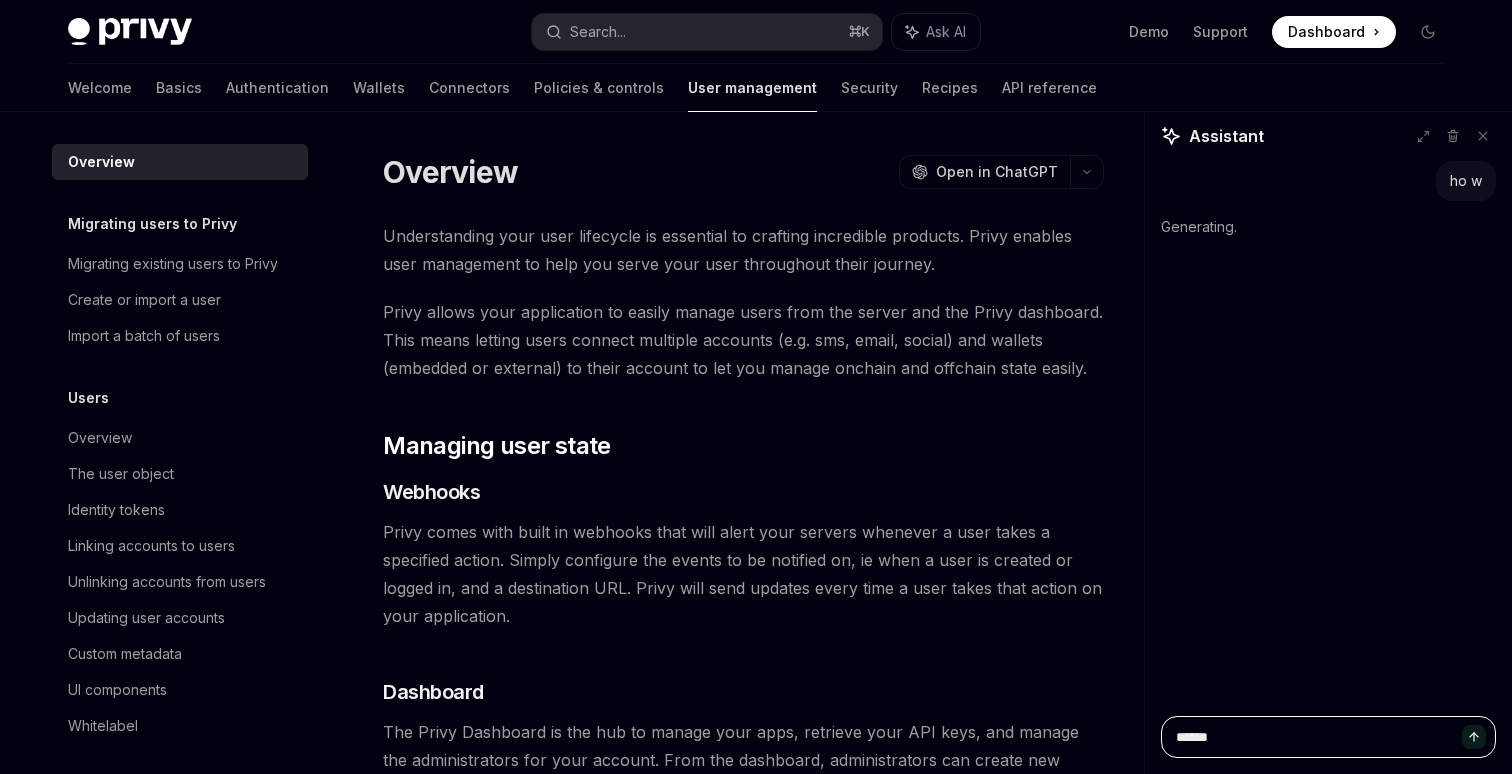 type on "******" 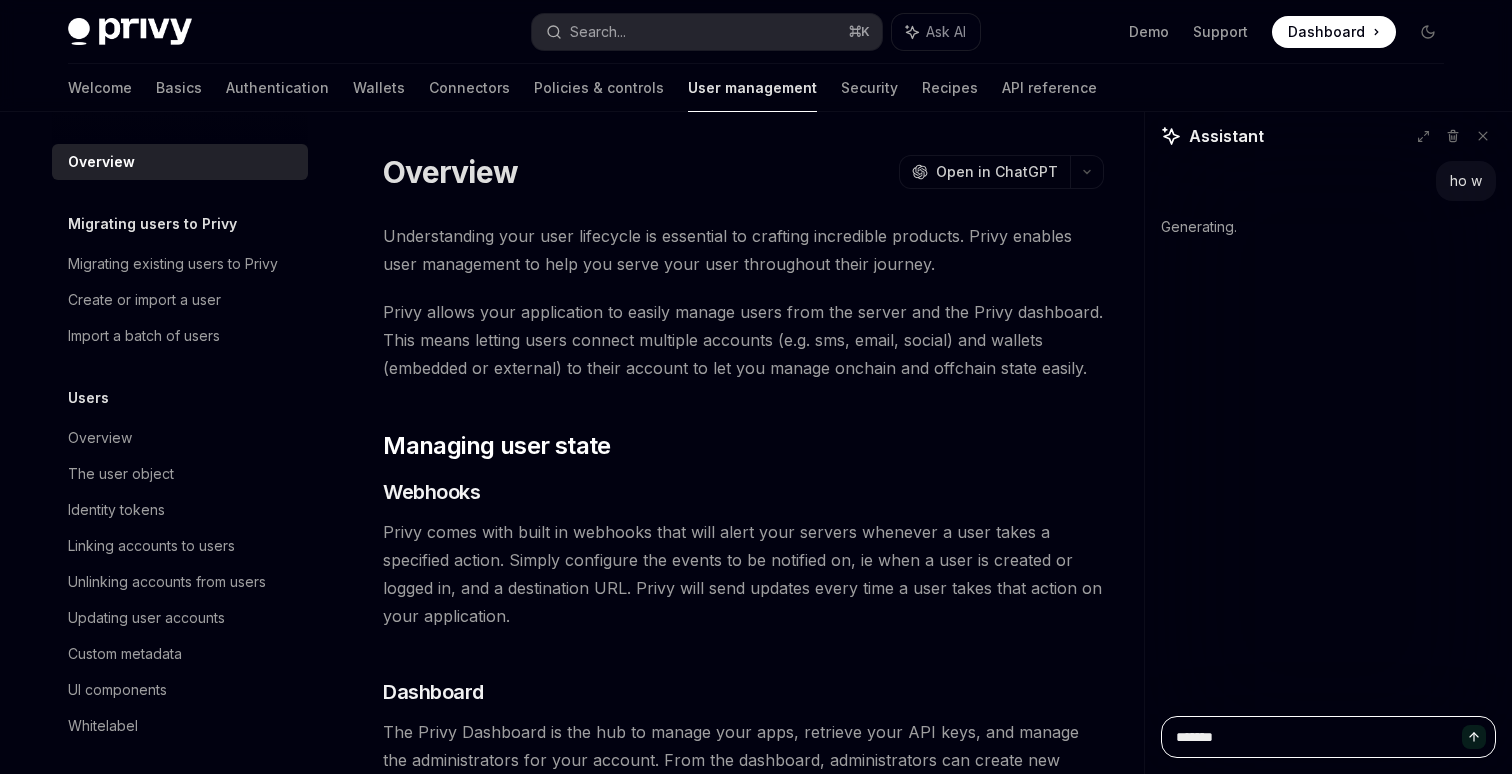 type on "********" 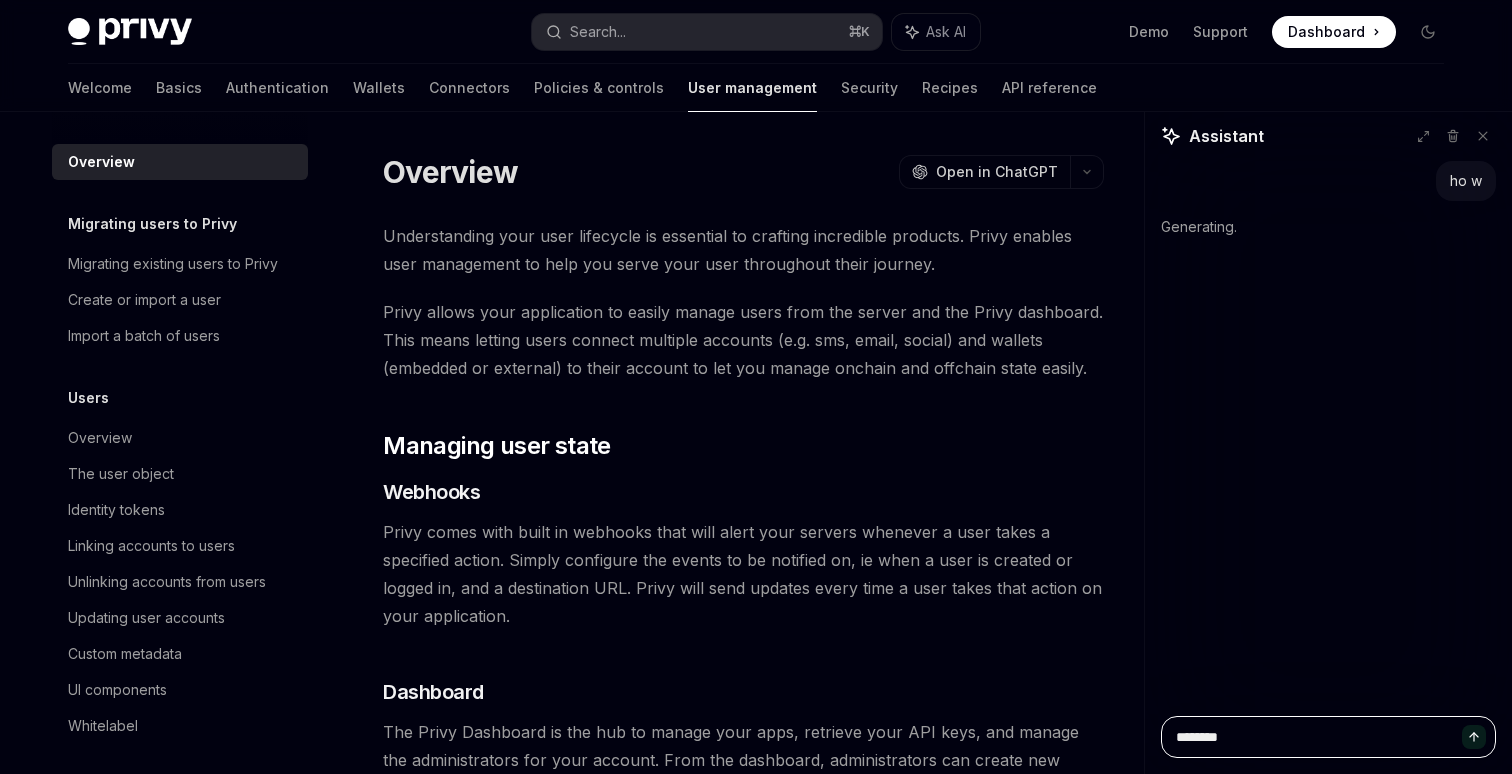 type on "*********" 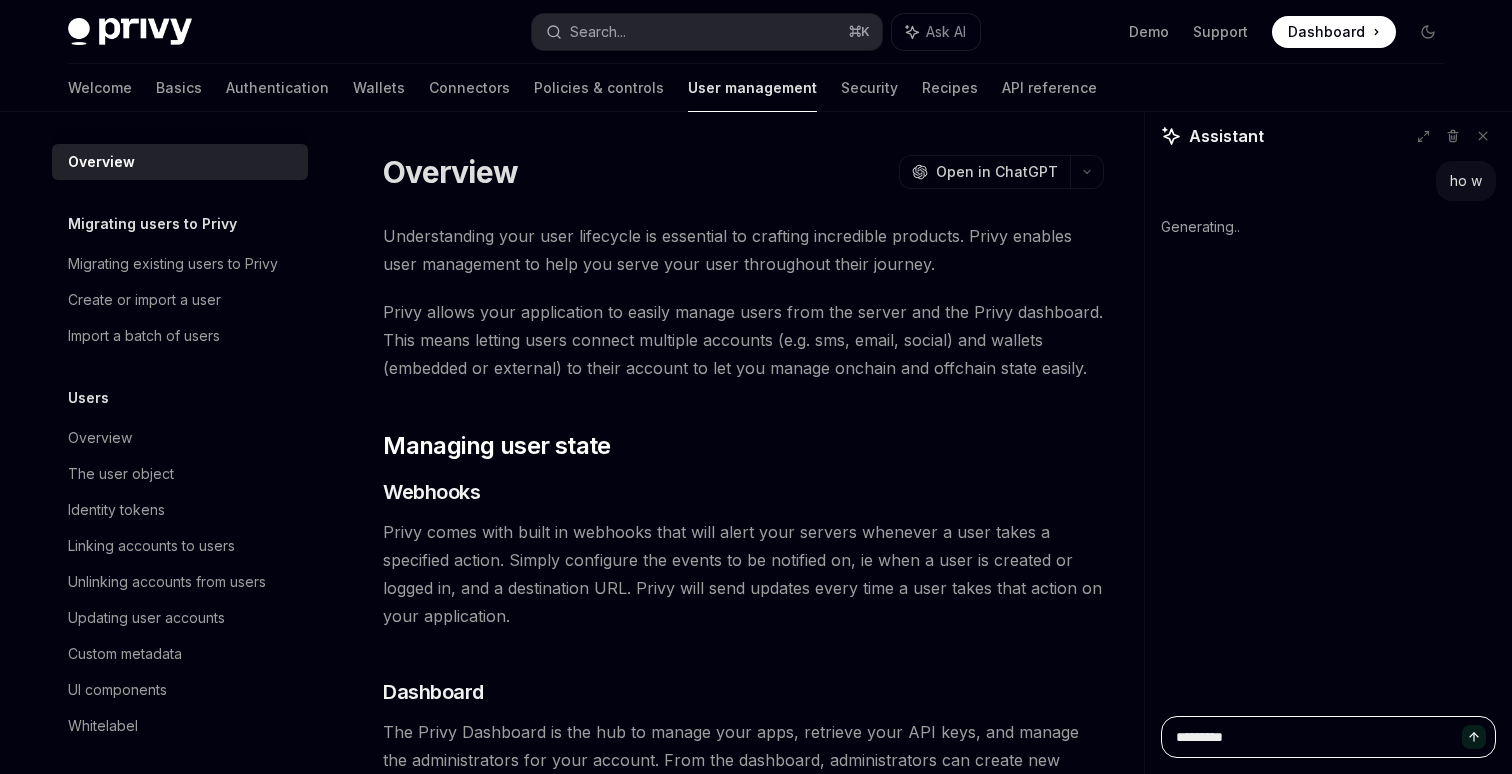 type on "**********" 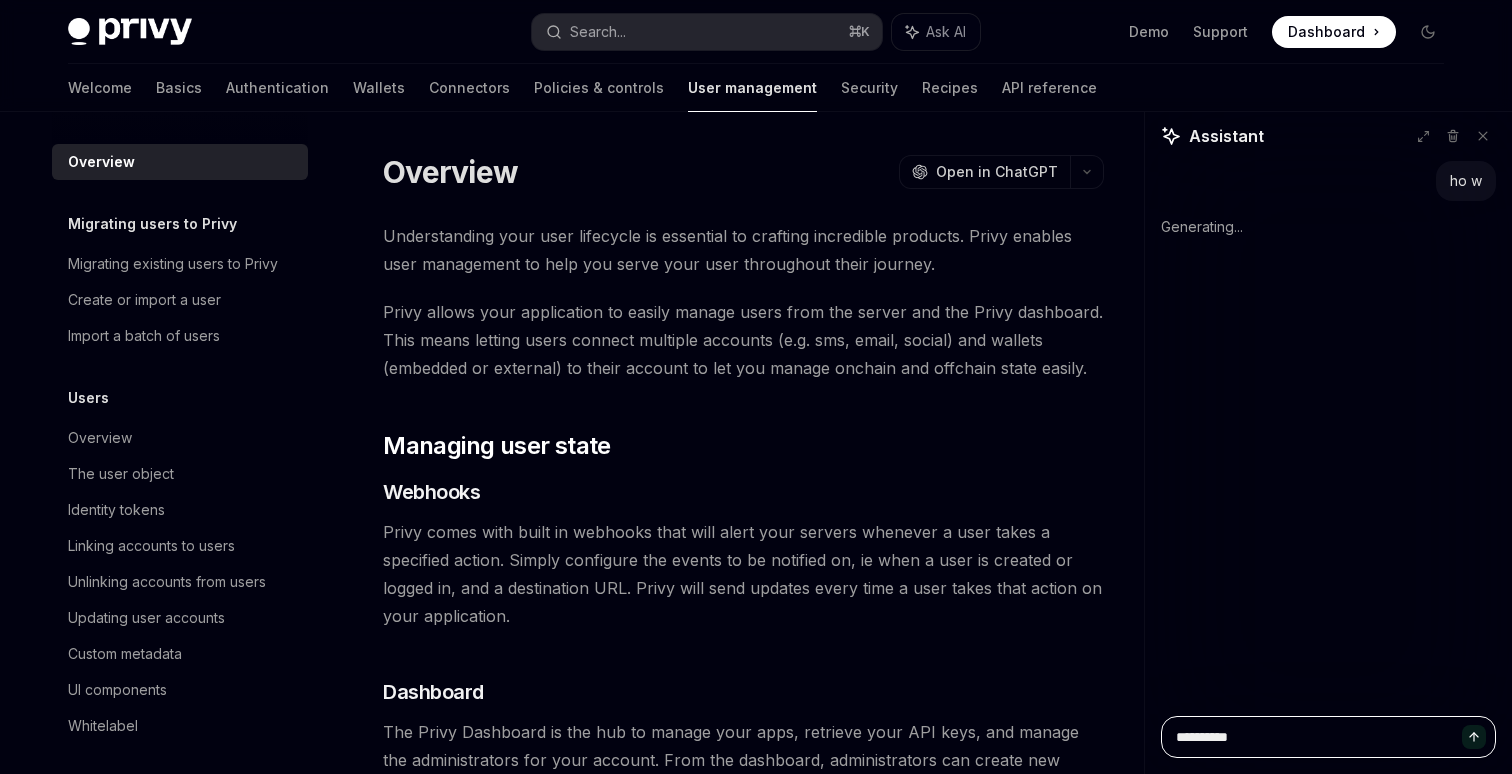 type on "**********" 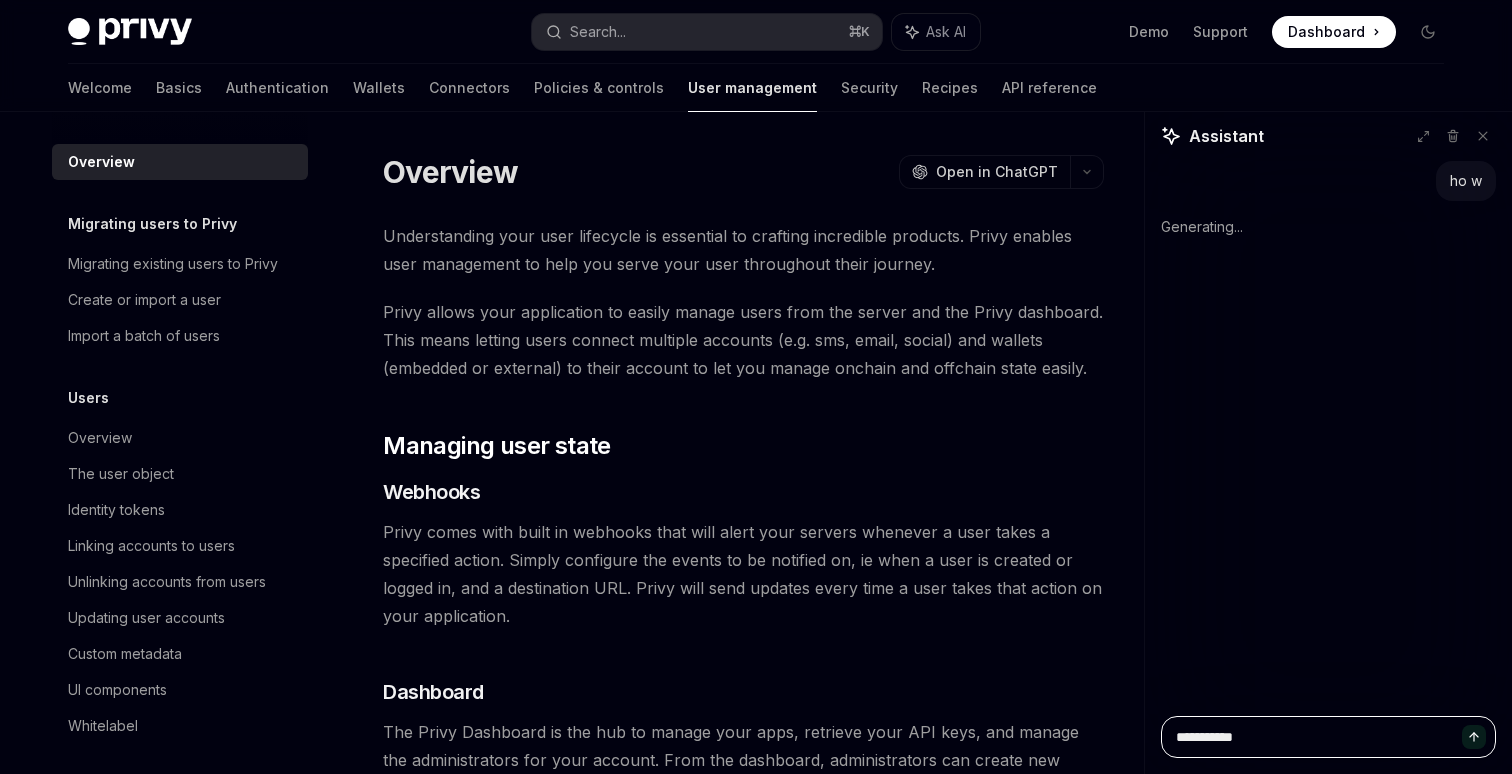 type on "**********" 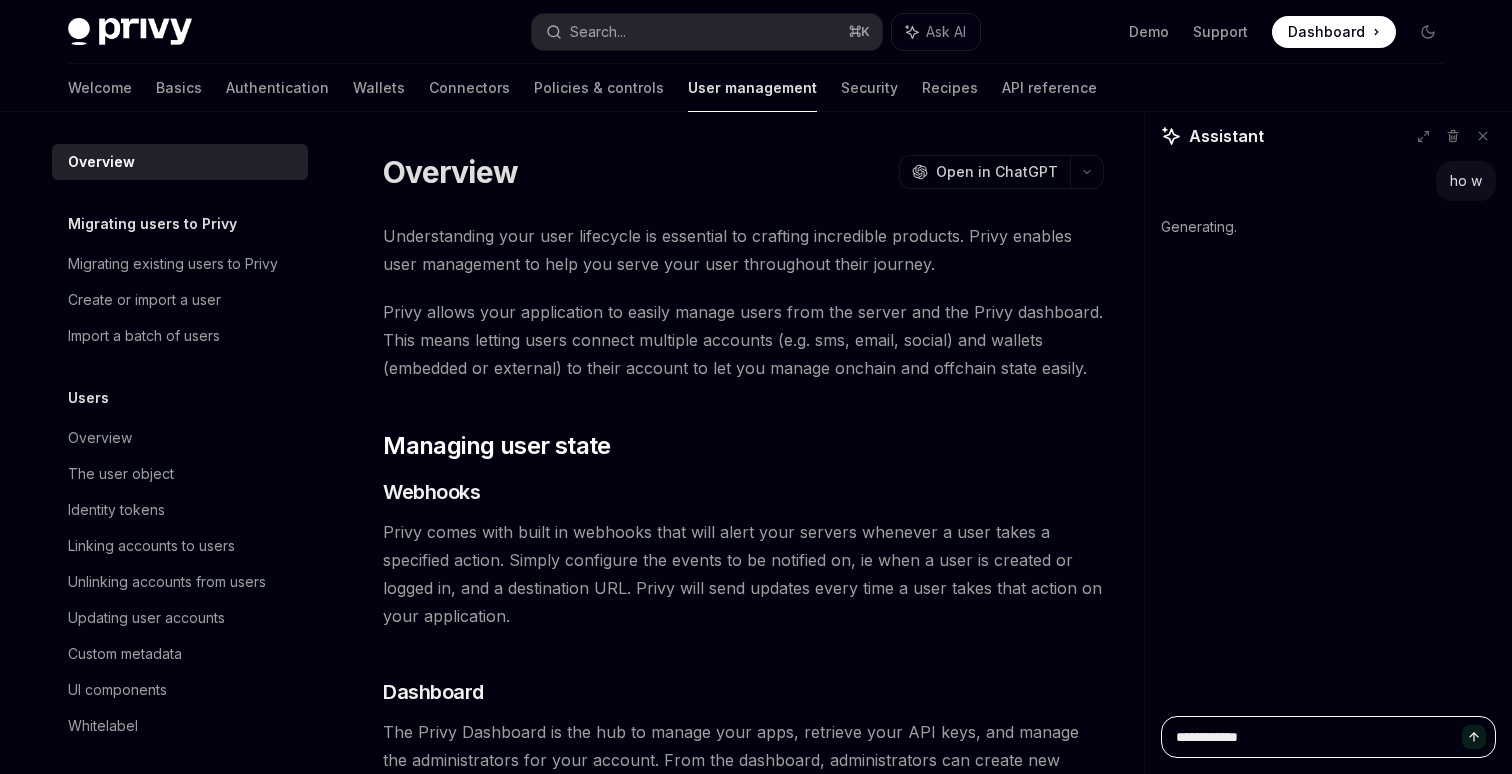 type on "**********" 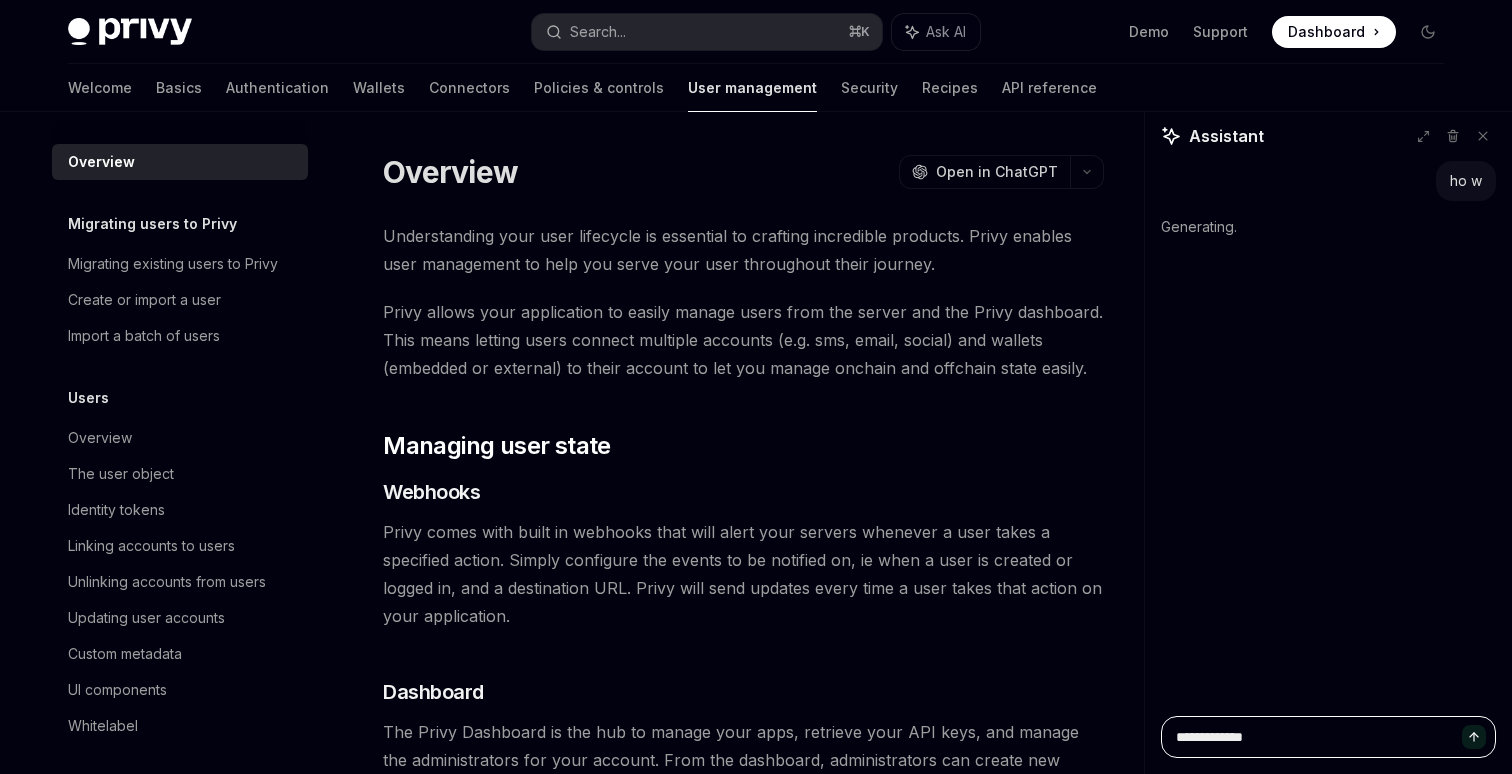 type on "*" 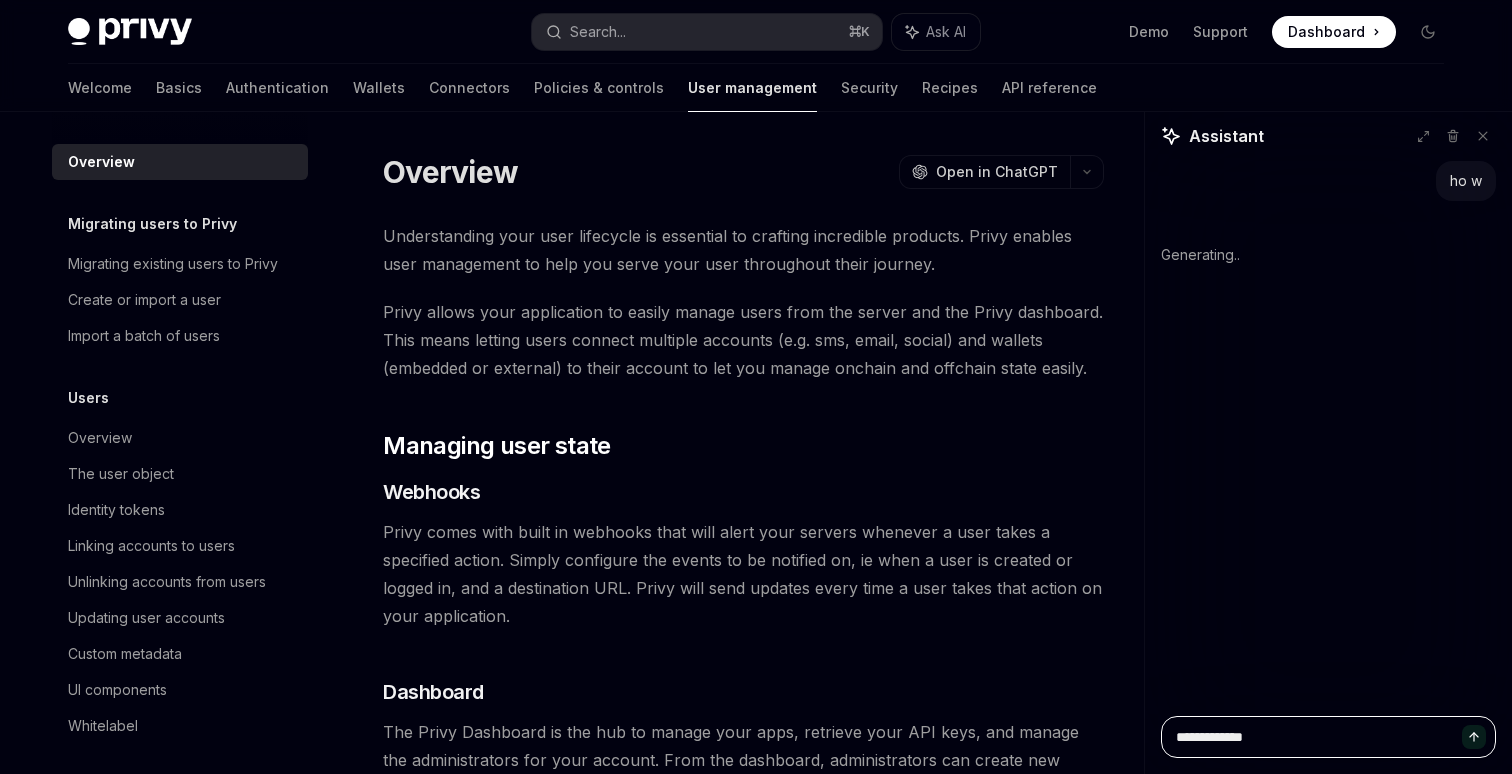 type on "**********" 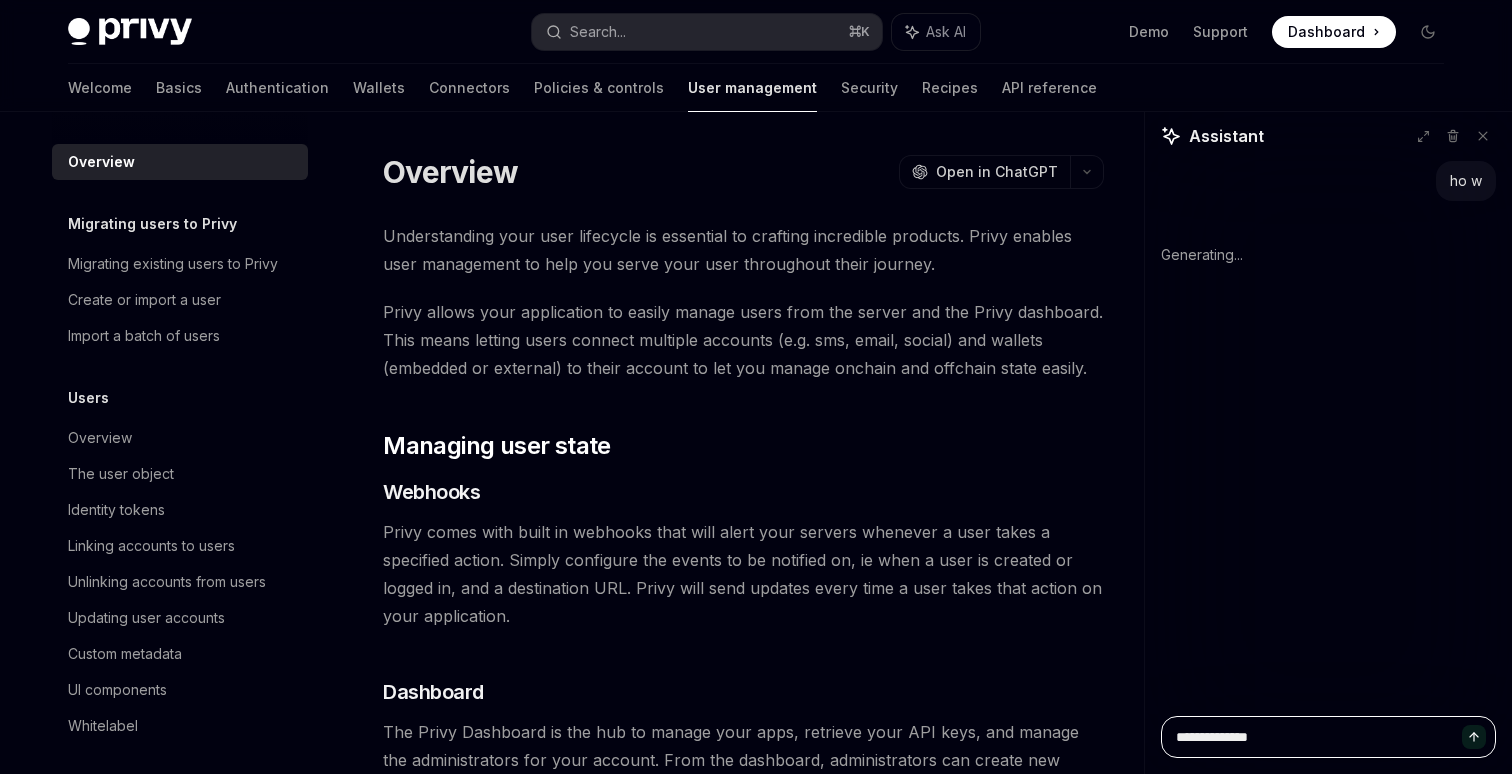 type on "**********" 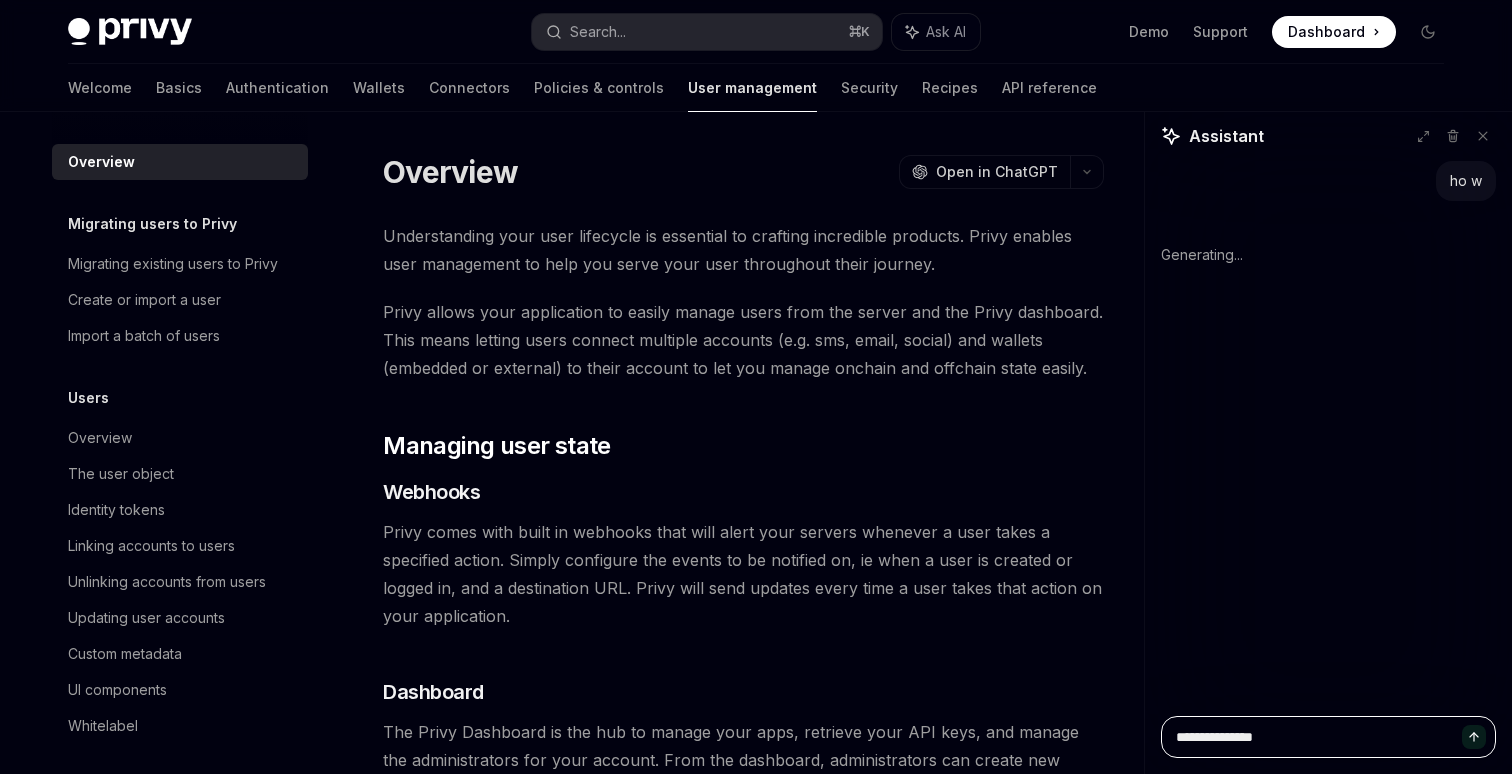 type on "**********" 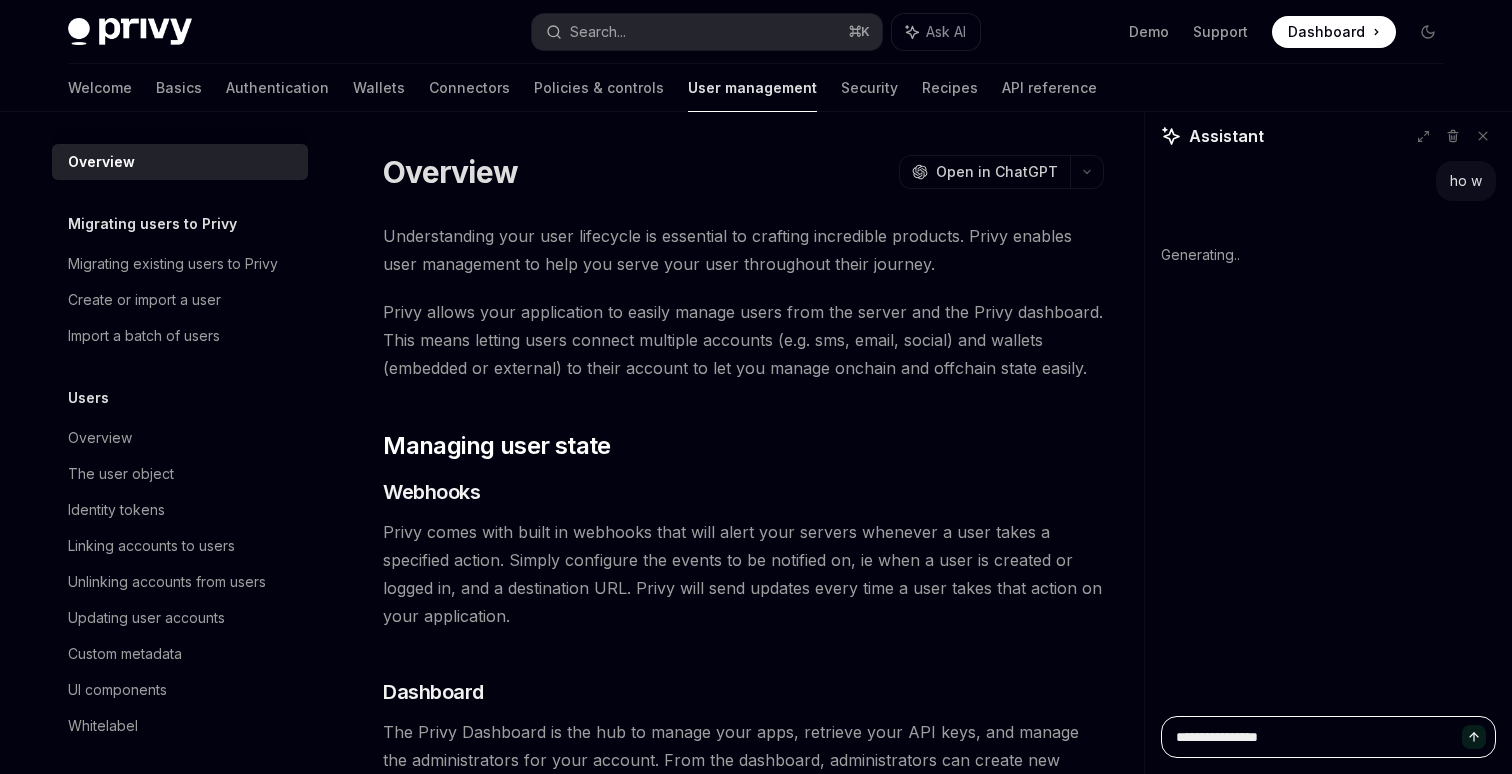 type on "**********" 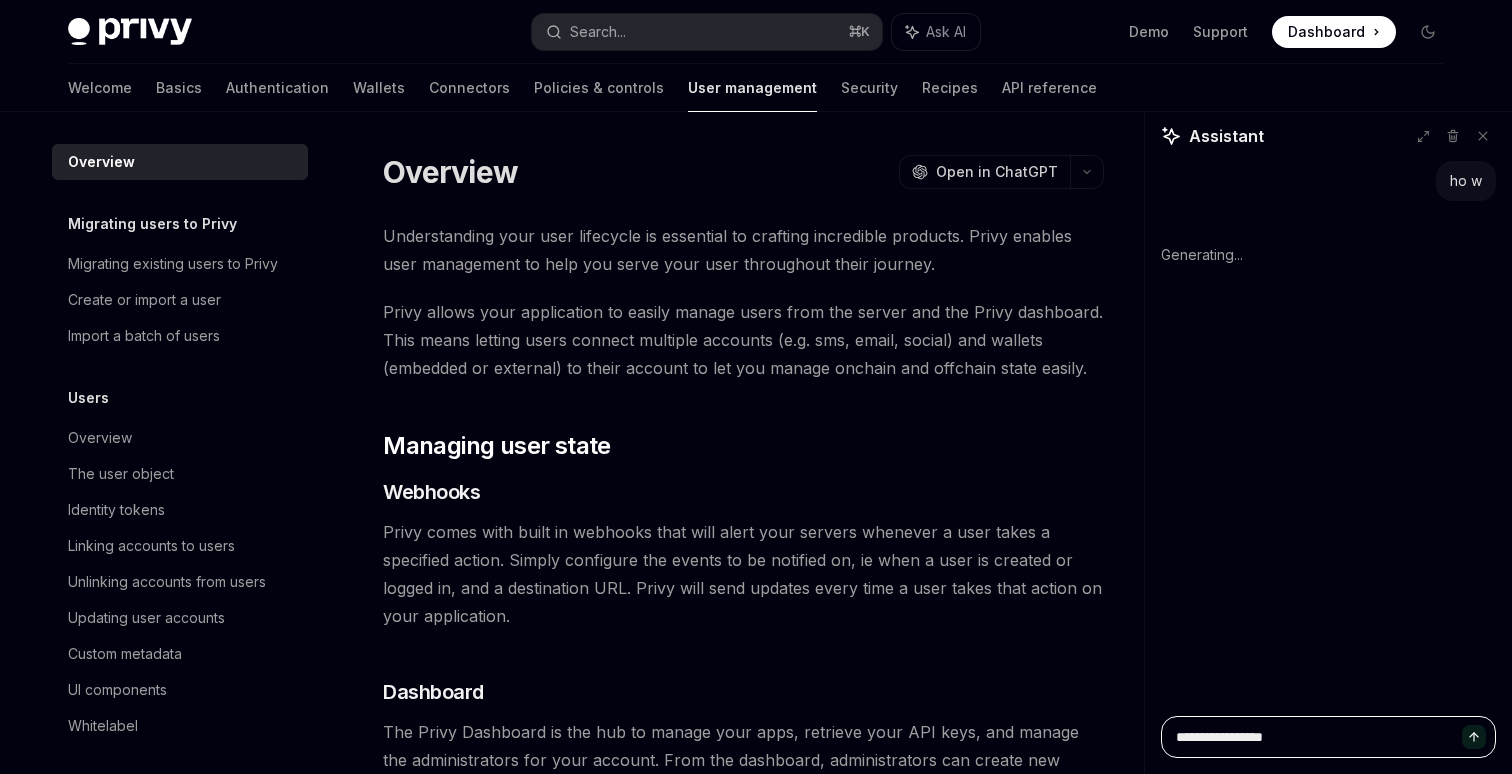 type on "**********" 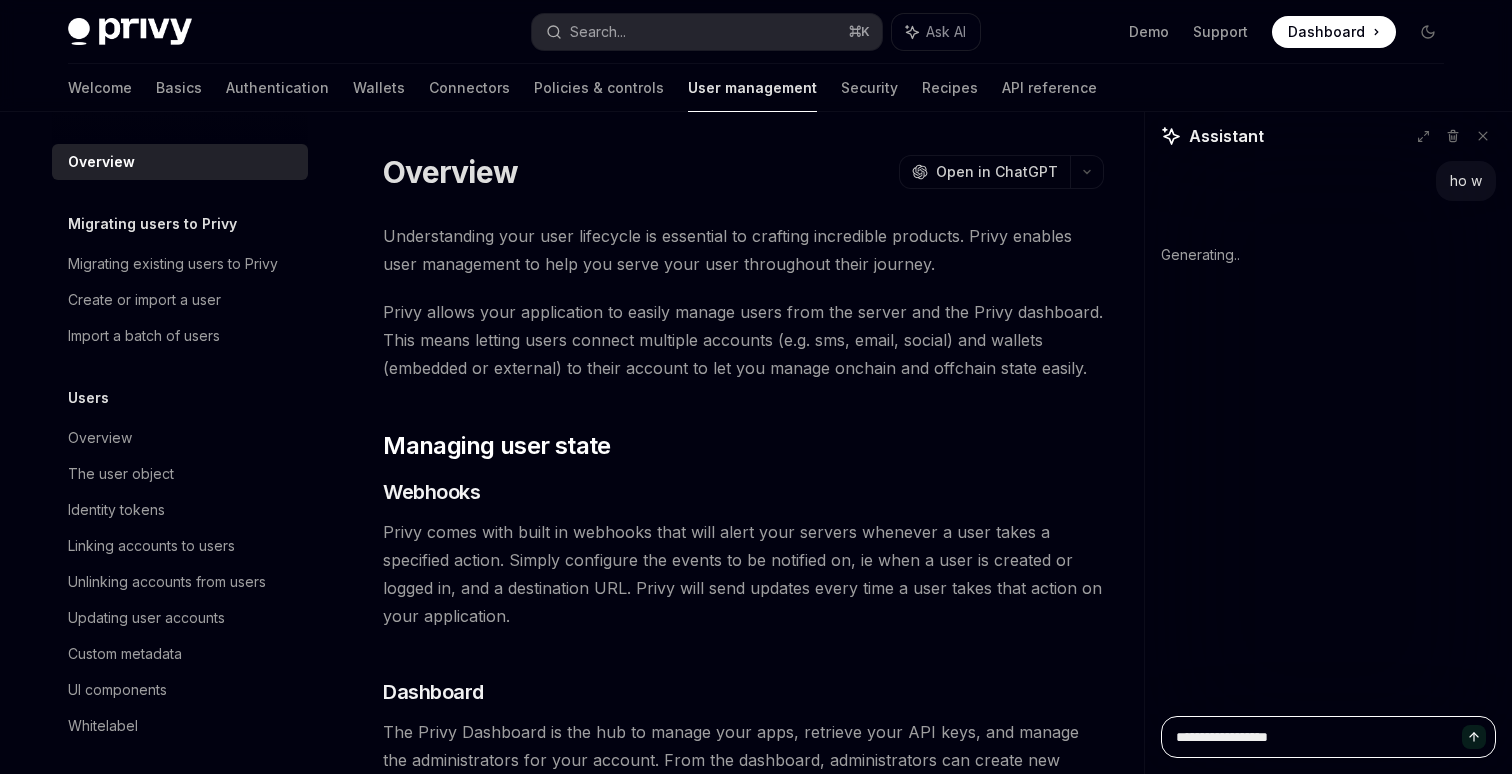 type on "**********" 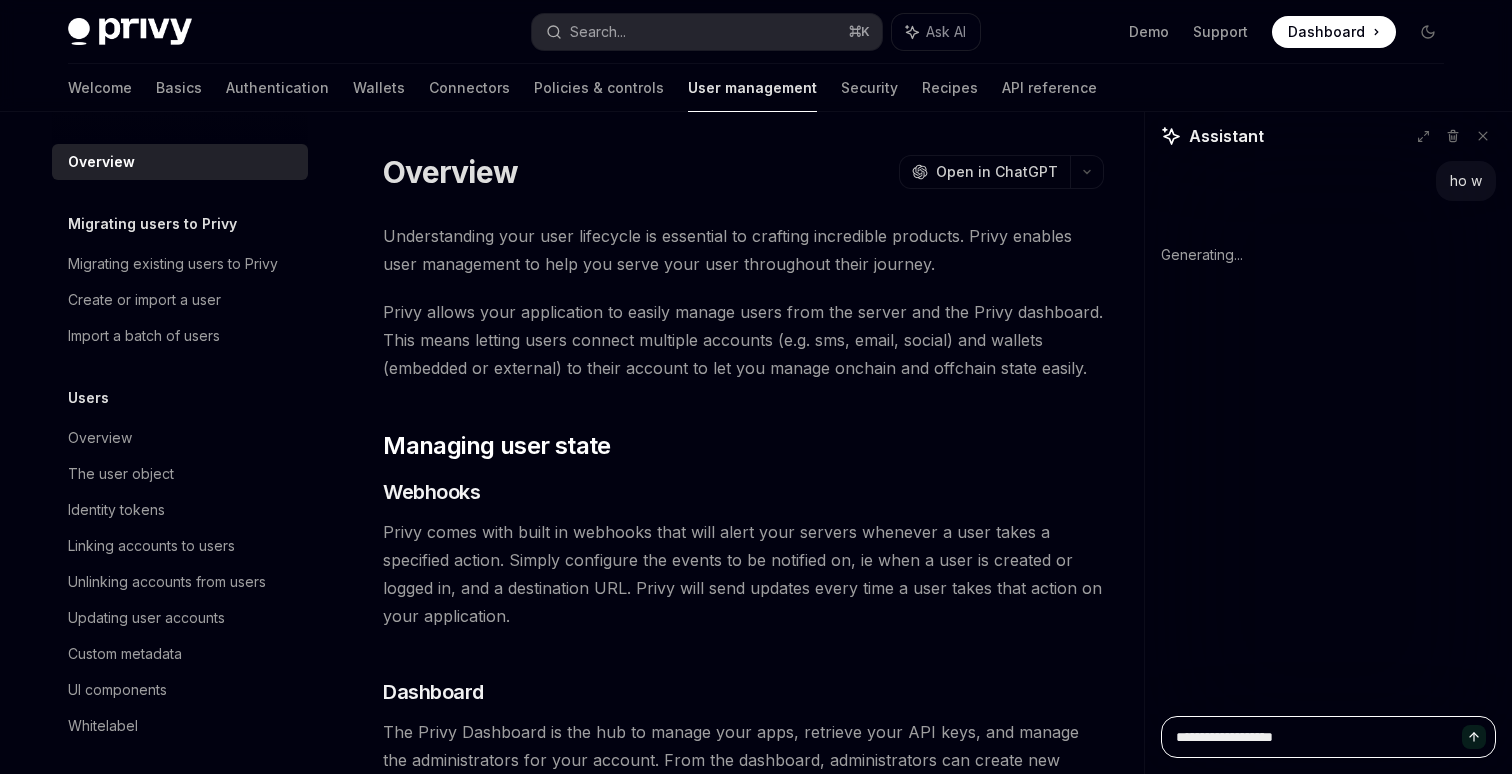 type on "*" 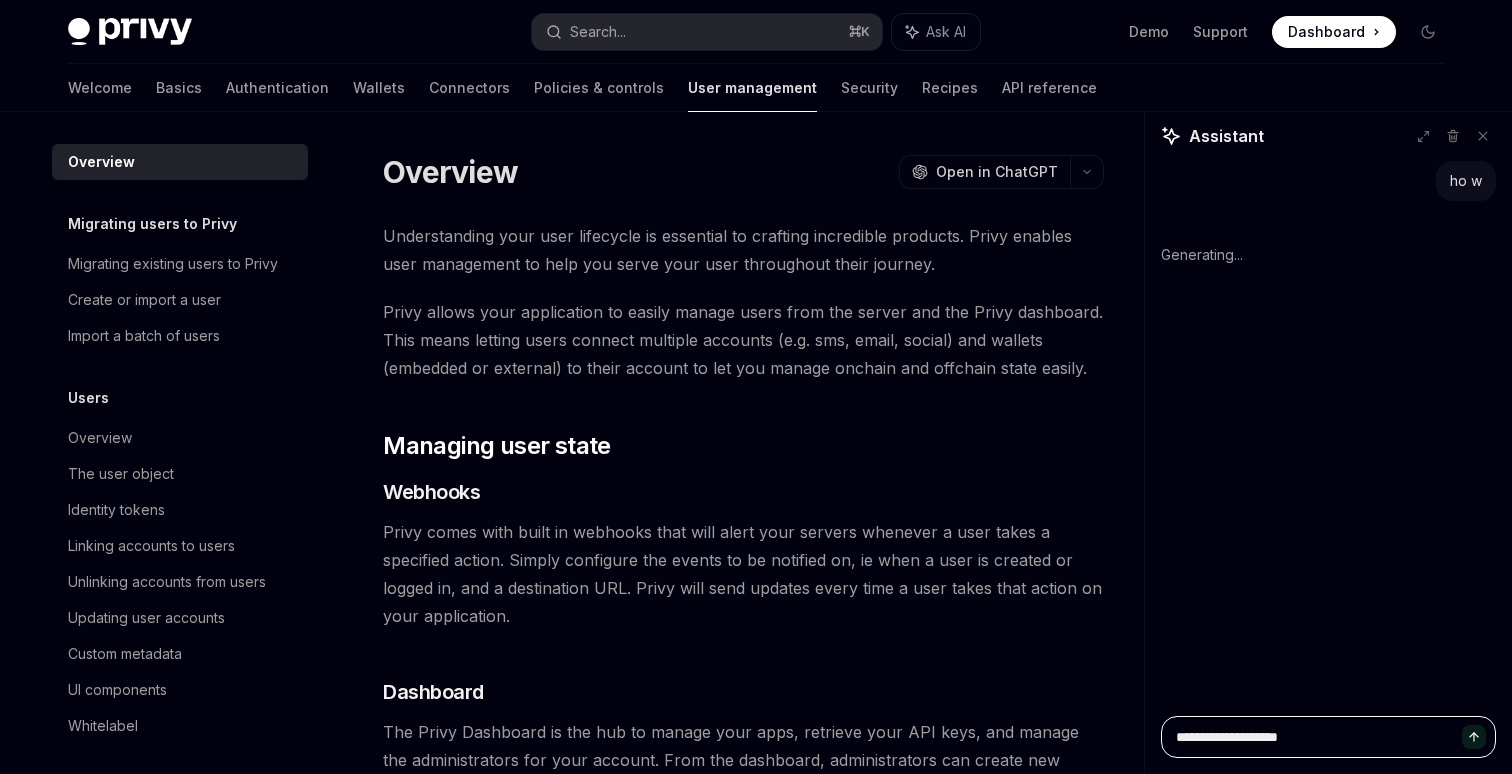 type on "*" 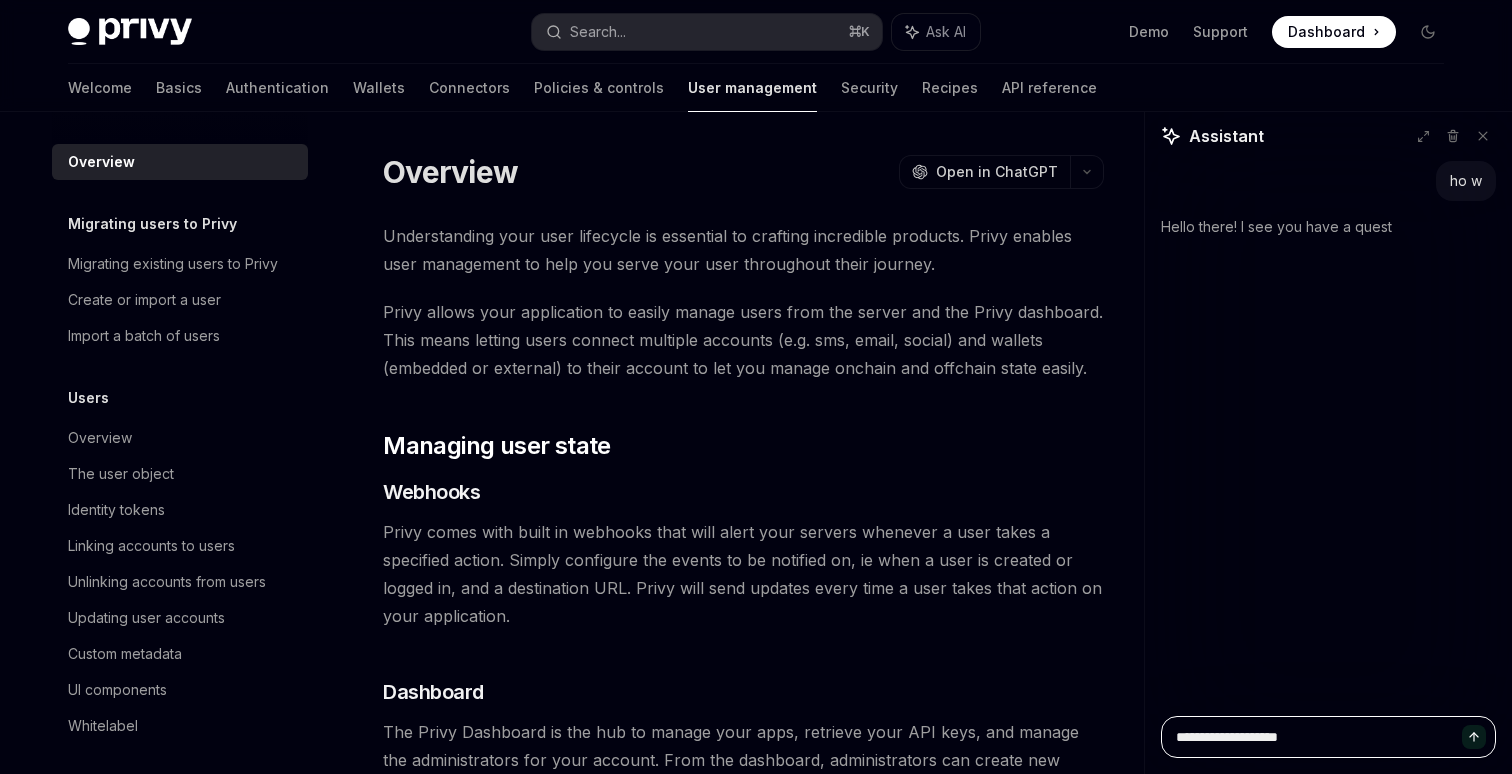 type on "**********" 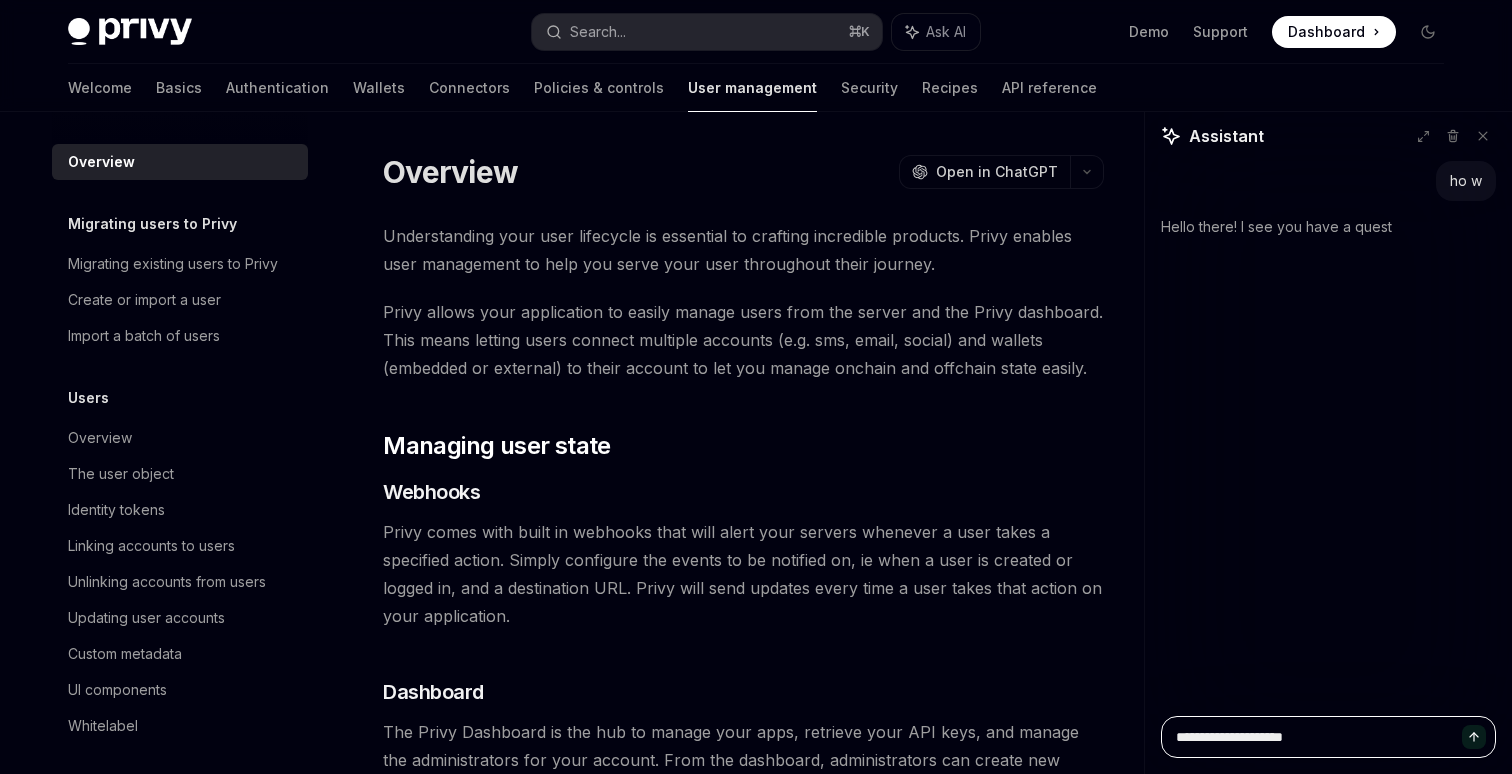 type on "**********" 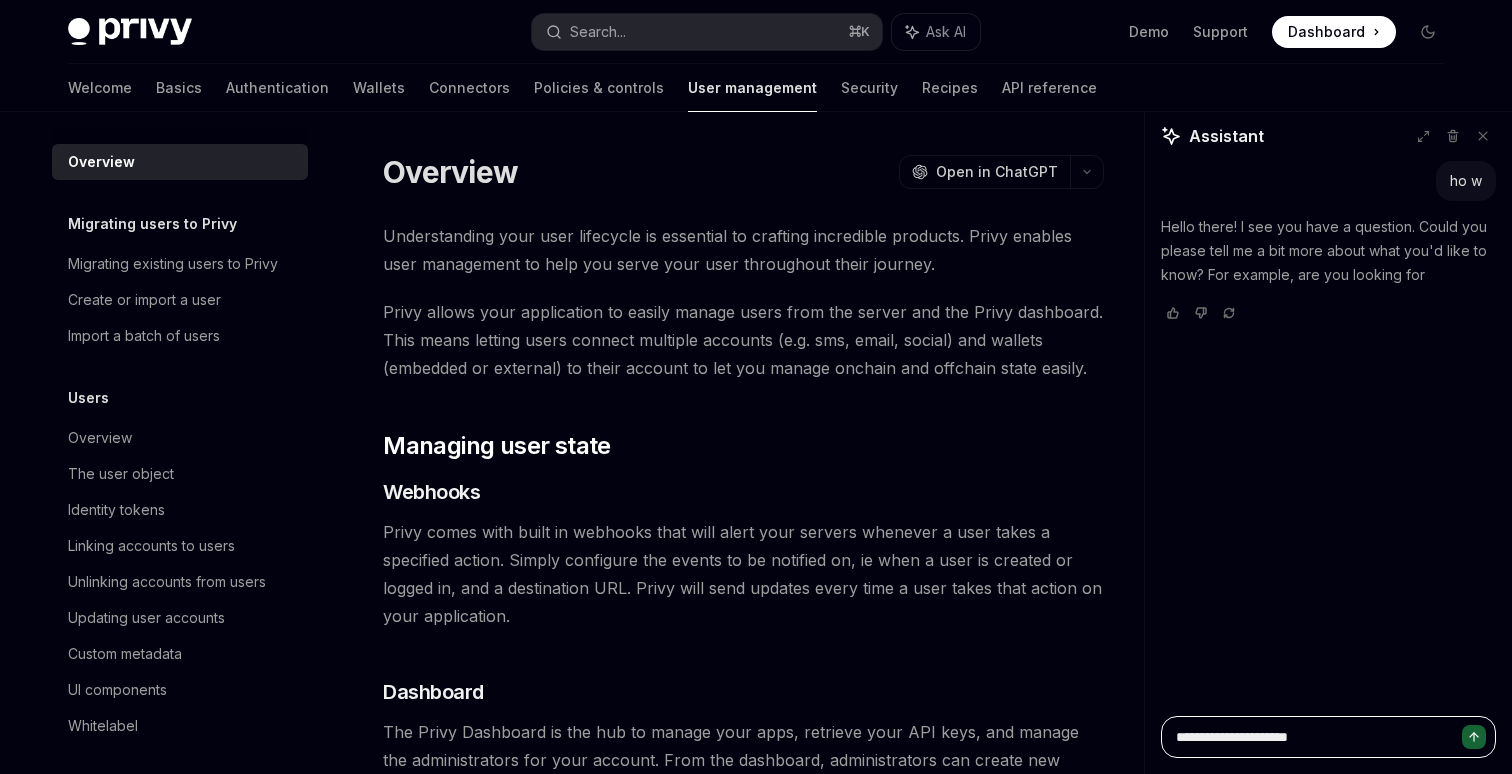 type on "**********" 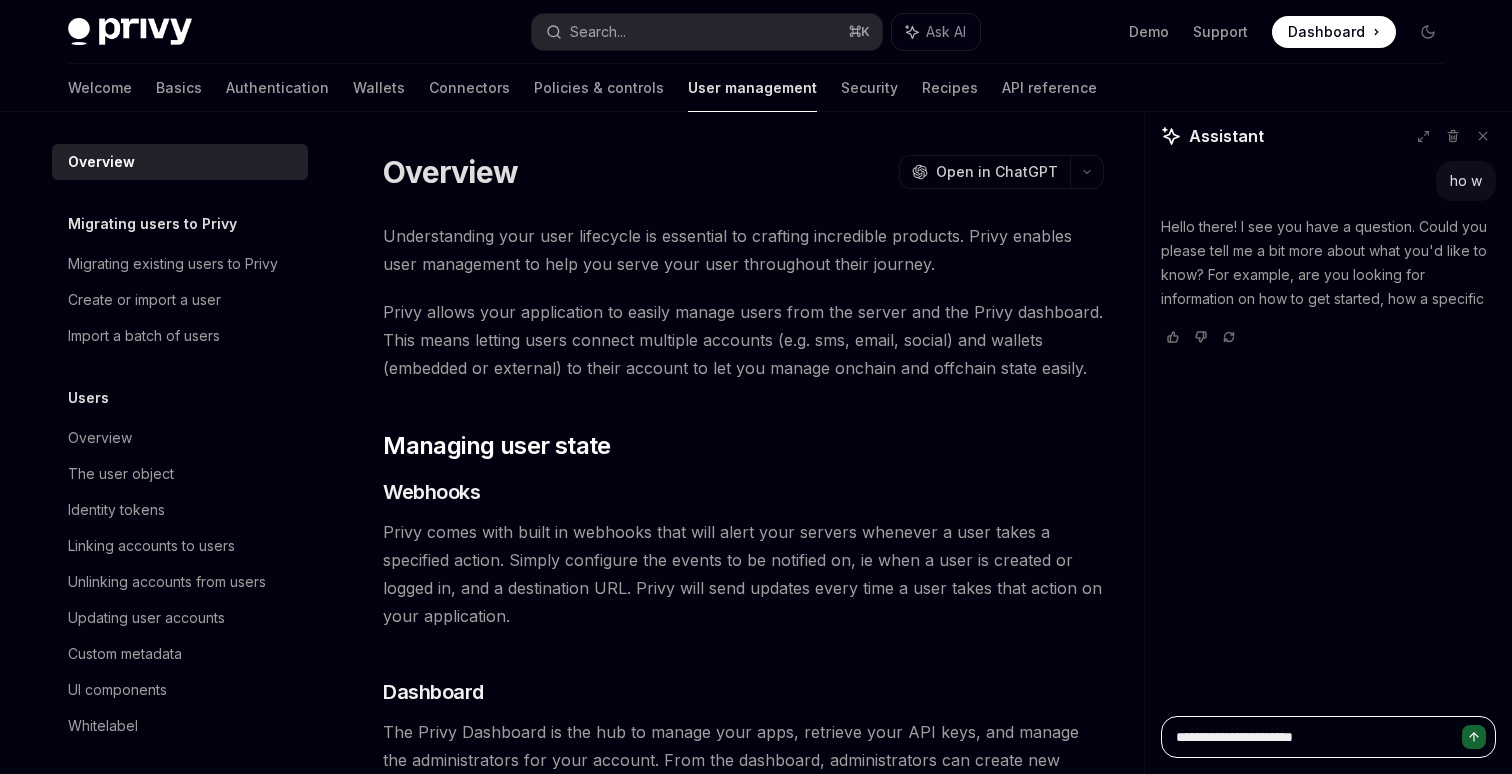type on "**********" 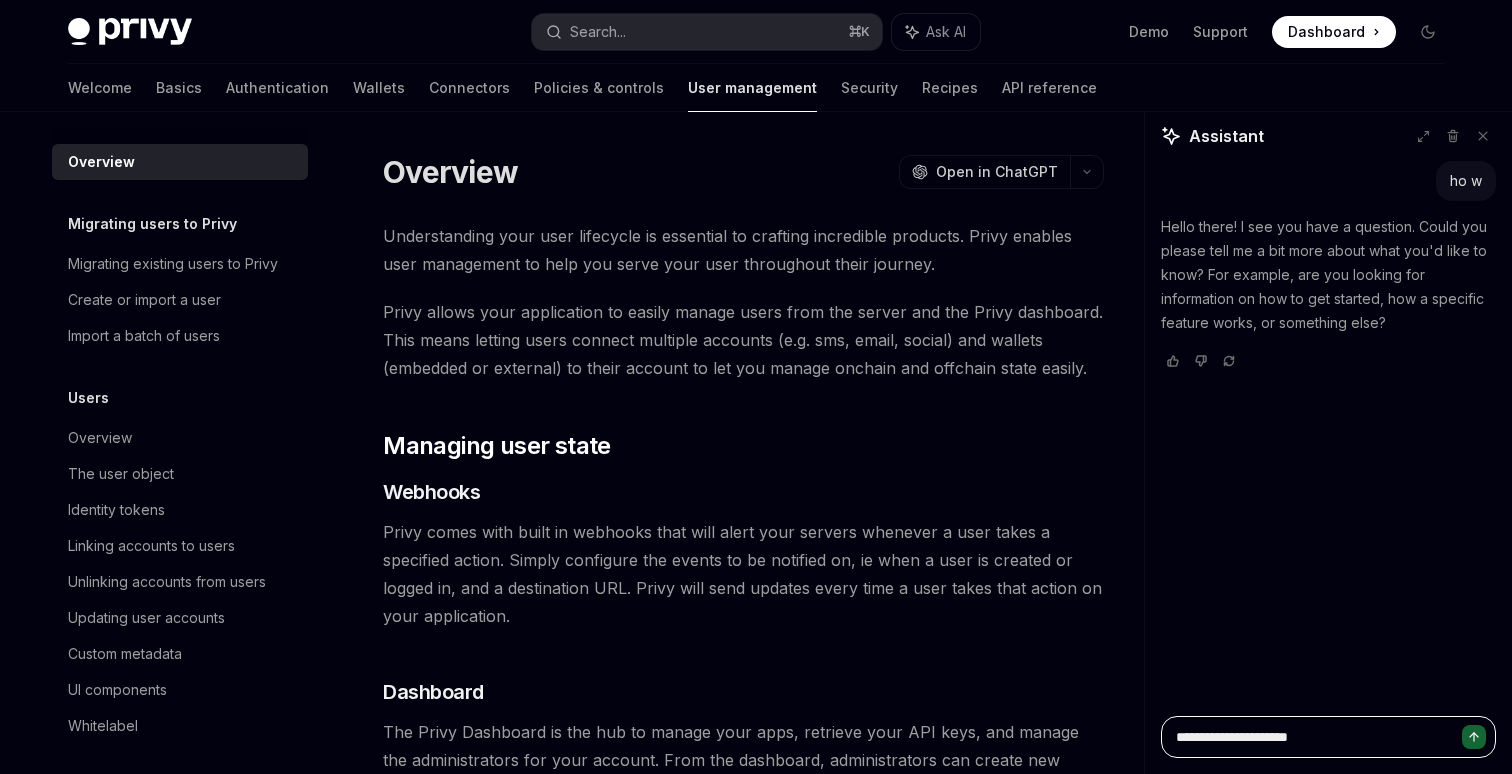 type on "**********" 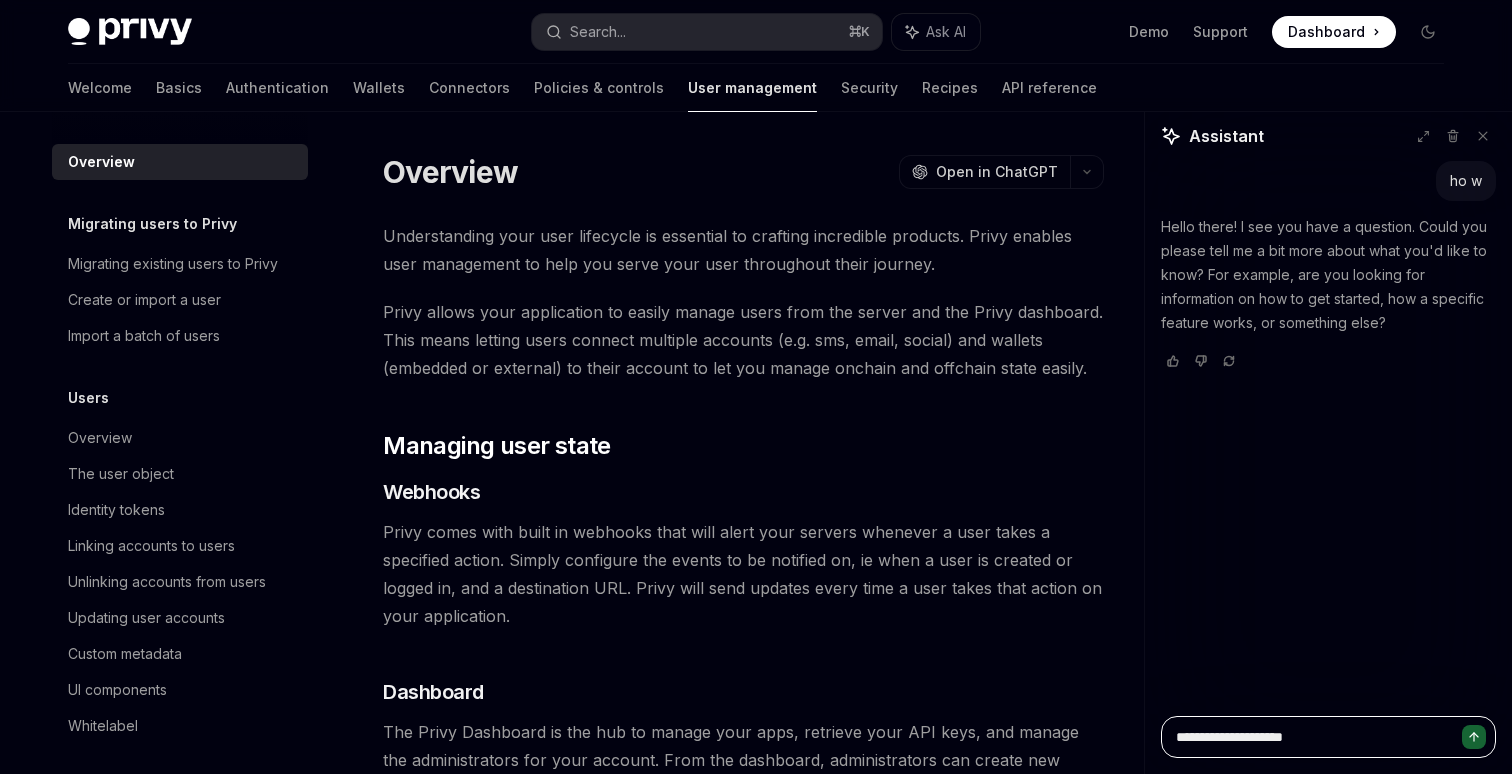 type on "**********" 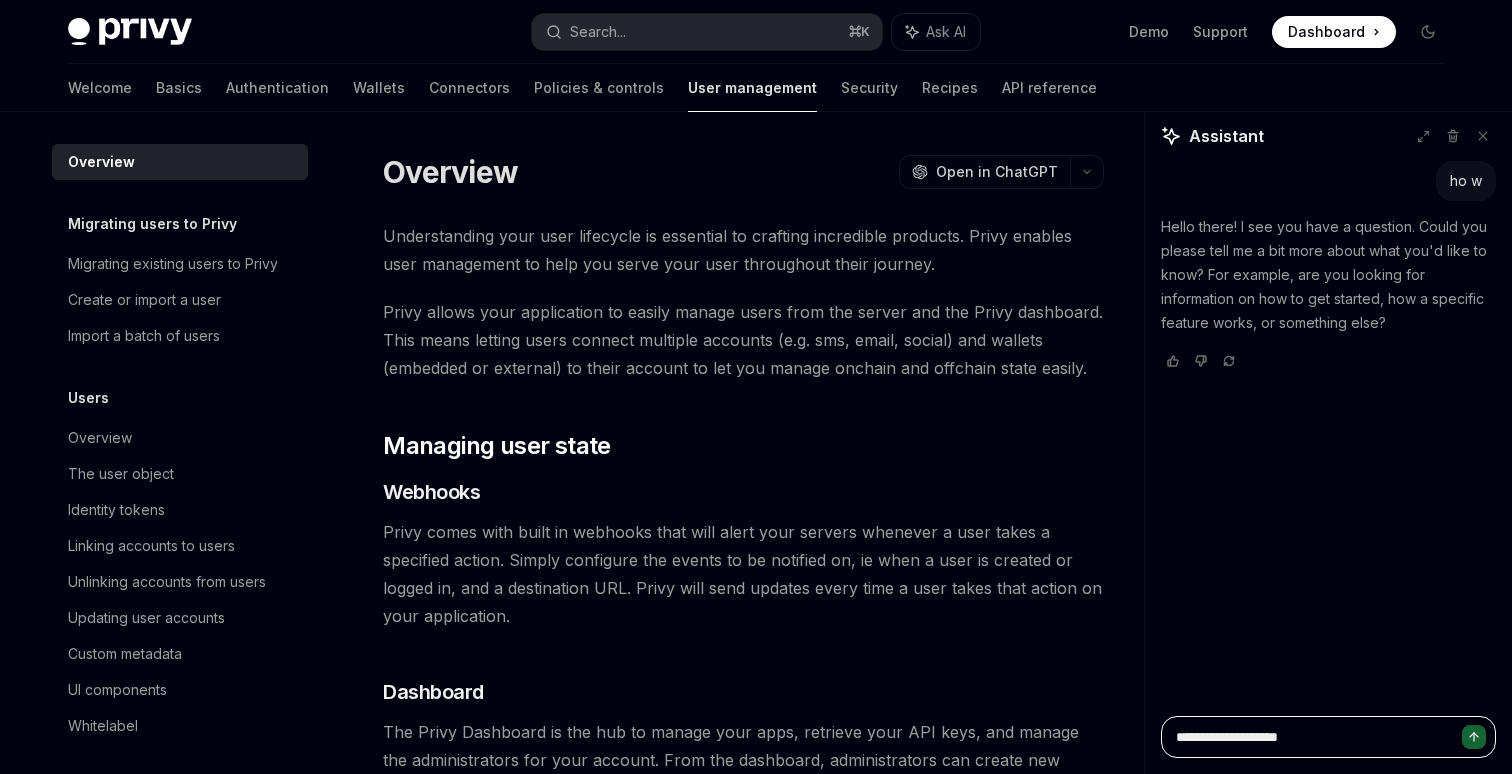 type on "*" 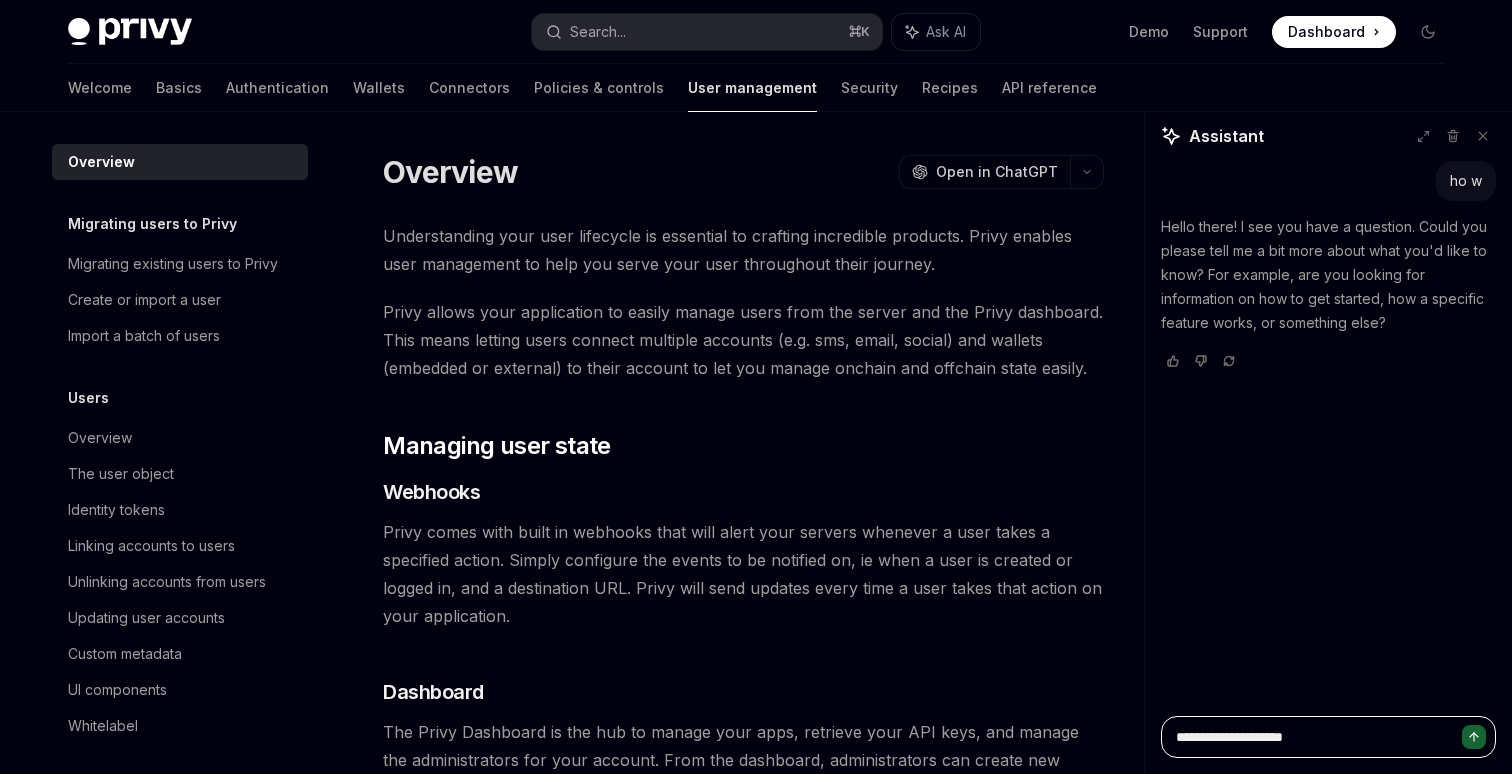 type on "**********" 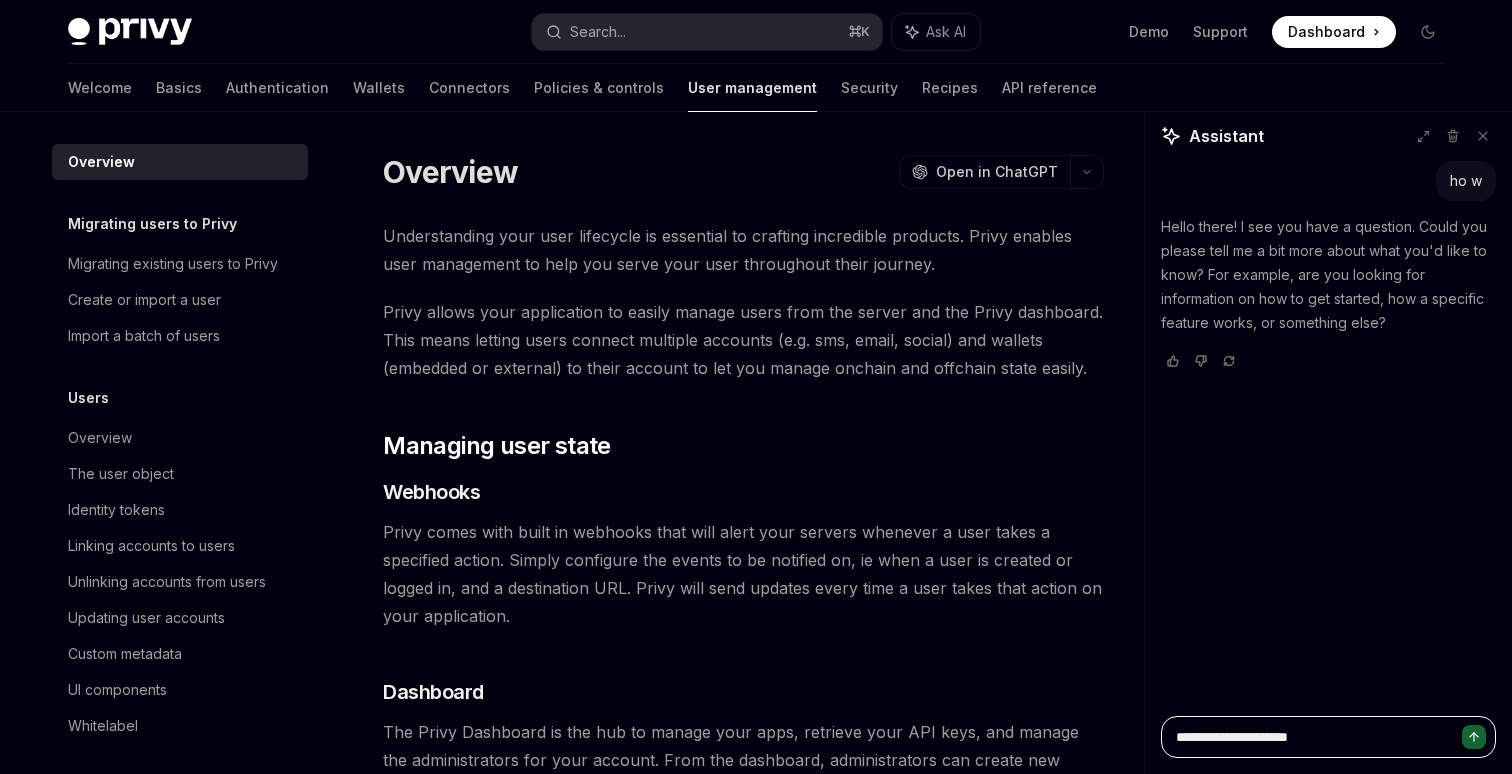 type on "**********" 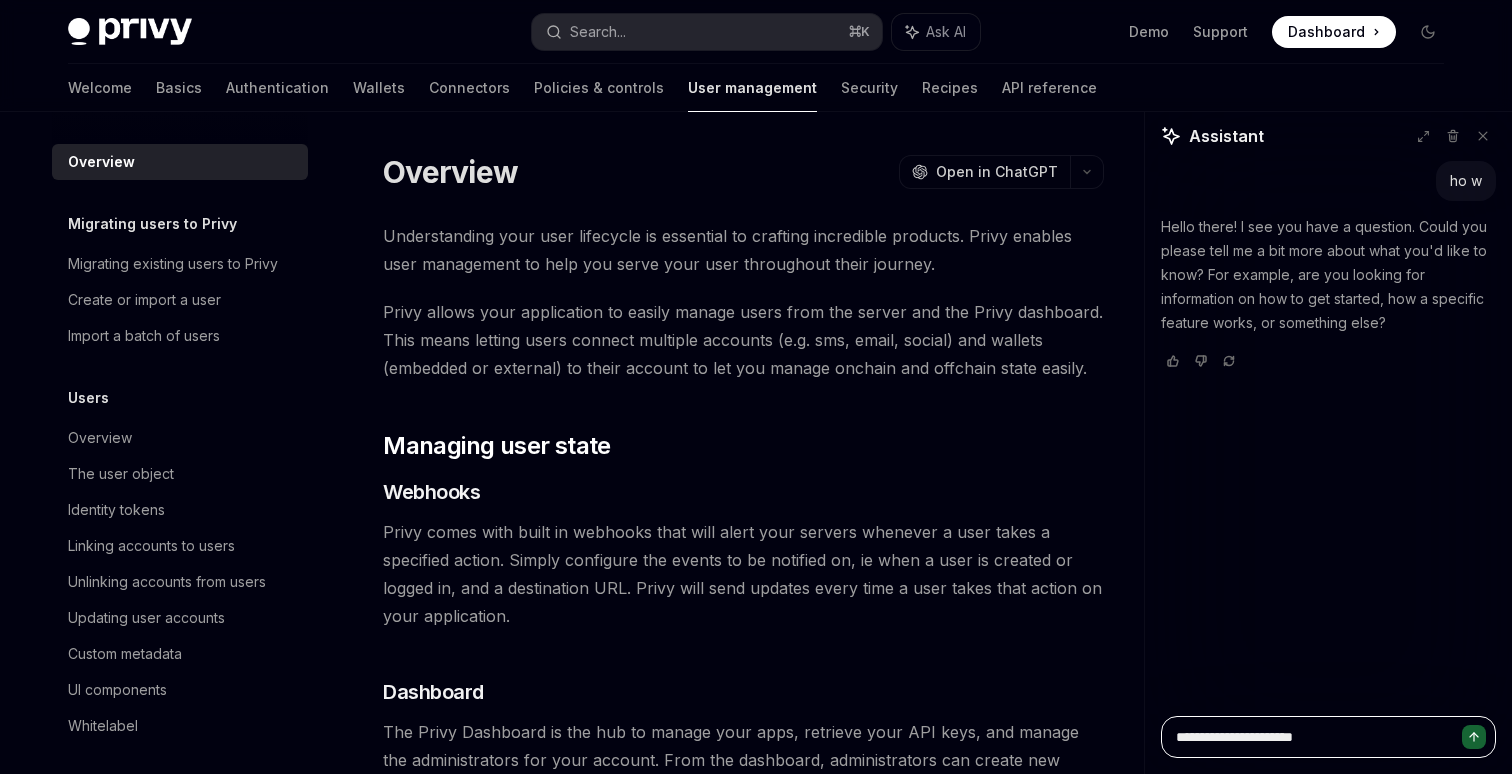 type on "**********" 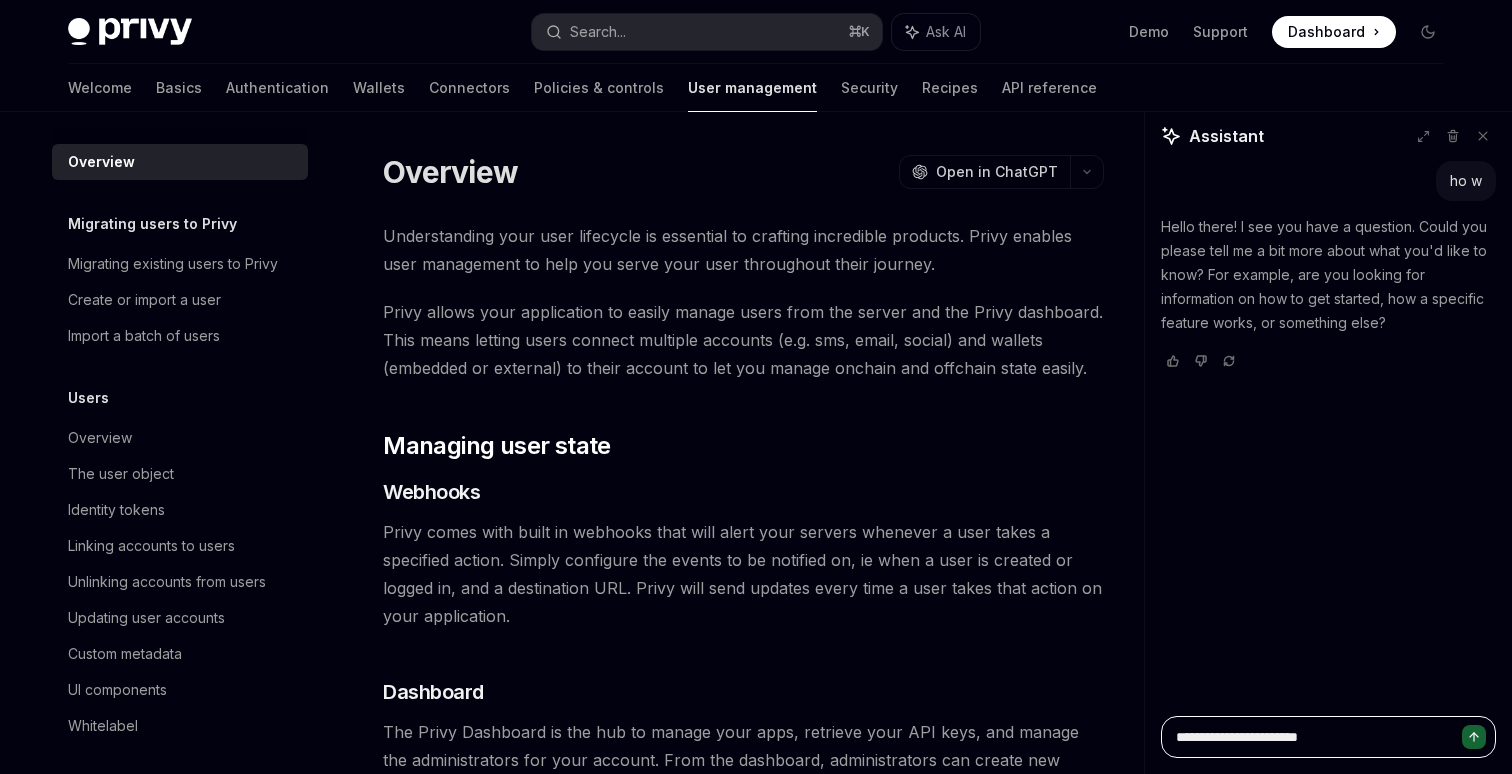 type on "**********" 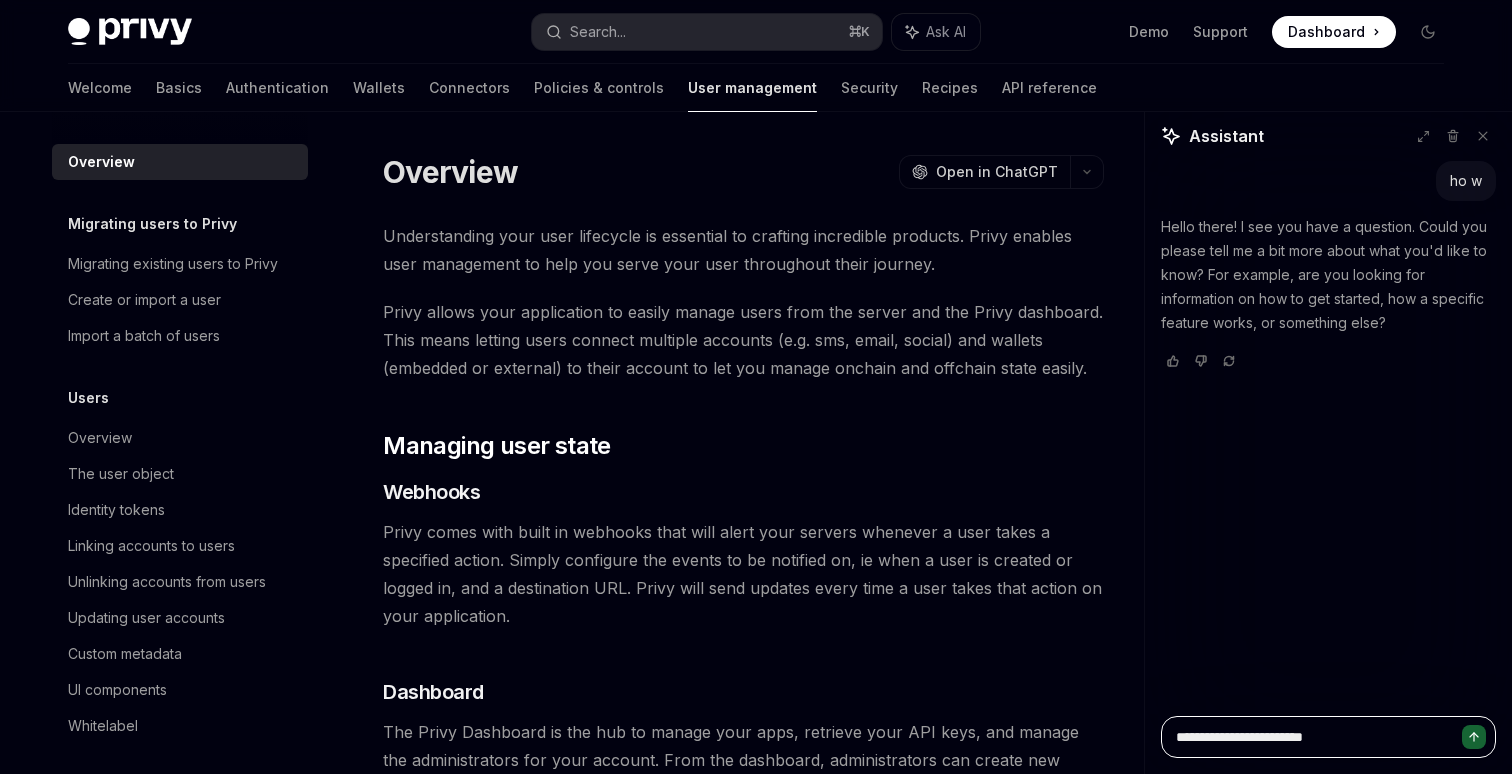 type on "**********" 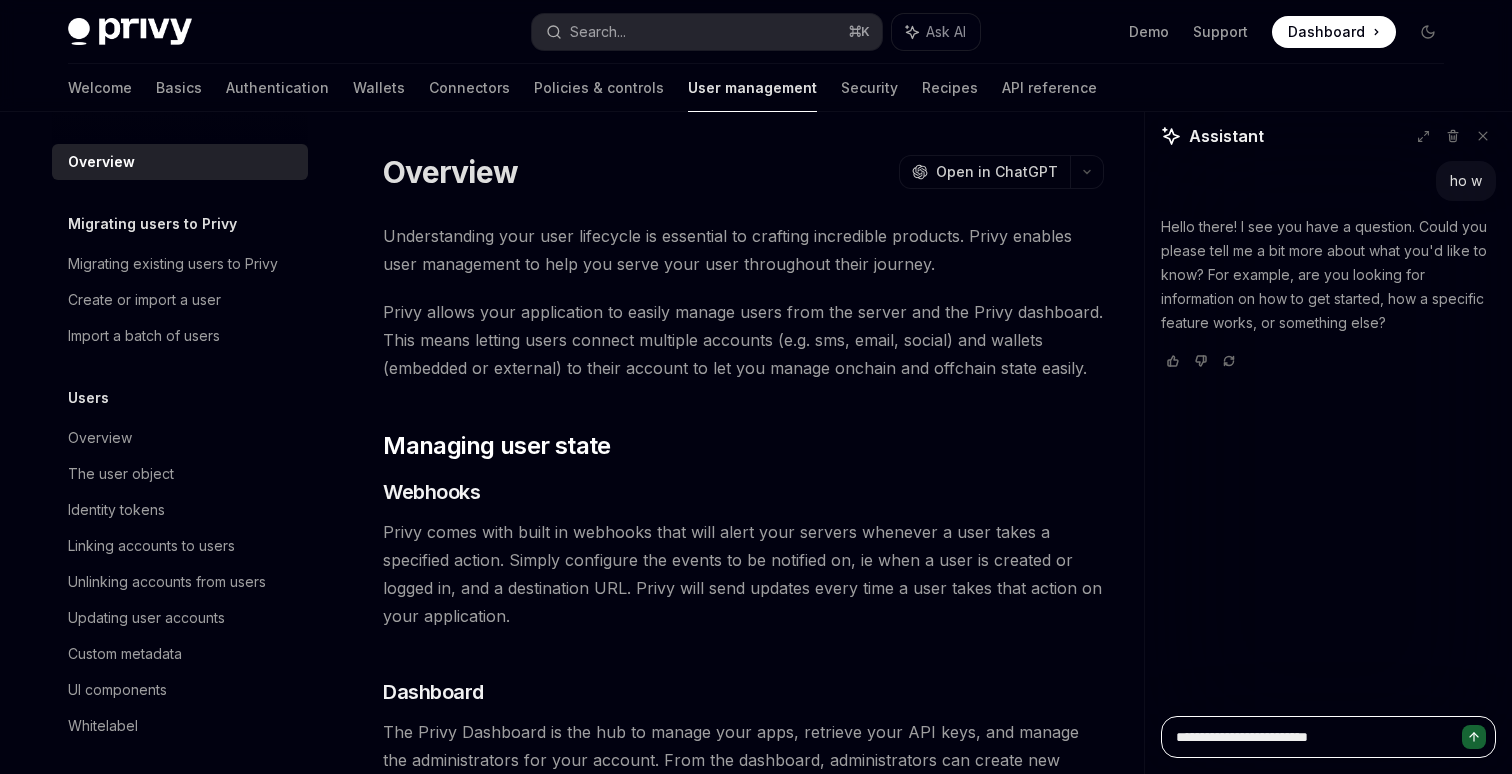 type on "**********" 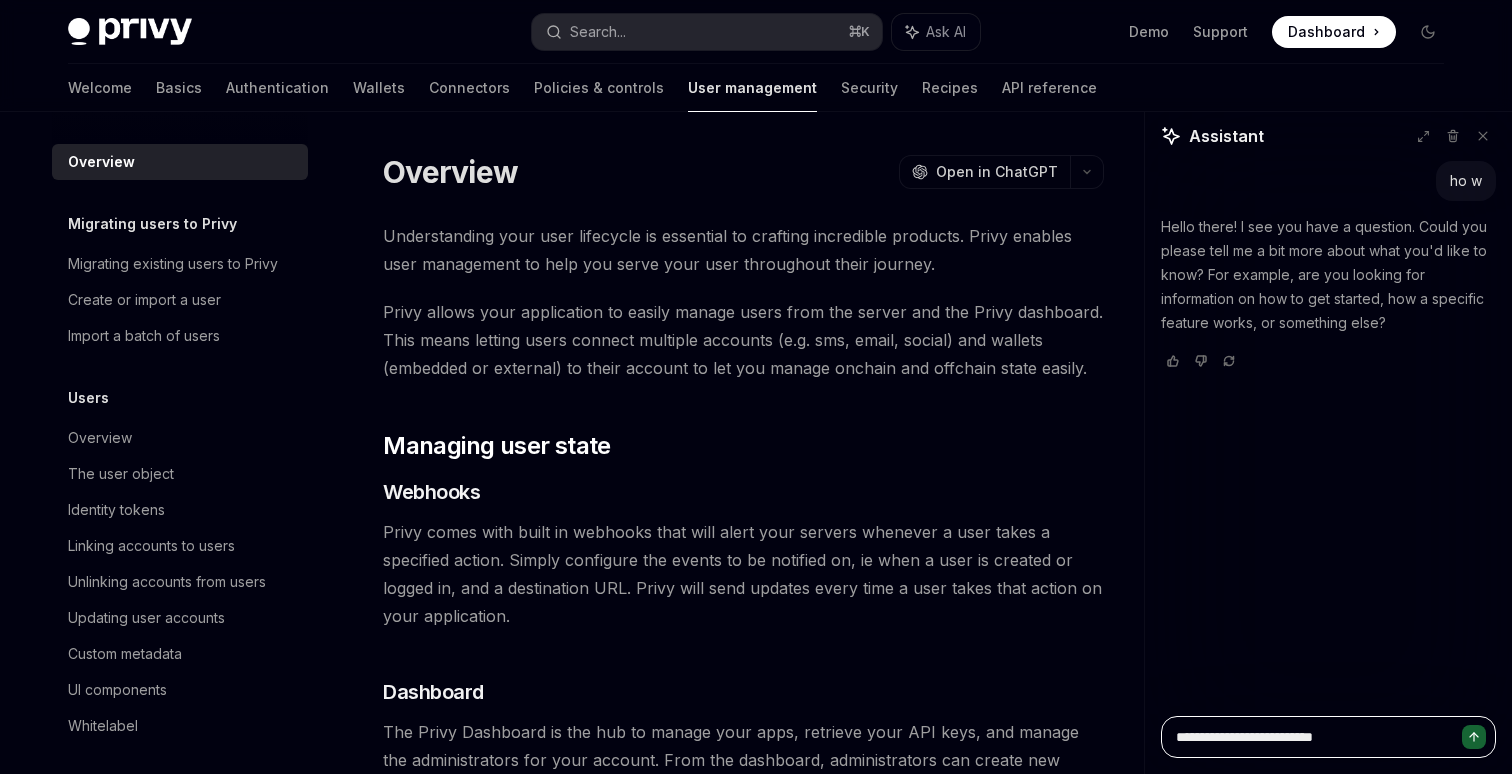 type on "**********" 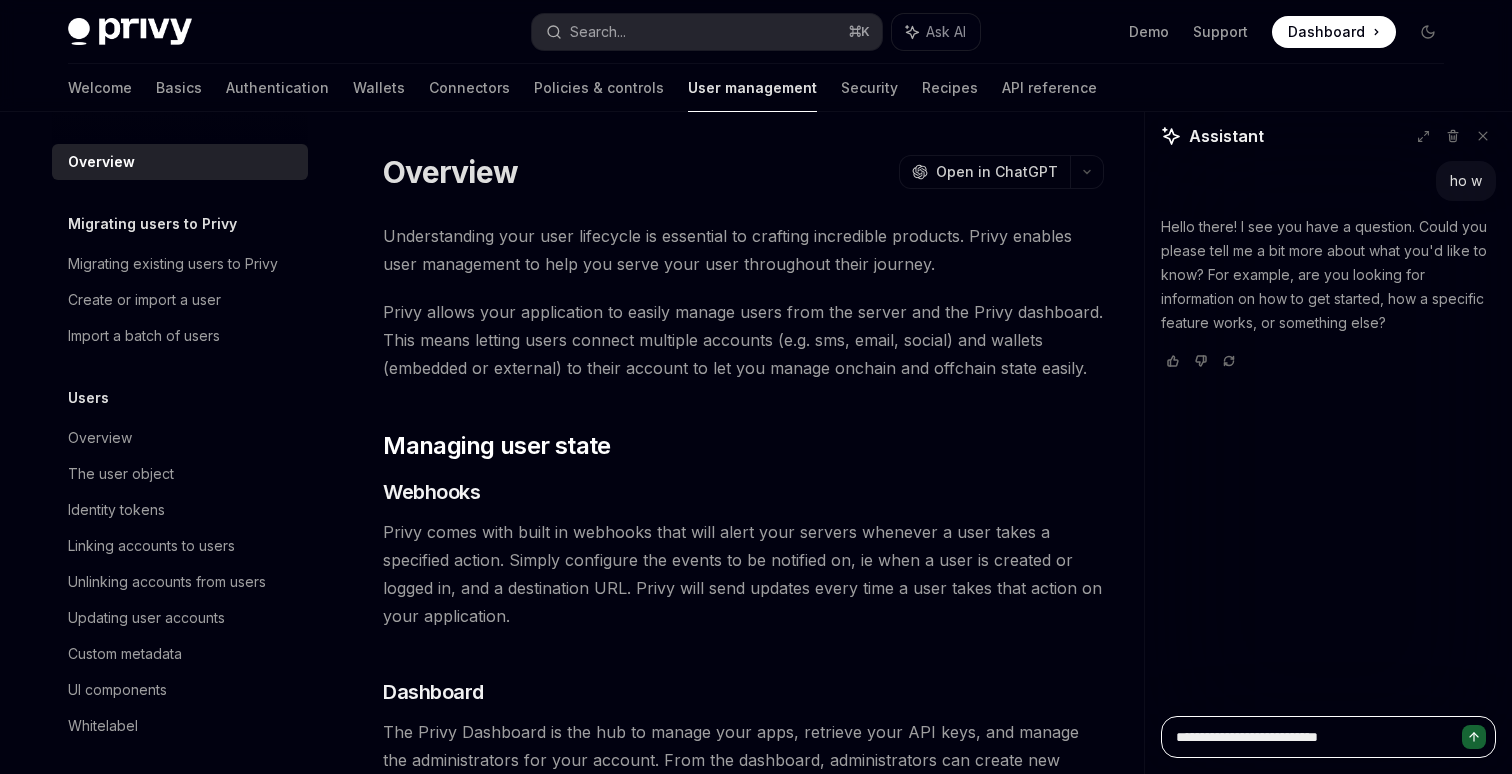 type on "**********" 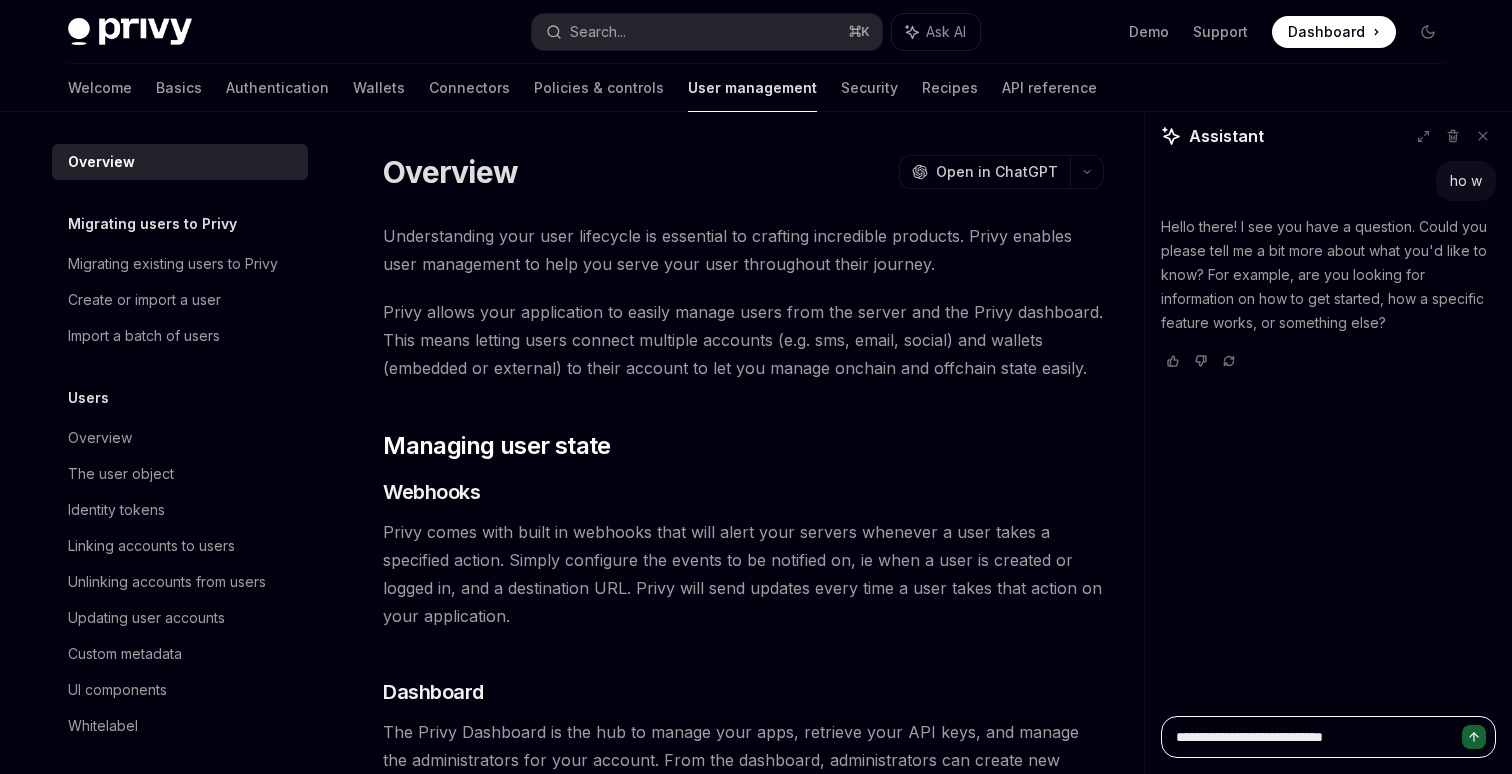 type on "*" 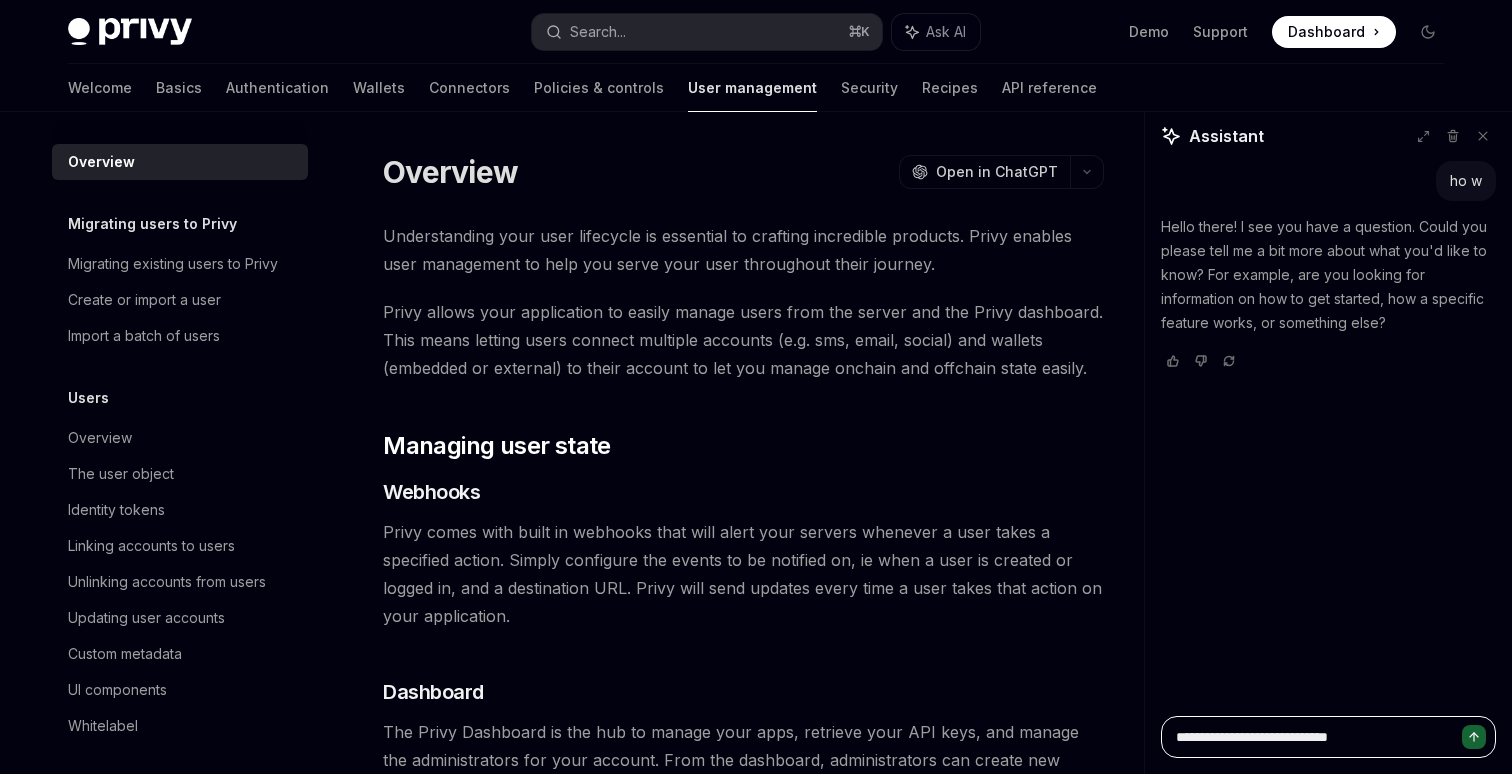 type on "**********" 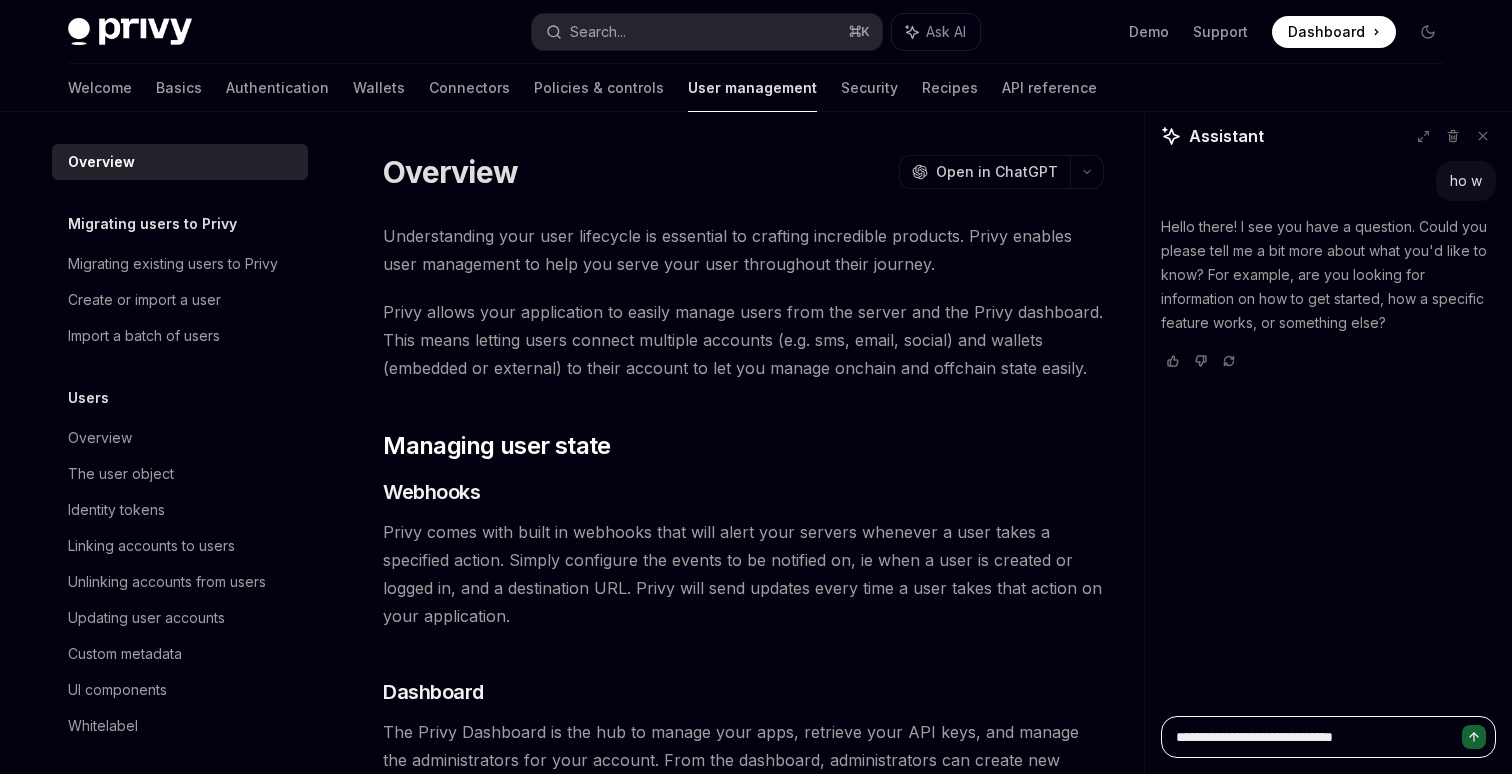 type on "**********" 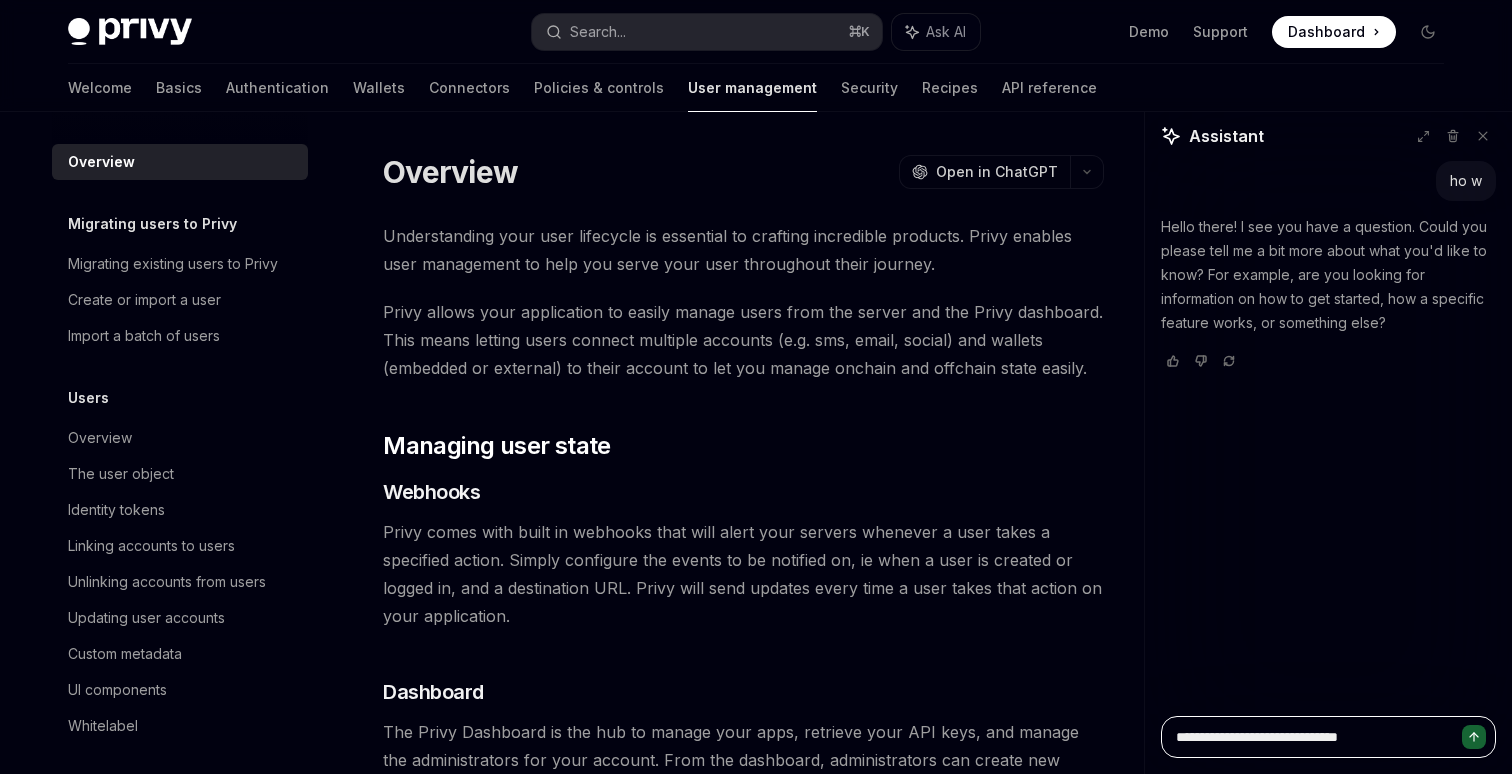 type on "**********" 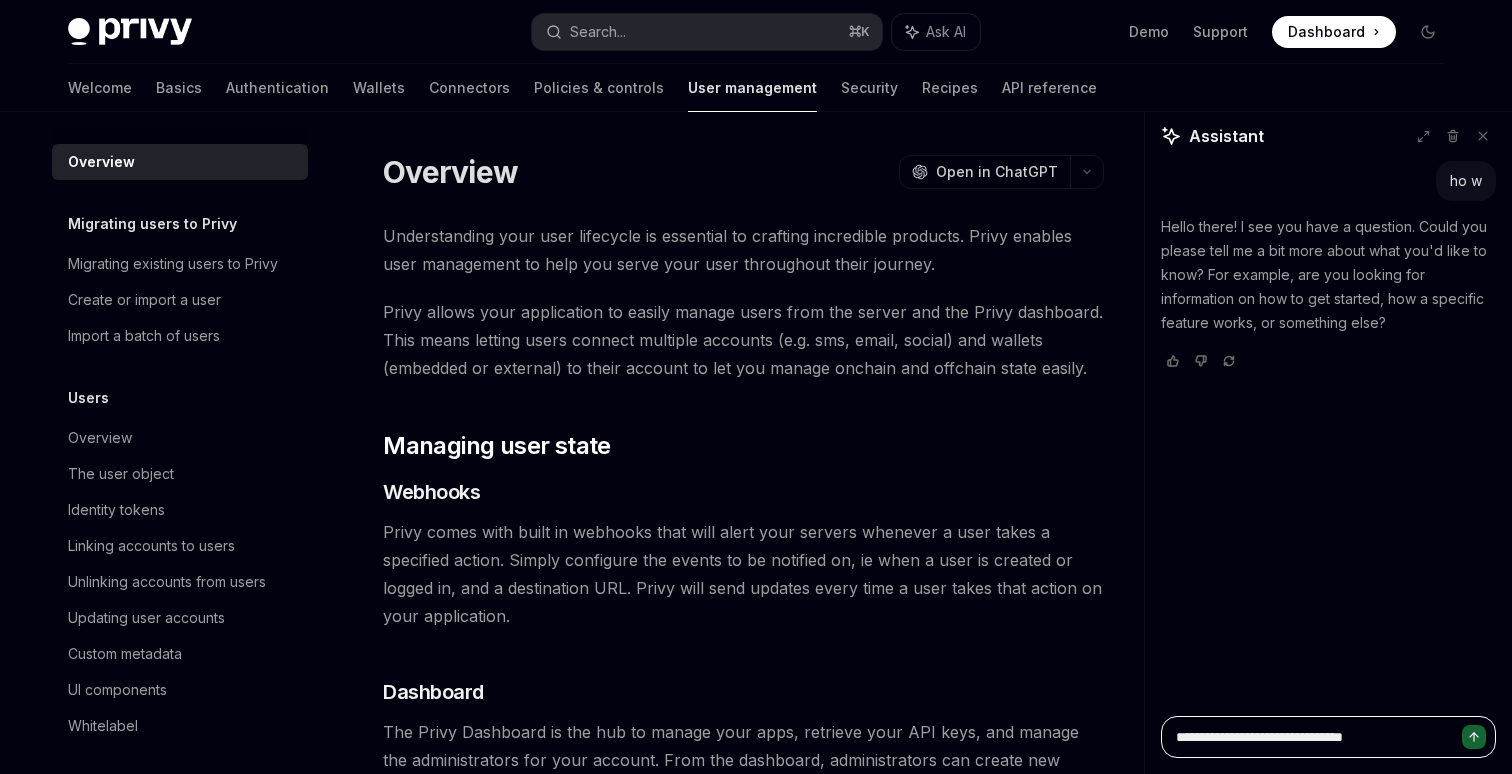 type on "*" 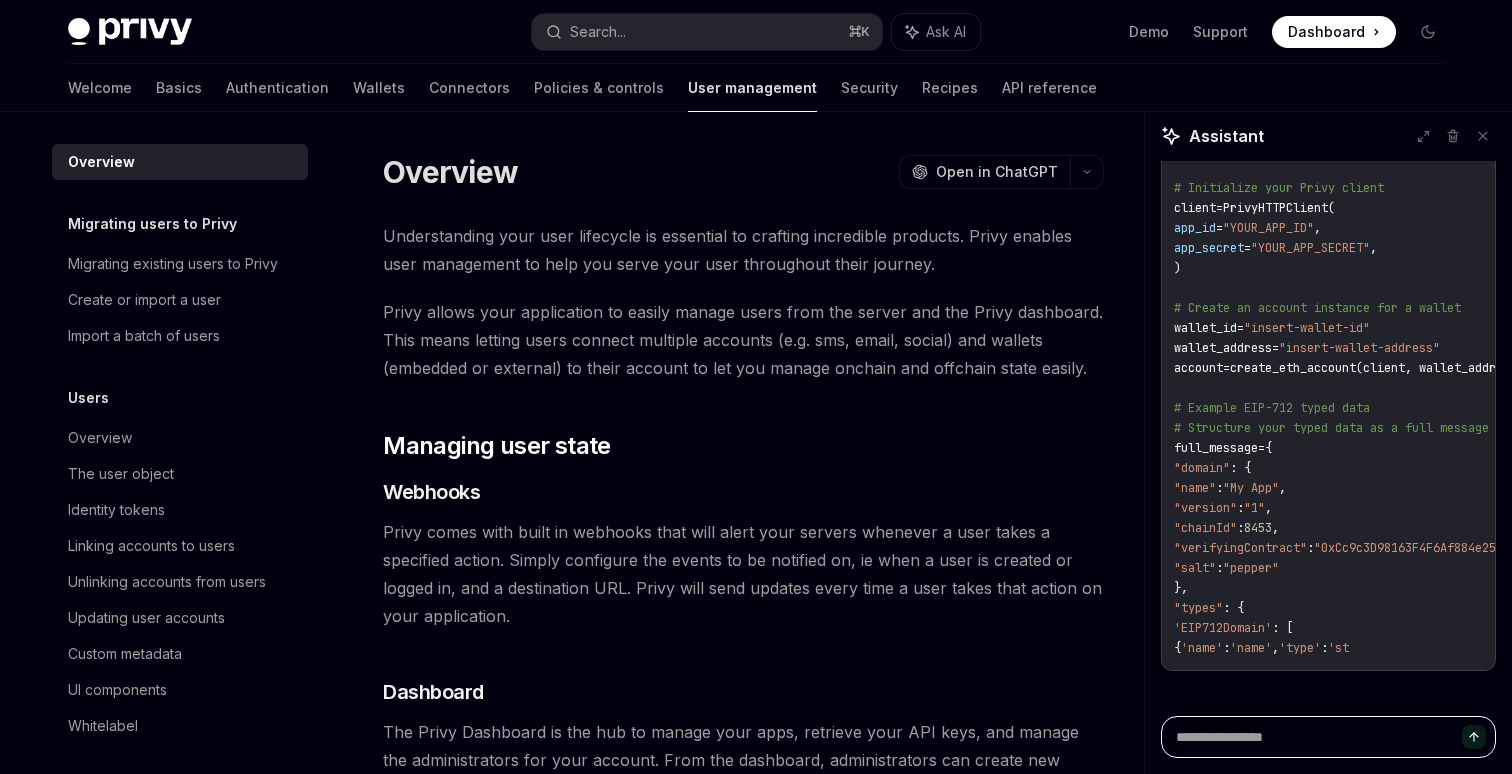 type on "*" 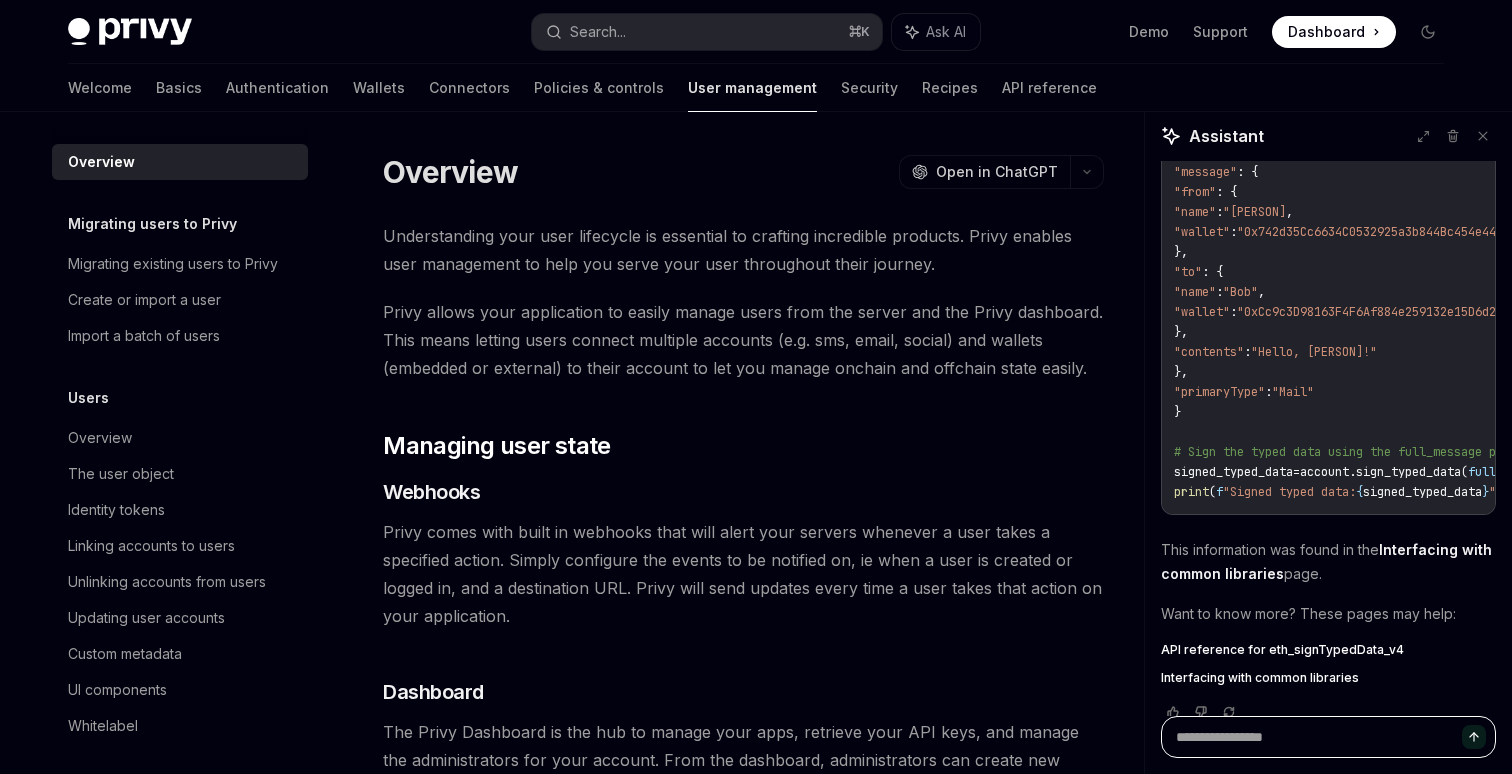 scroll, scrollTop: 1735, scrollLeft: 0, axis: vertical 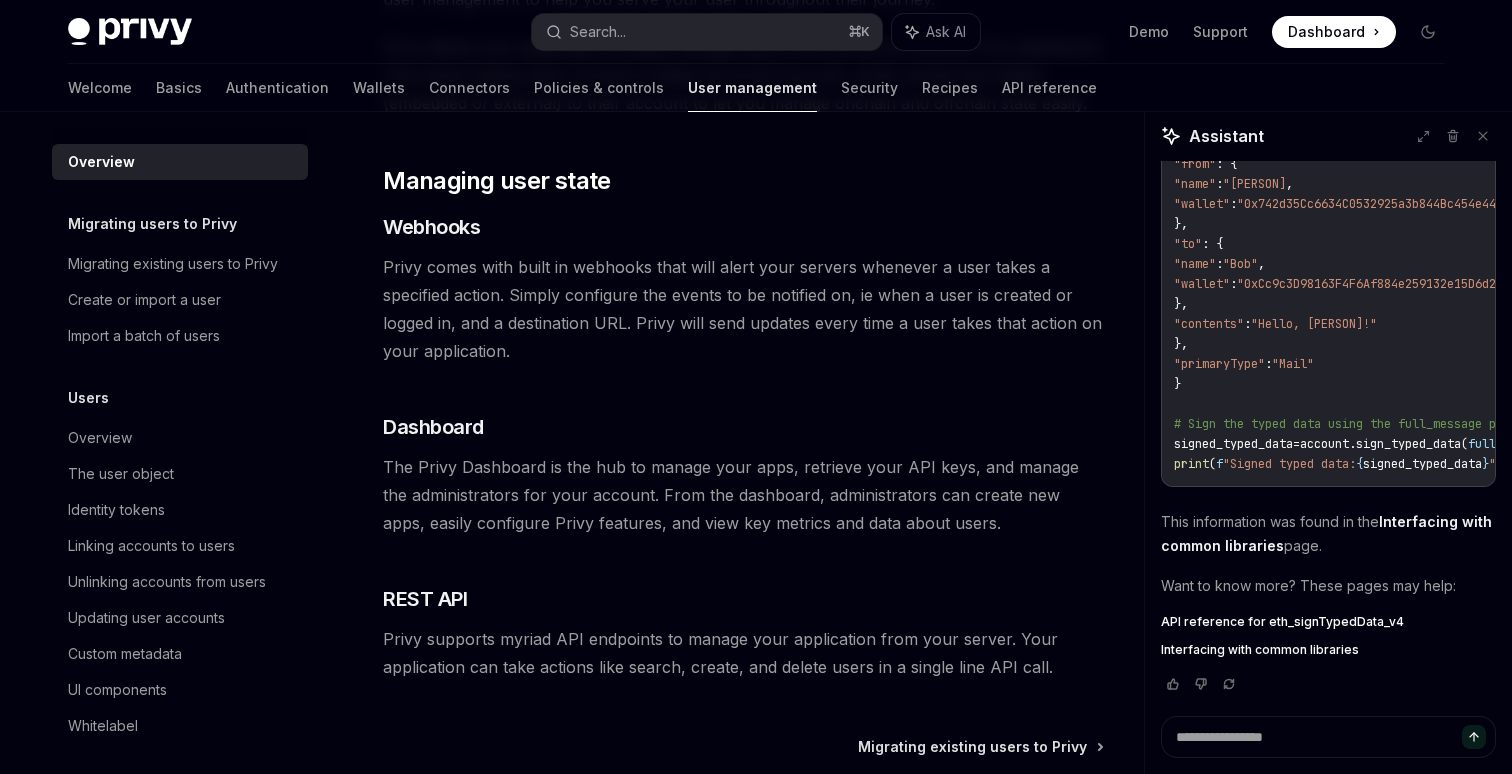 click on "Interfacing with common libraries" at bounding box center [1326, 534] 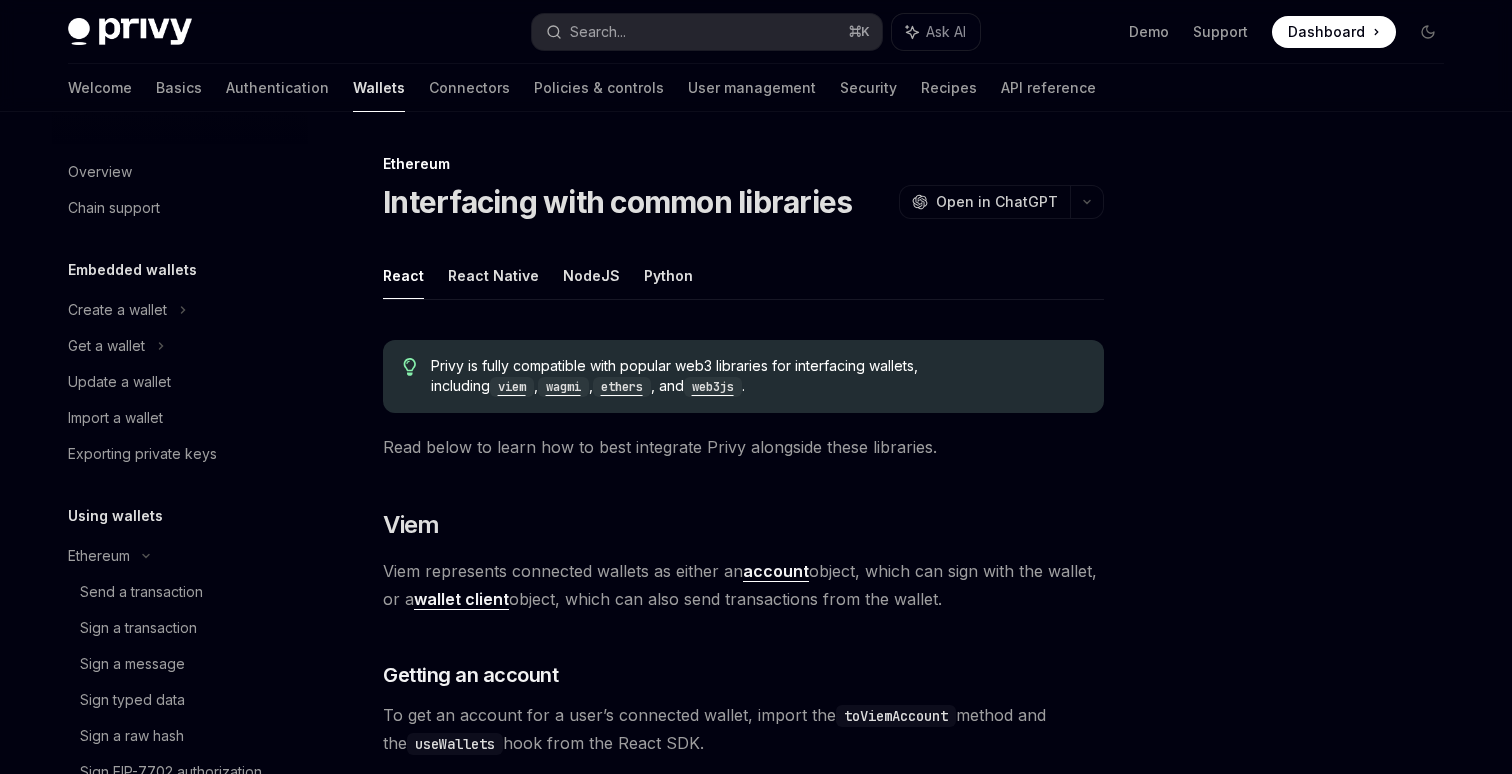 scroll, scrollTop: 0, scrollLeft: 0, axis: both 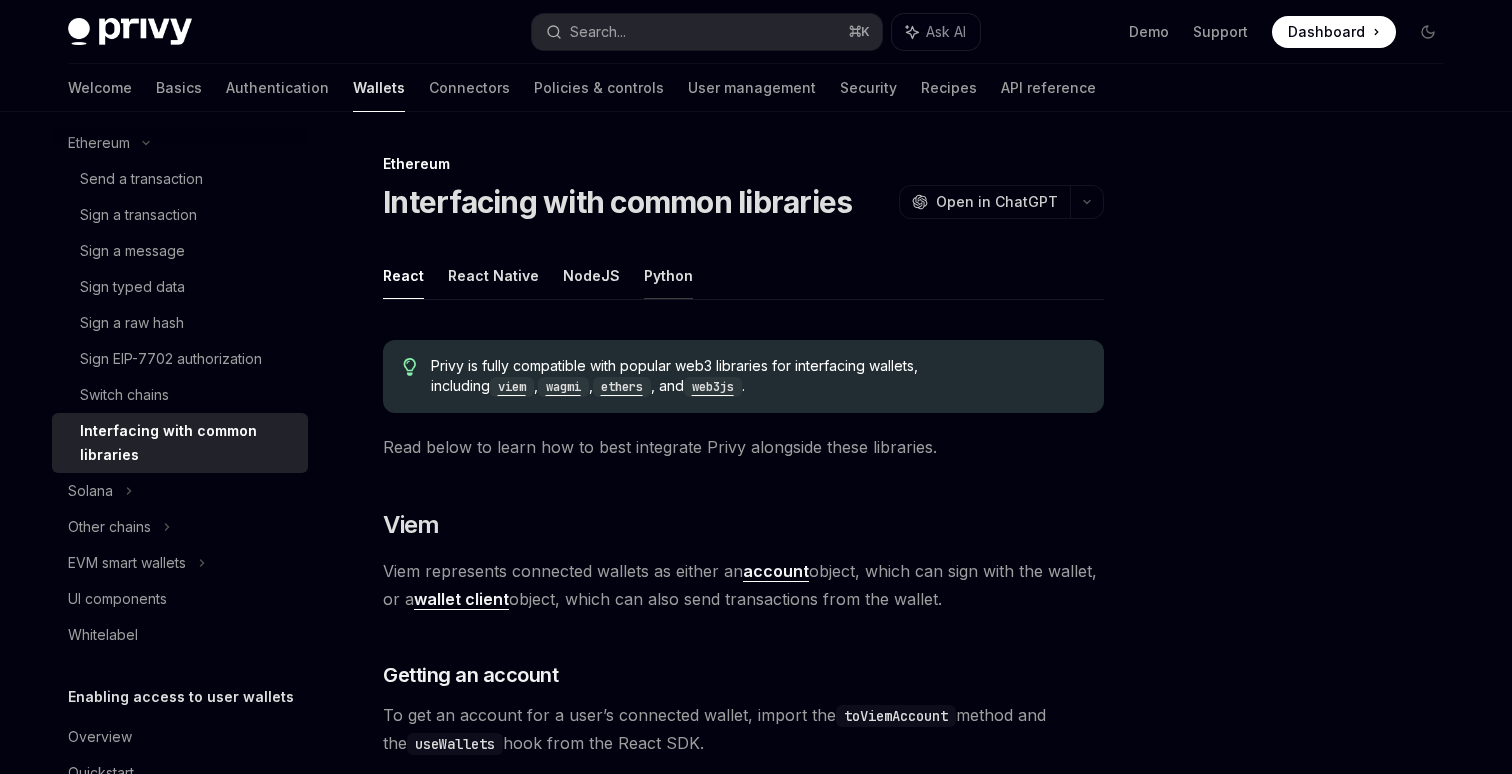click on "Python" at bounding box center [668, 275] 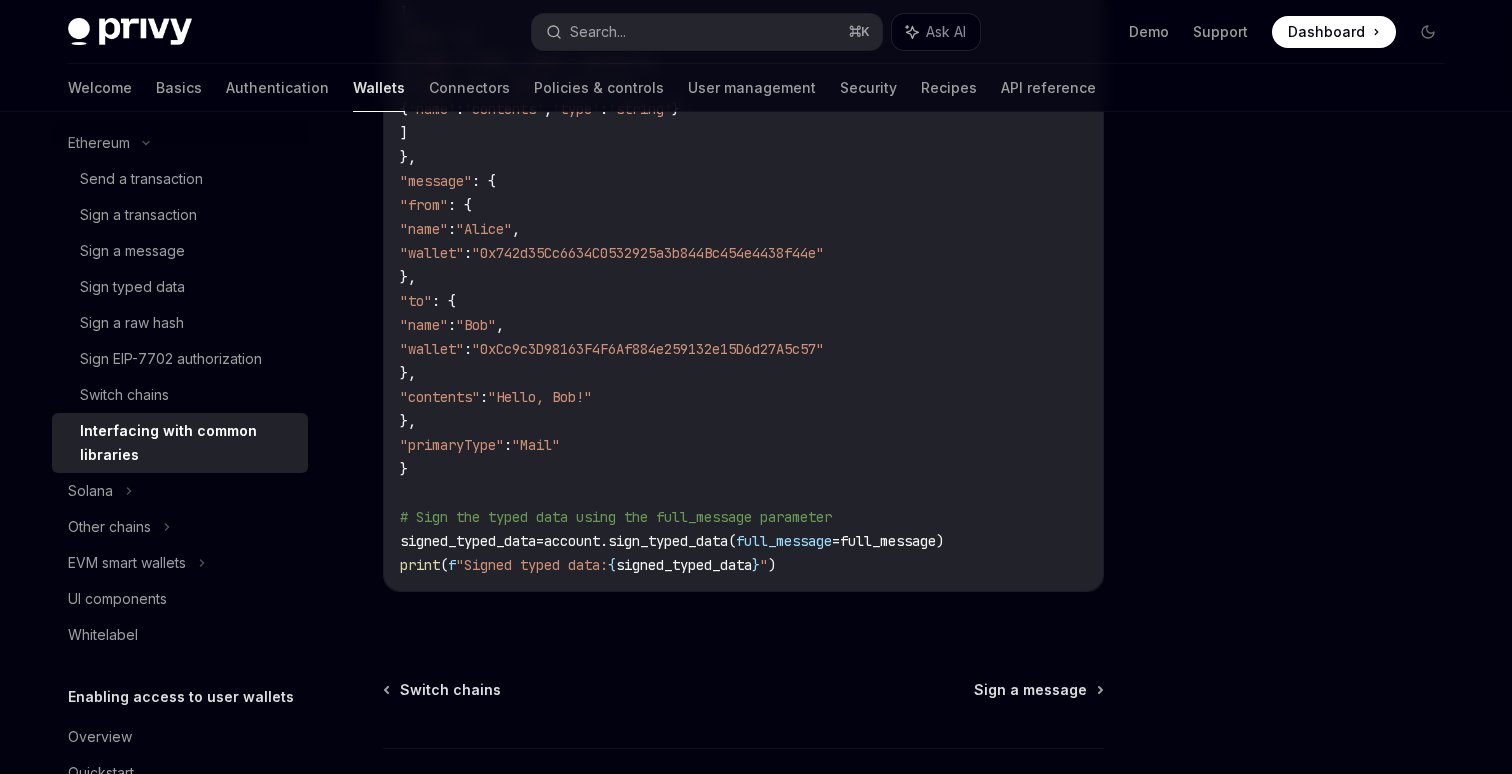 scroll, scrollTop: 2660, scrollLeft: 0, axis: vertical 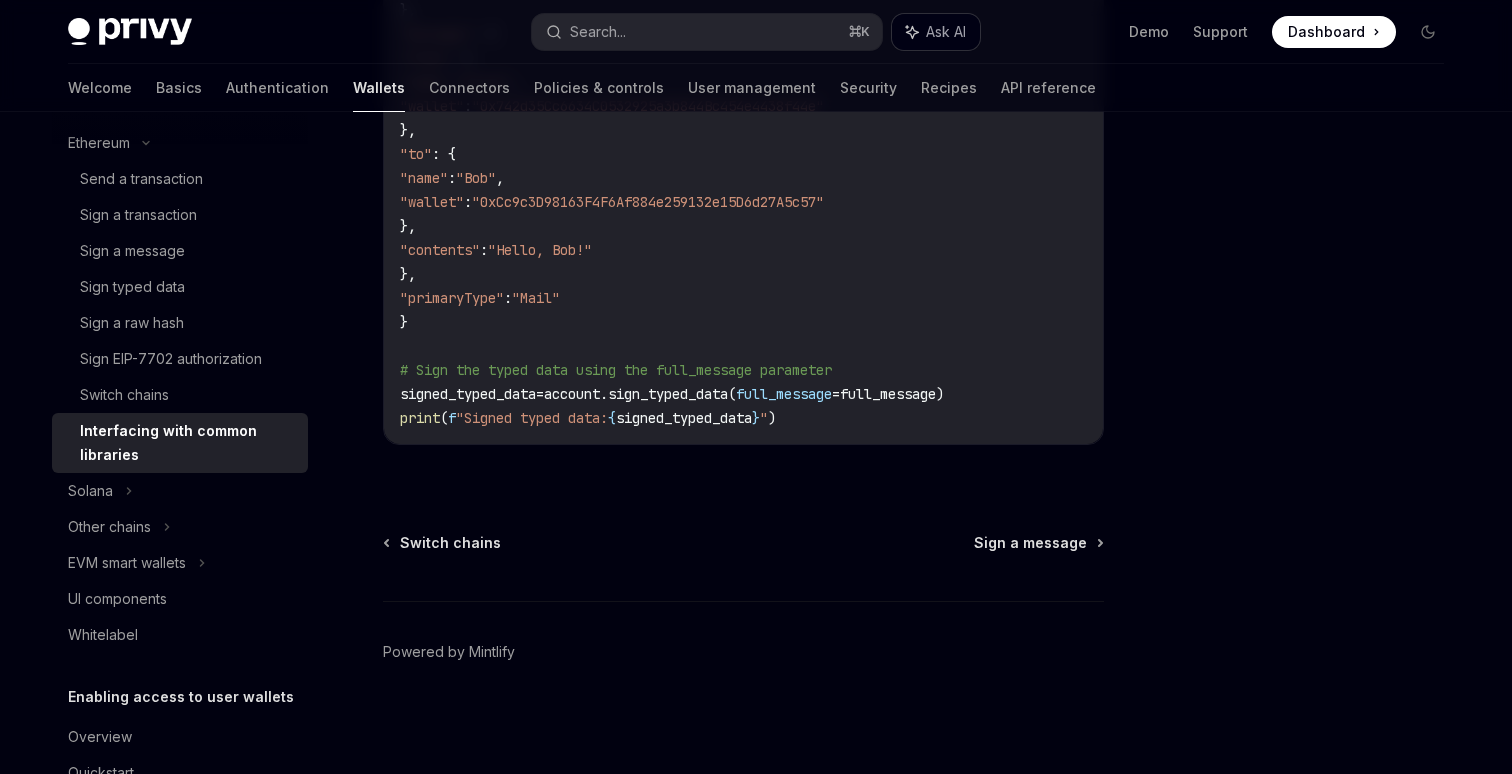 click on "Ask AI" at bounding box center [946, 32] 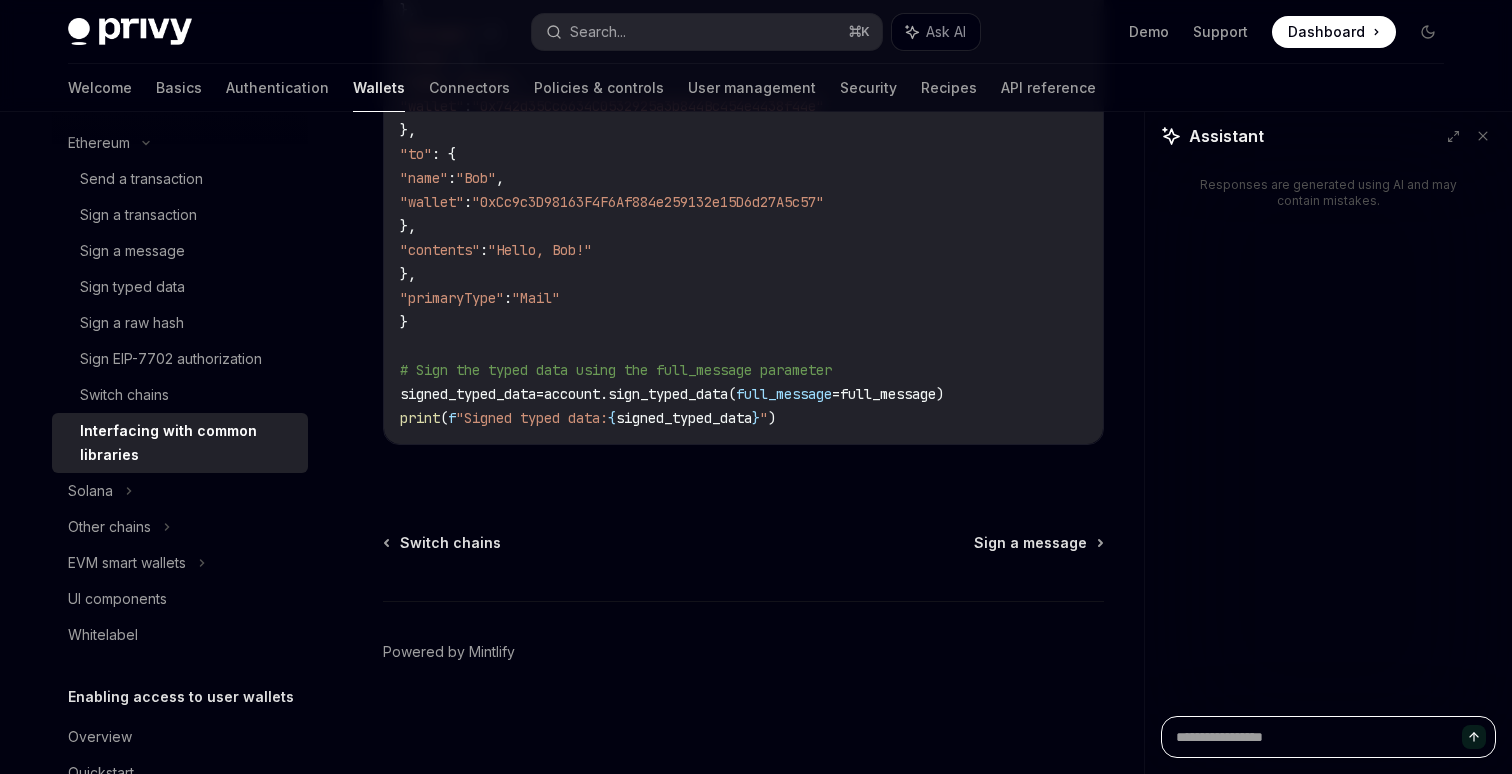 type on "*" 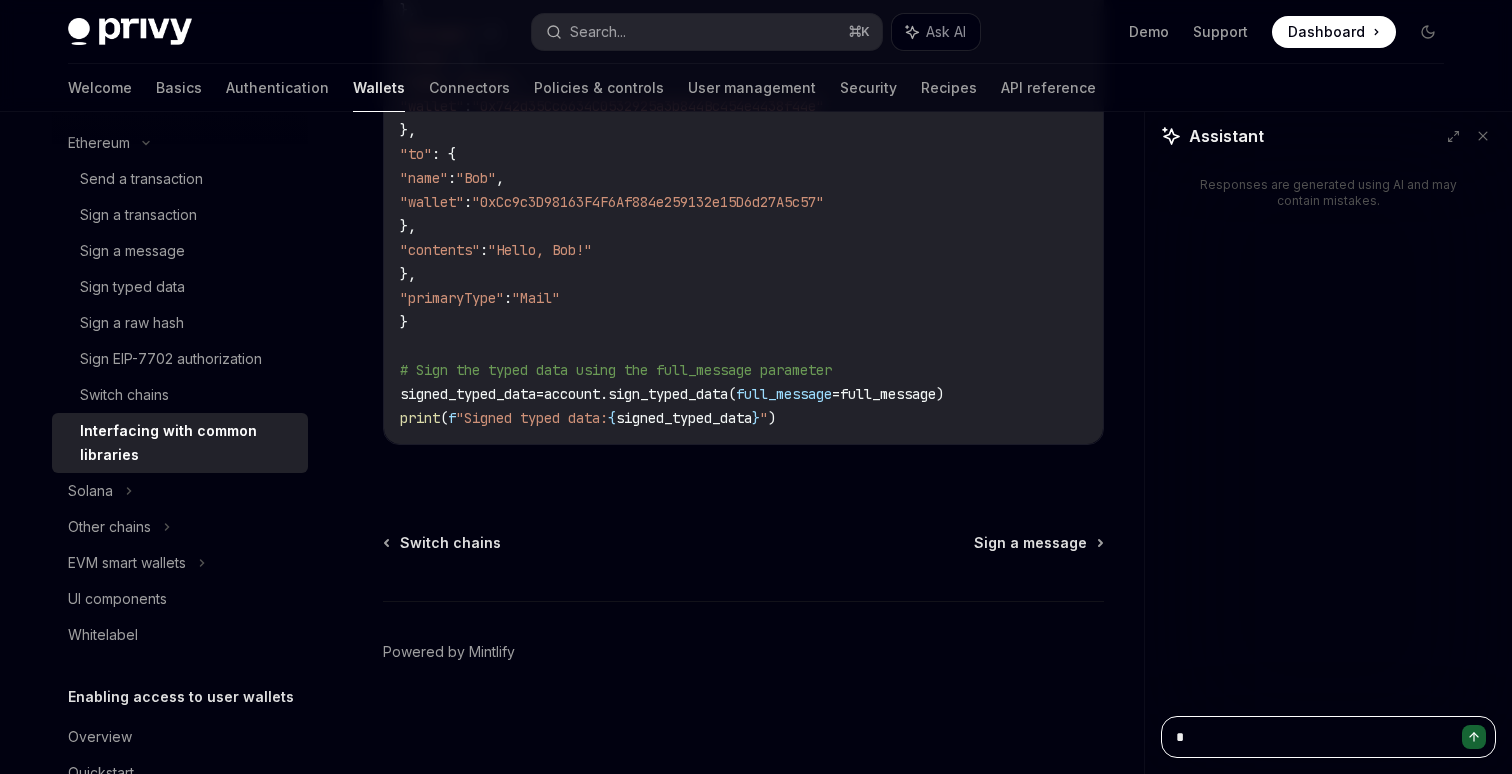 type 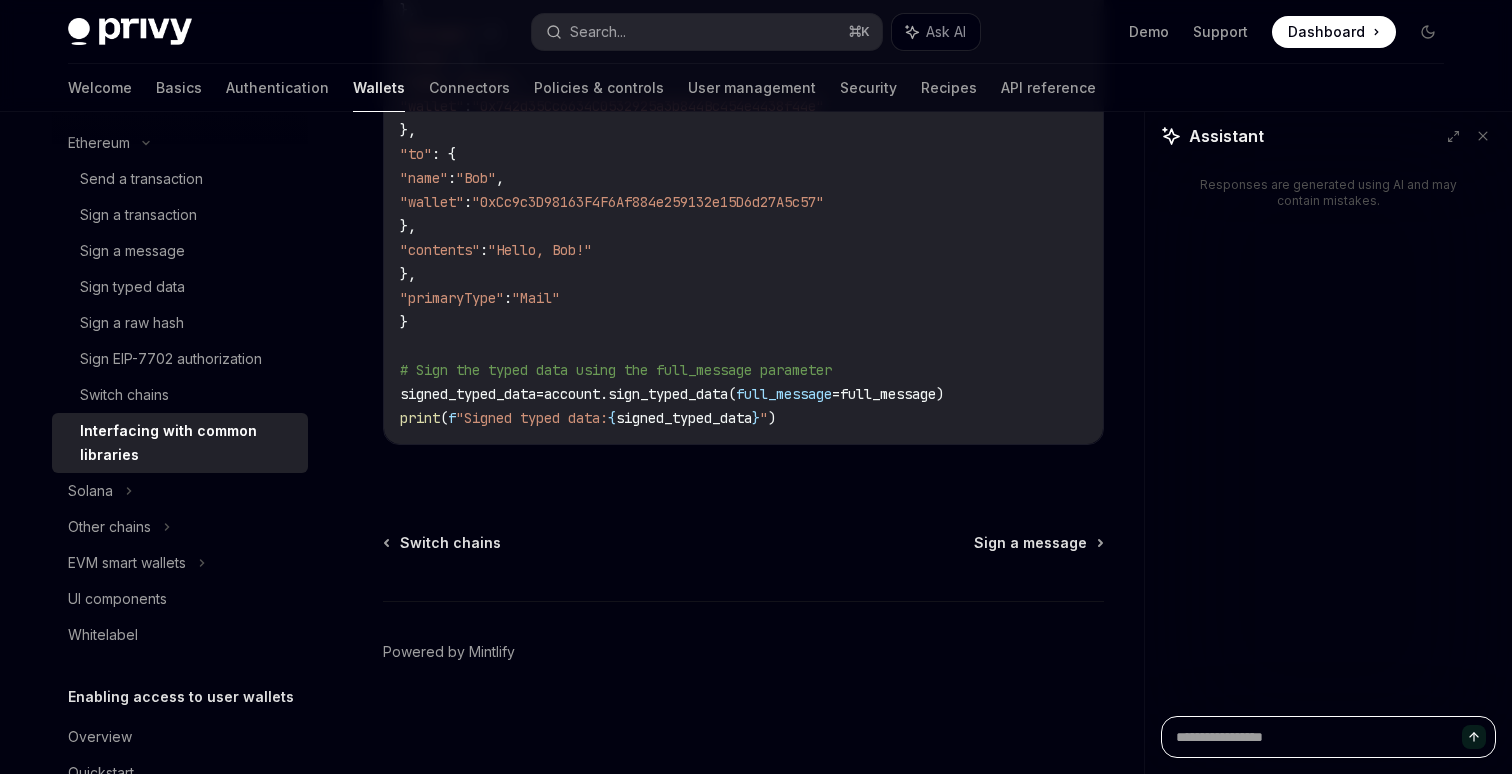 type on "*" 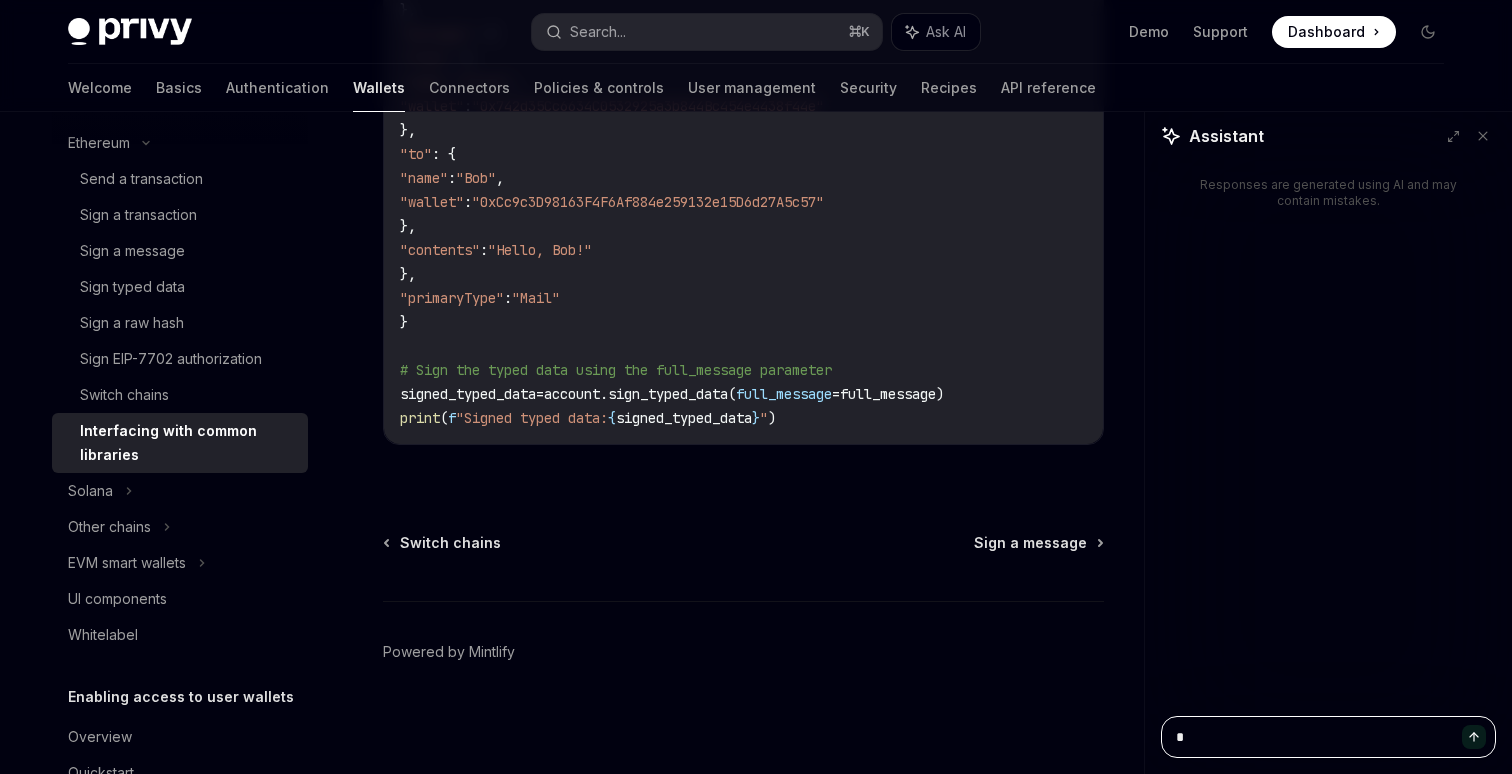 type on "*" 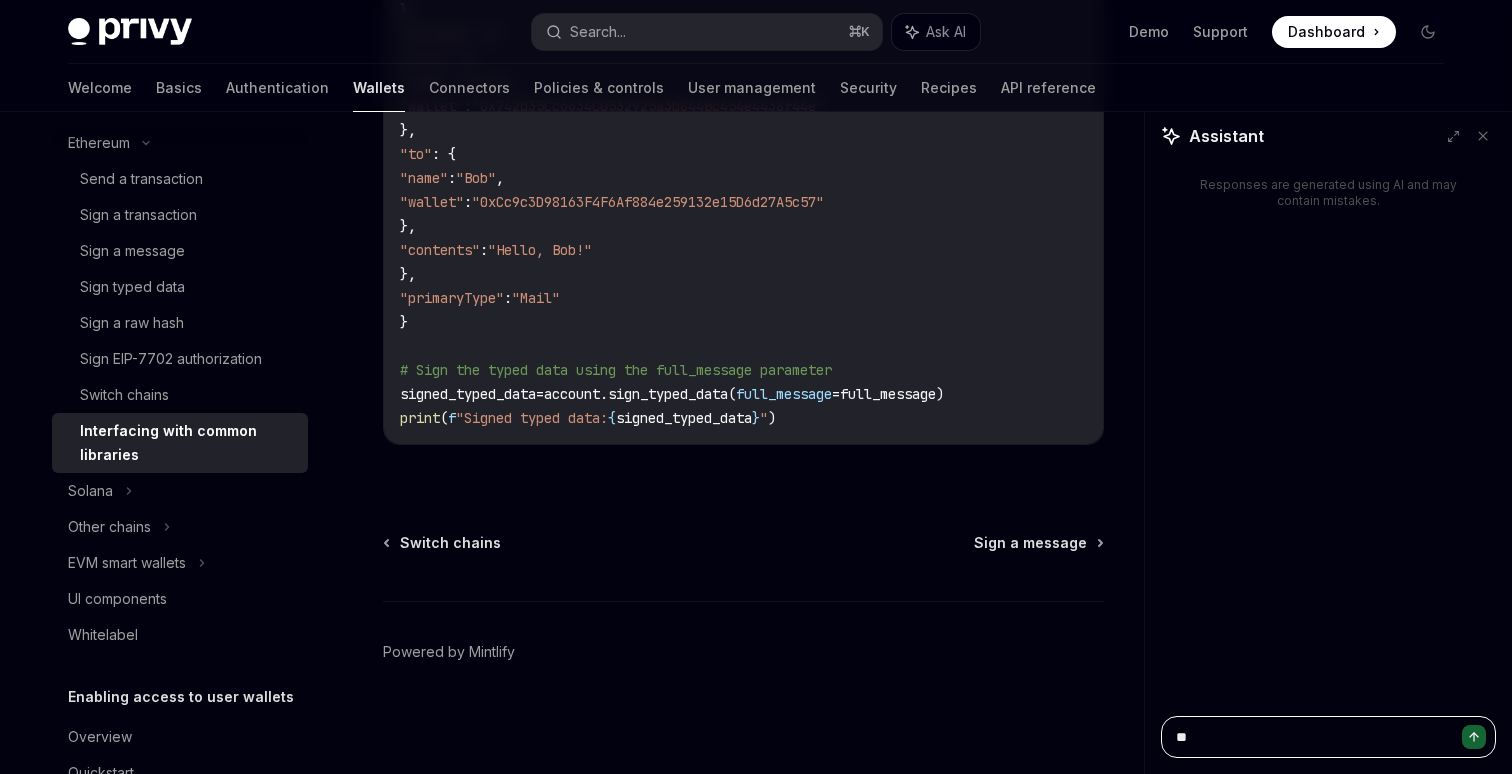 type on "***" 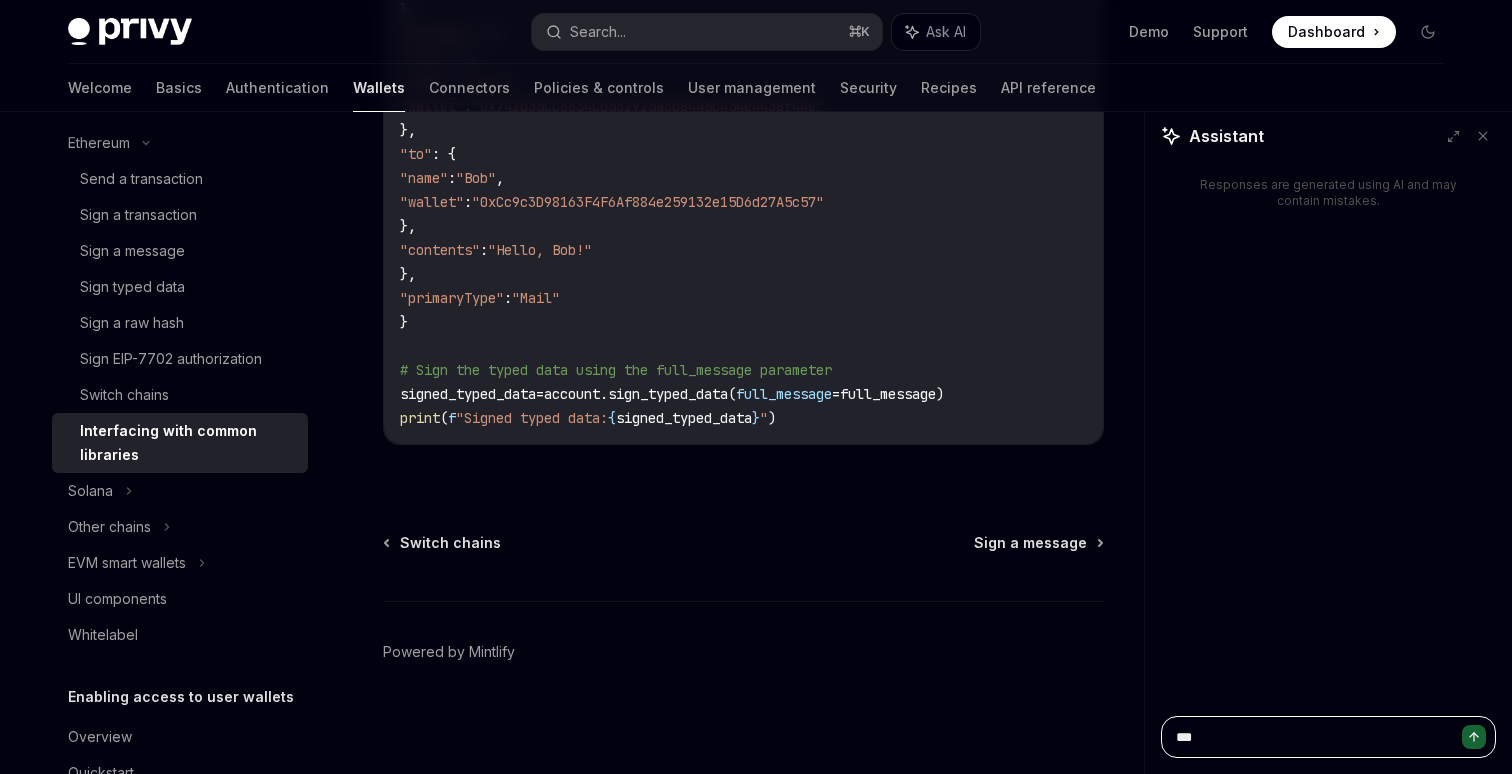 type on "***" 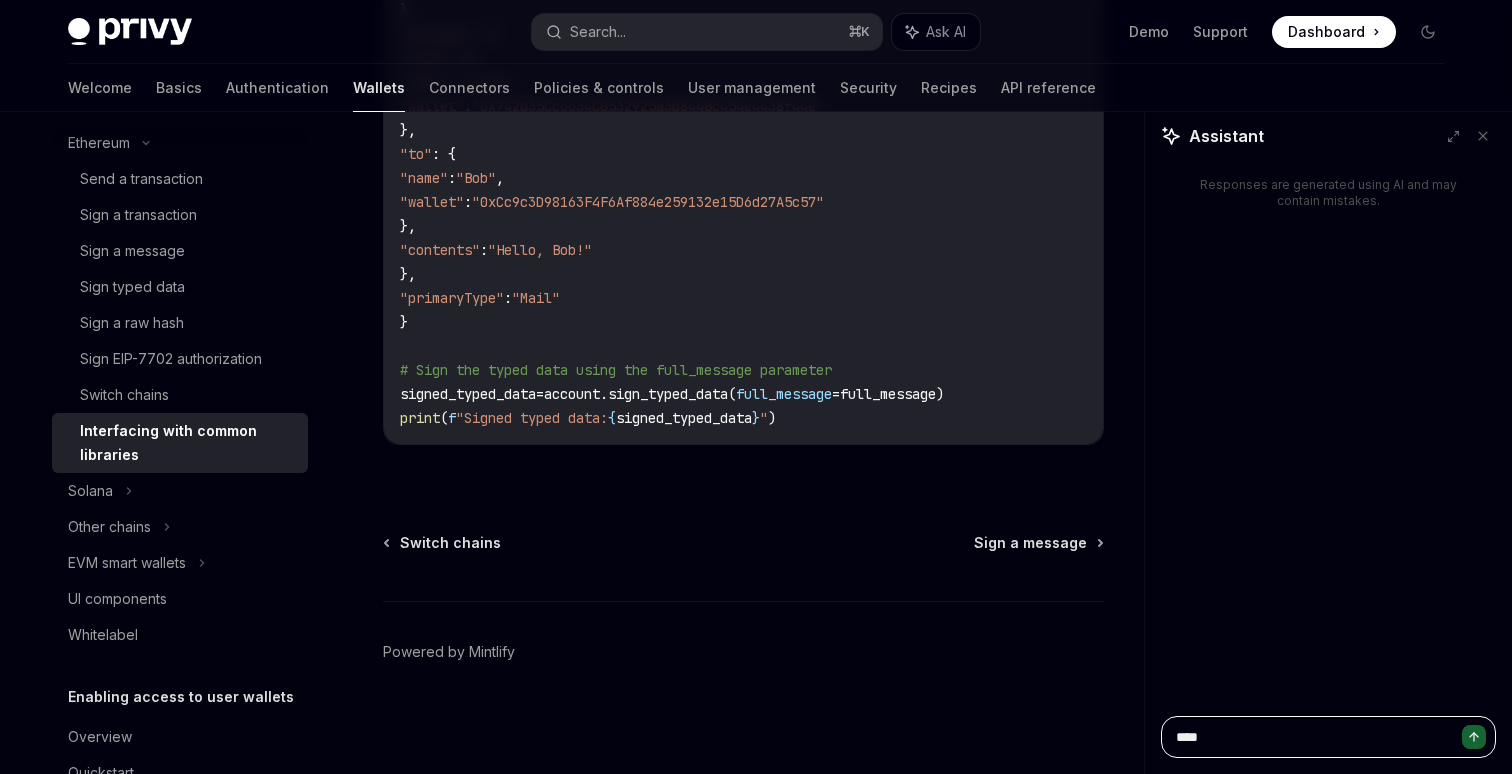 type on "*****" 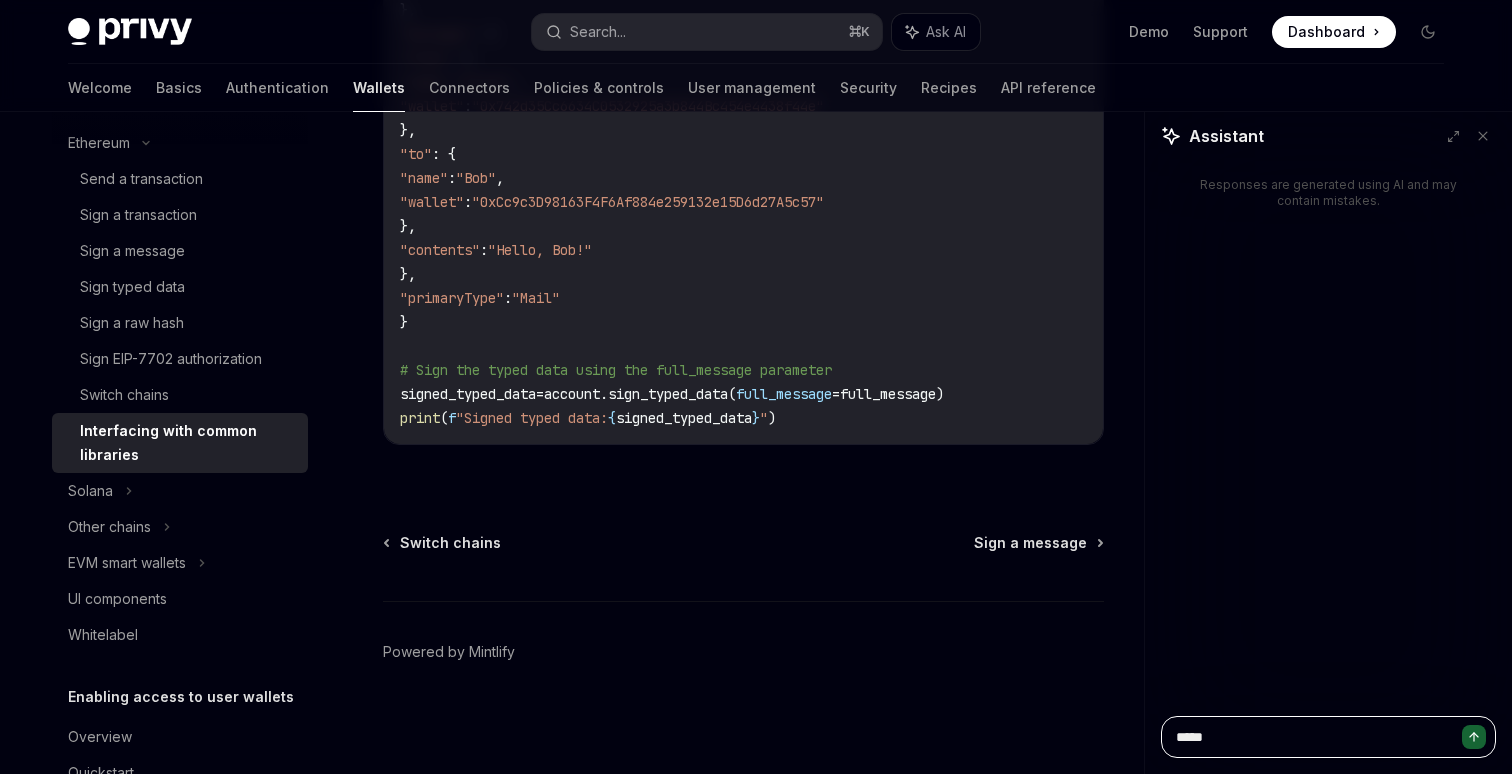type on "******" 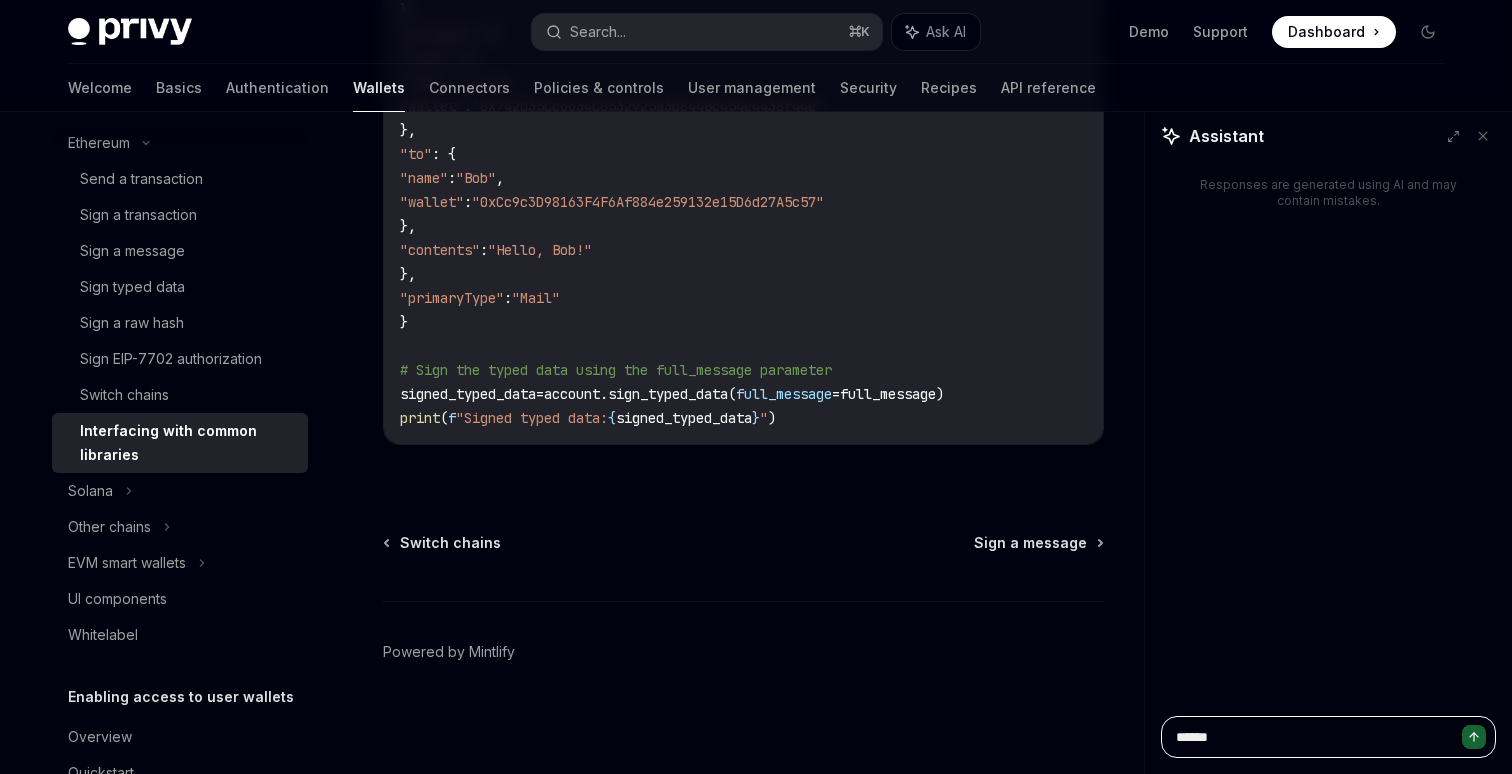 type on "*******" 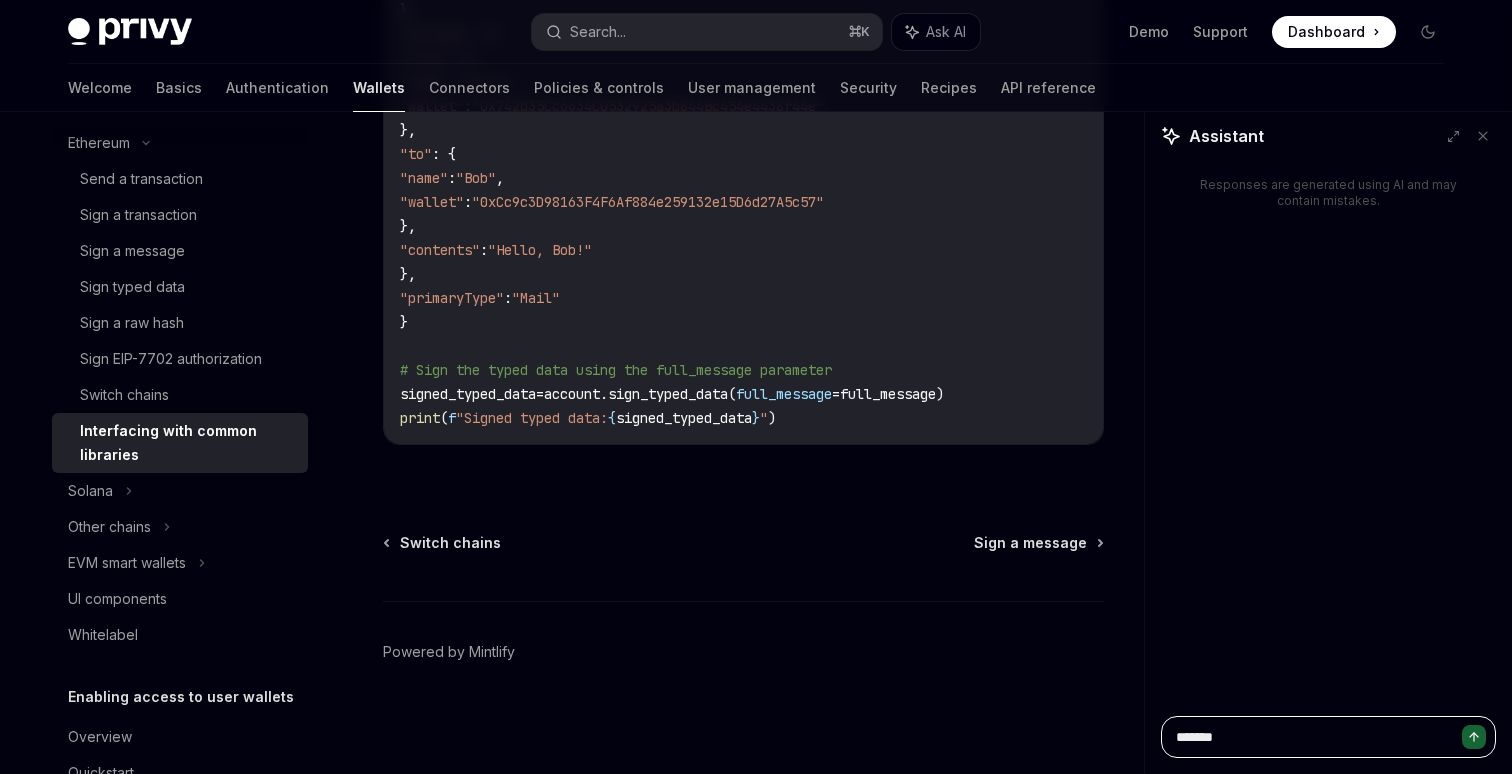 type on "********" 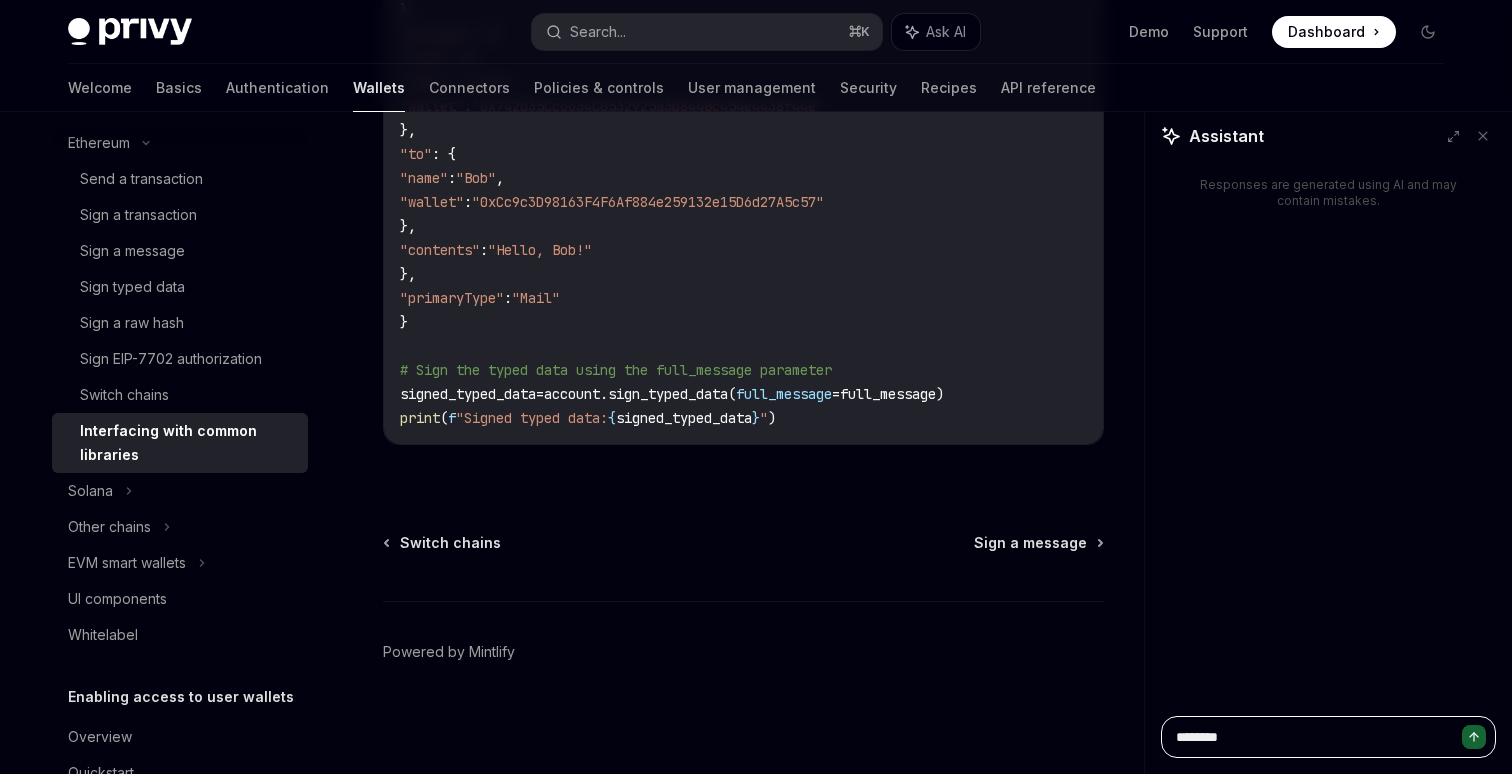 type on "*" 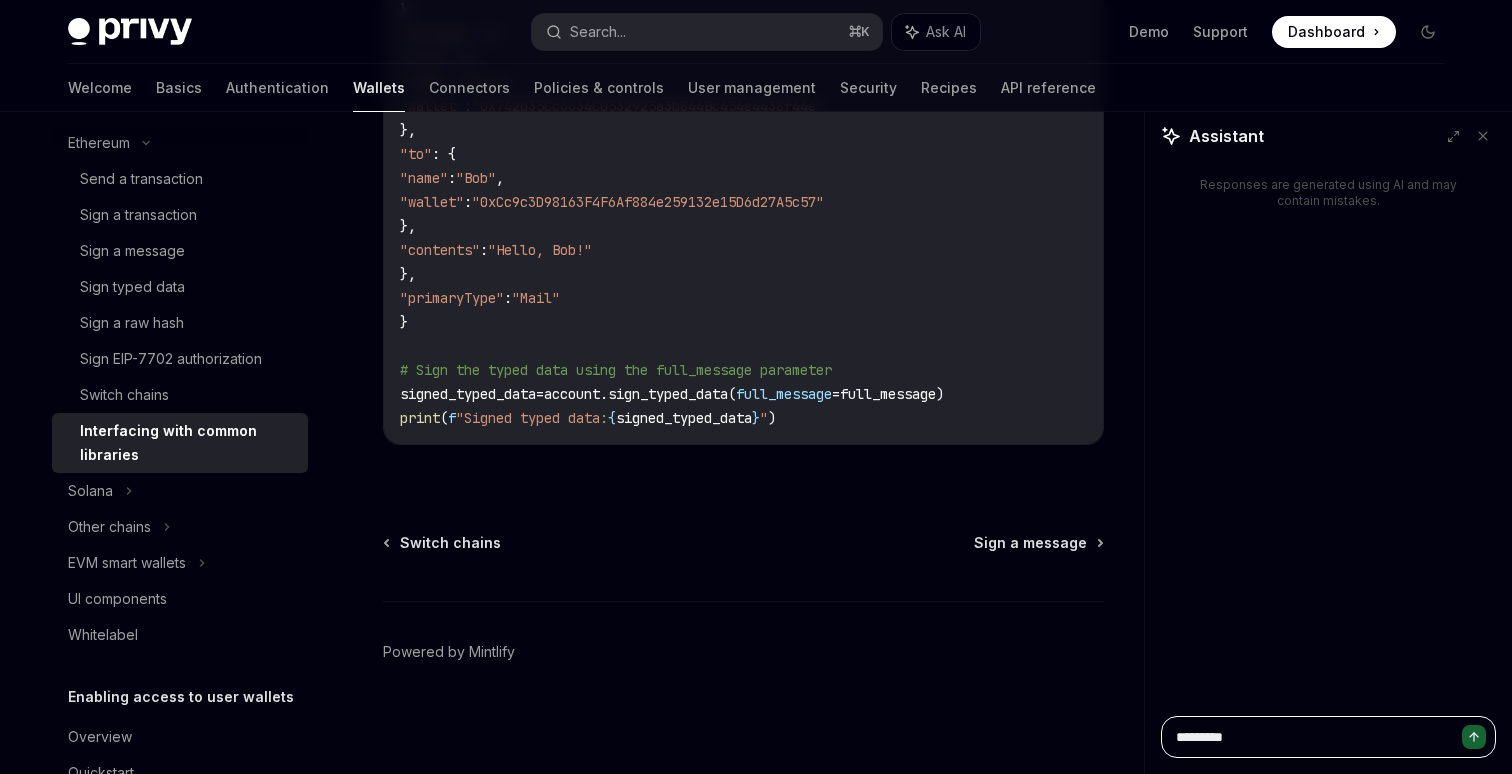 type on "**********" 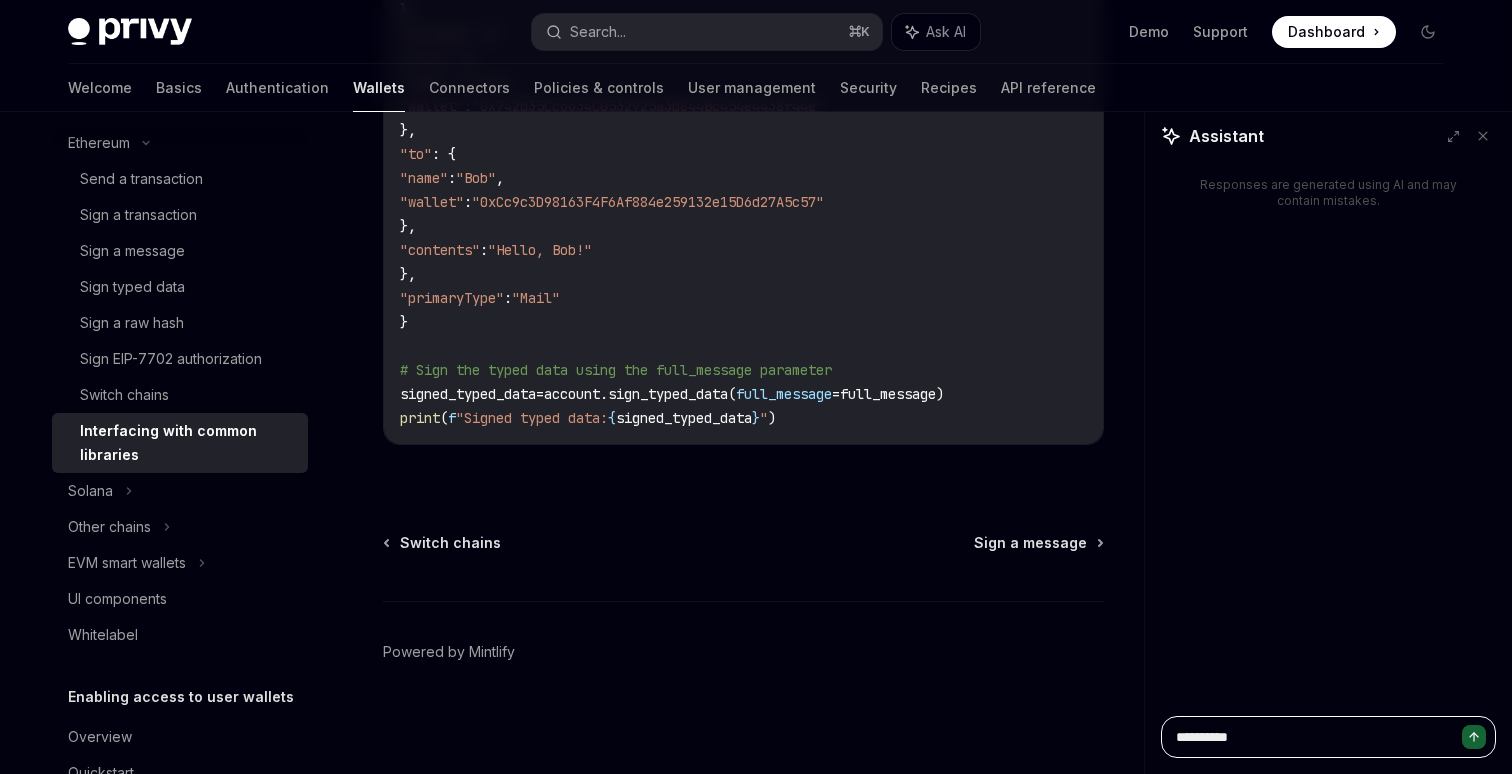 type on "**********" 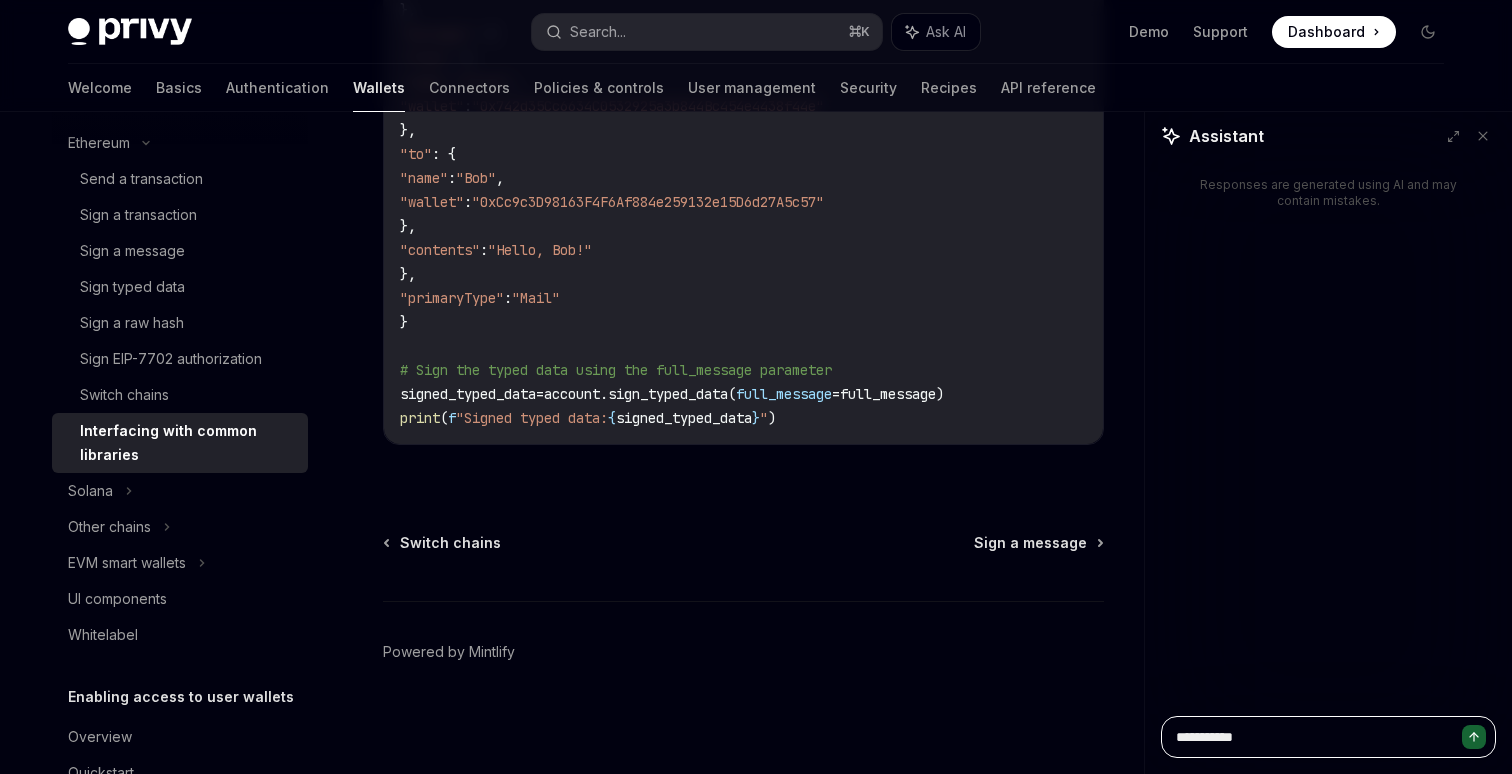 type on "**********" 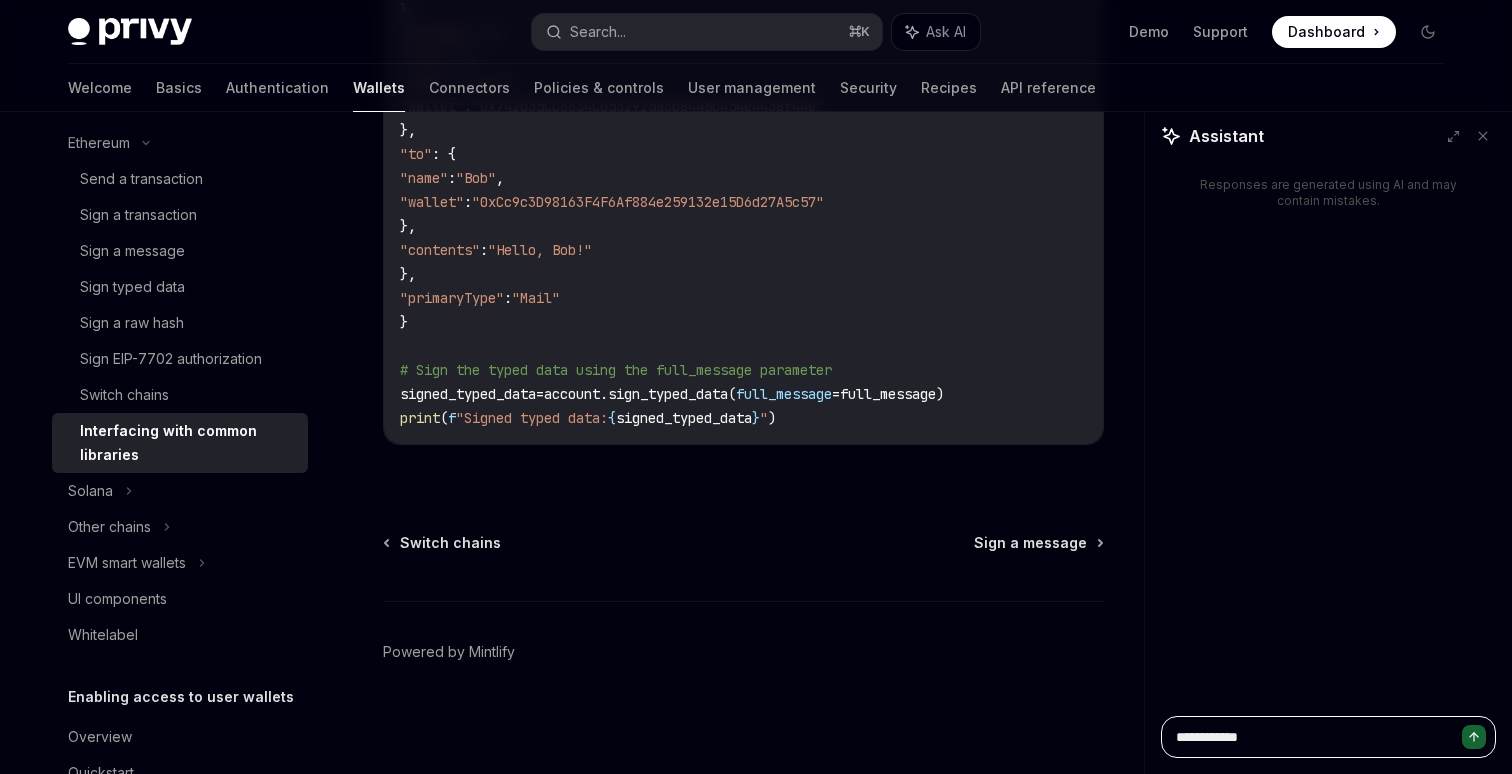 type on "**********" 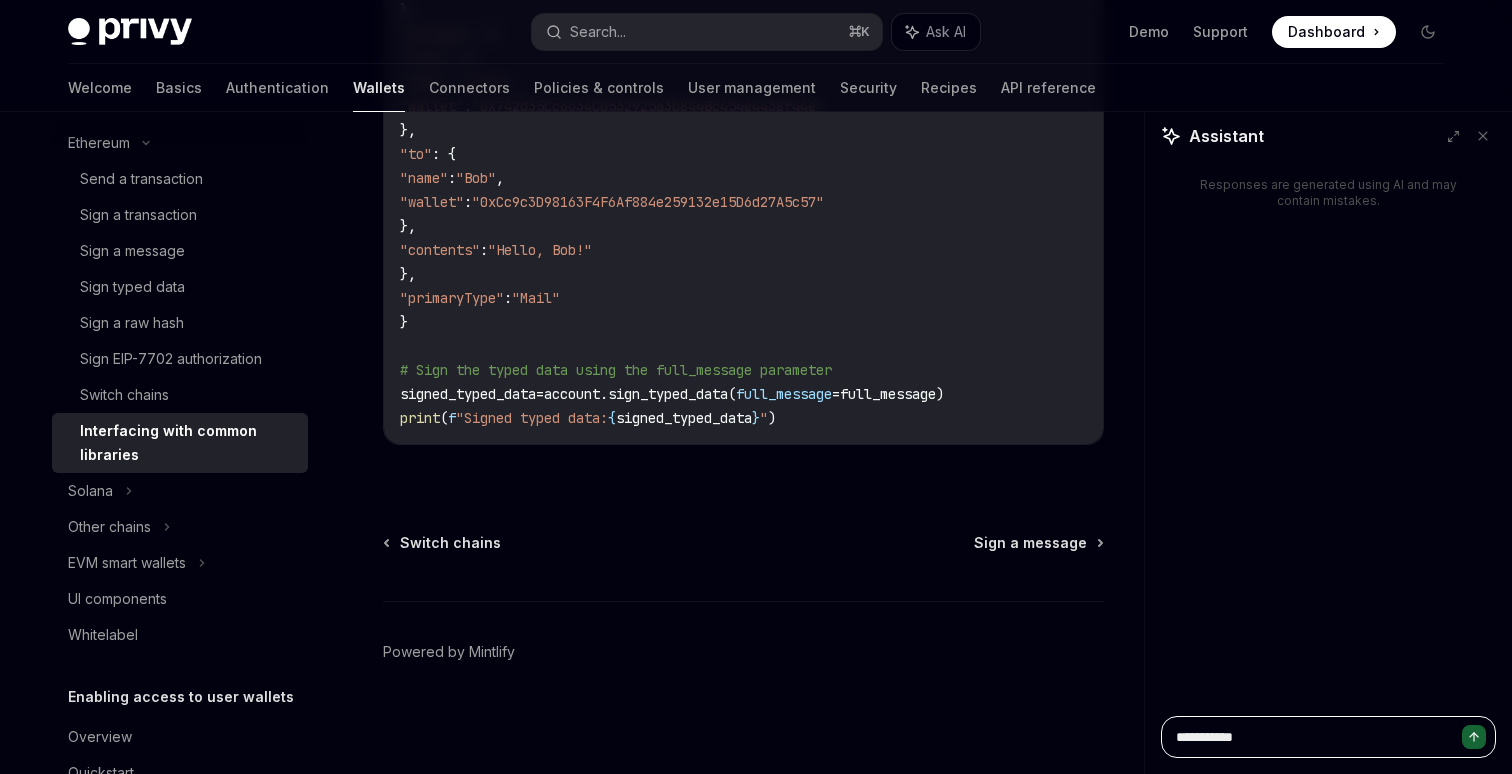 type on "**********" 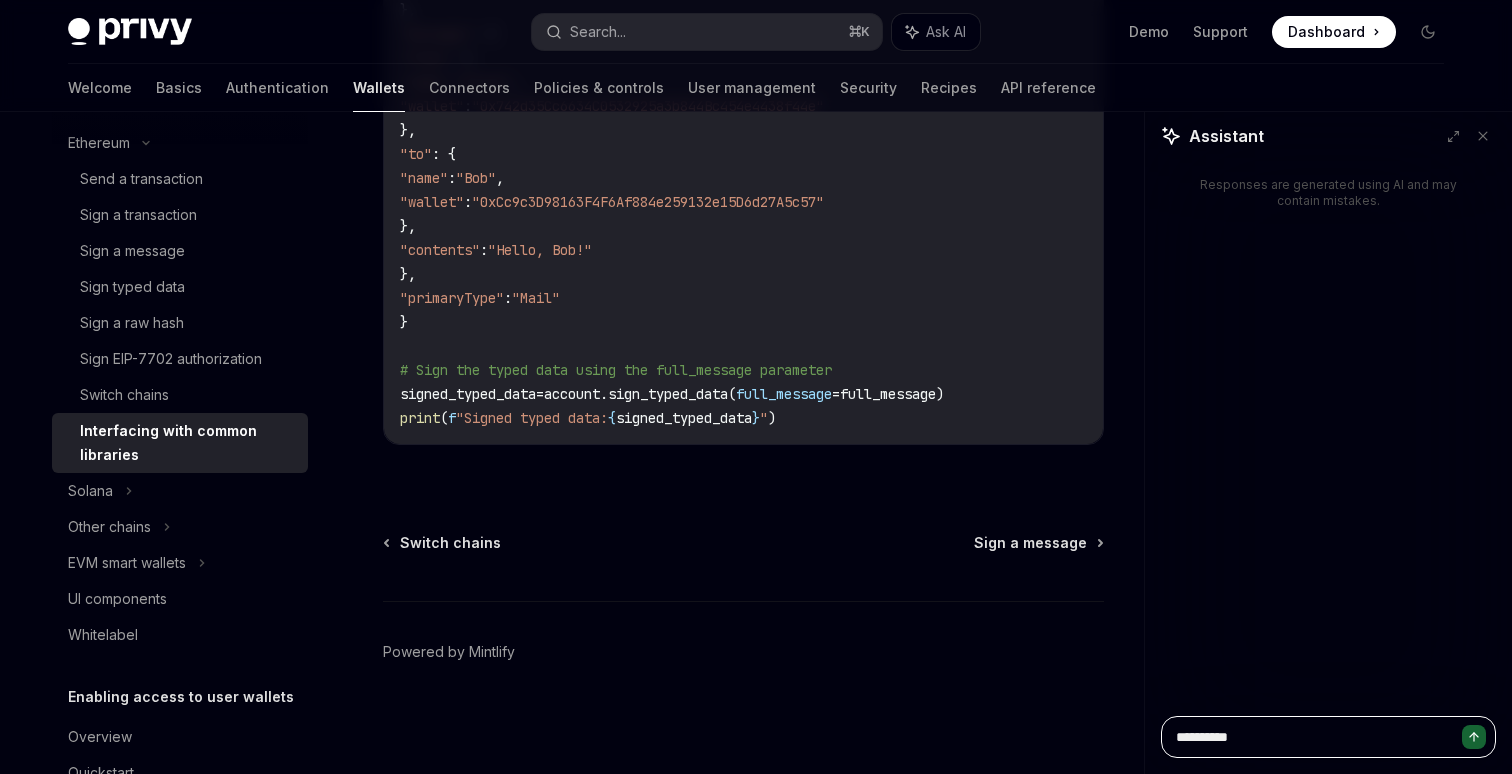 type on "*********" 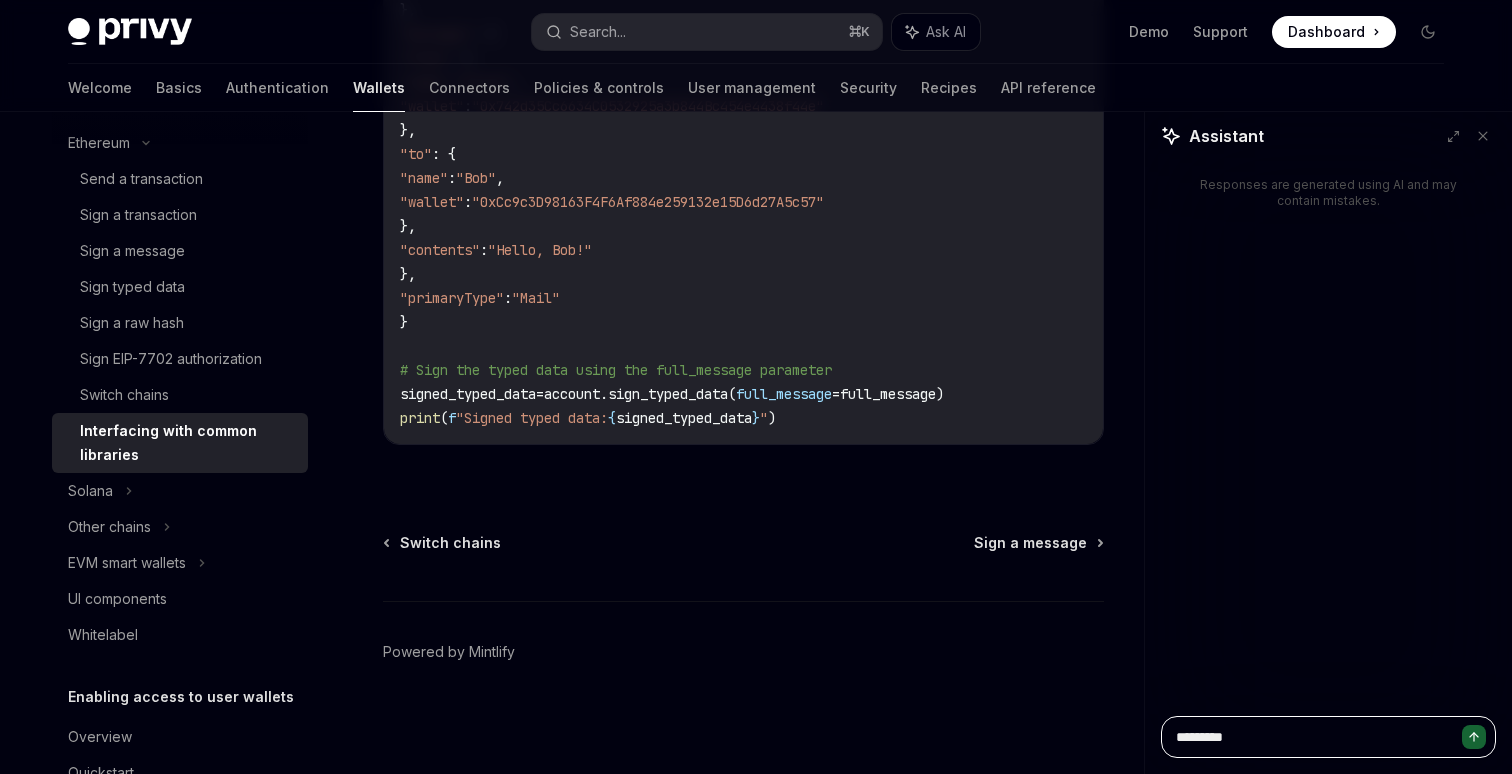 type on "********" 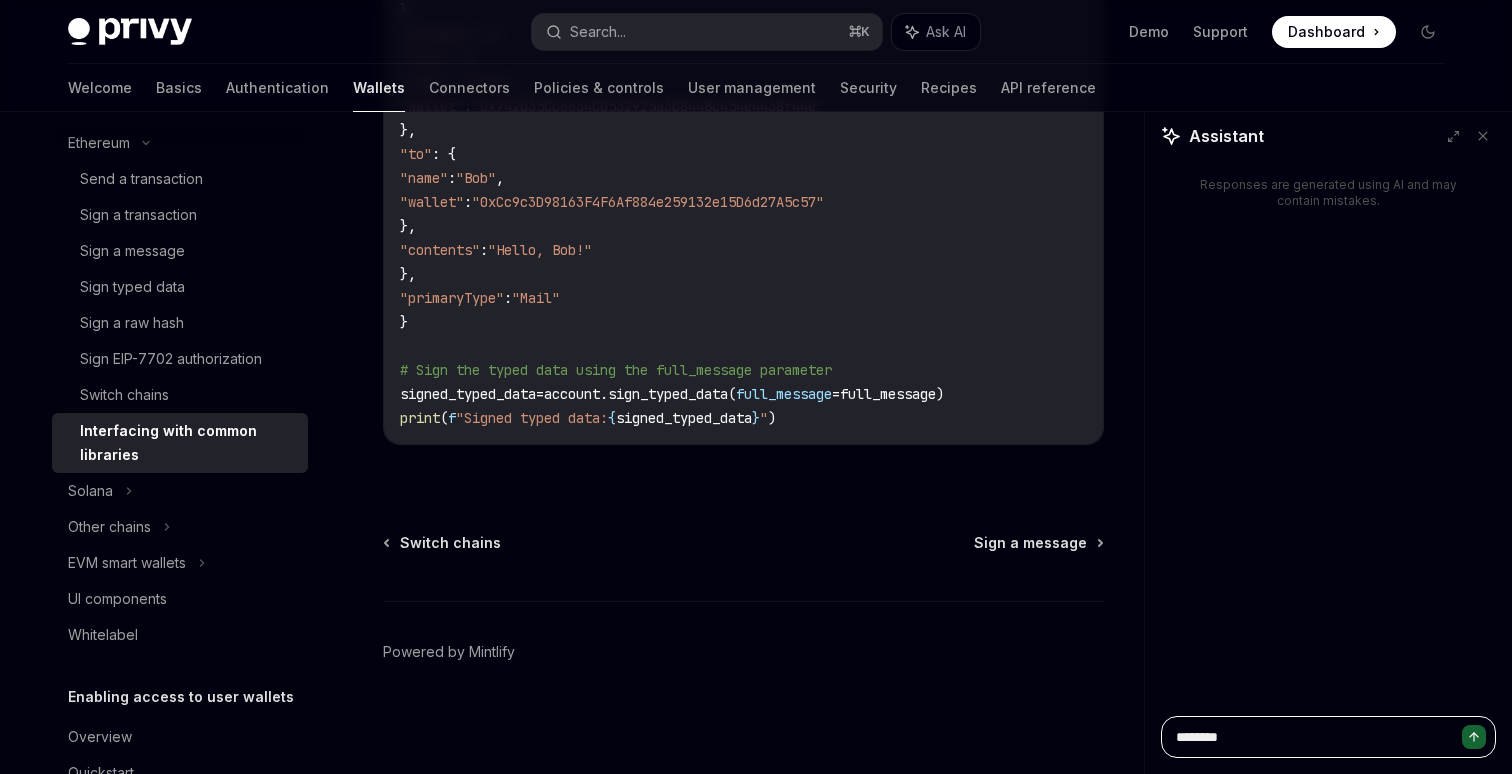 type on "*******" 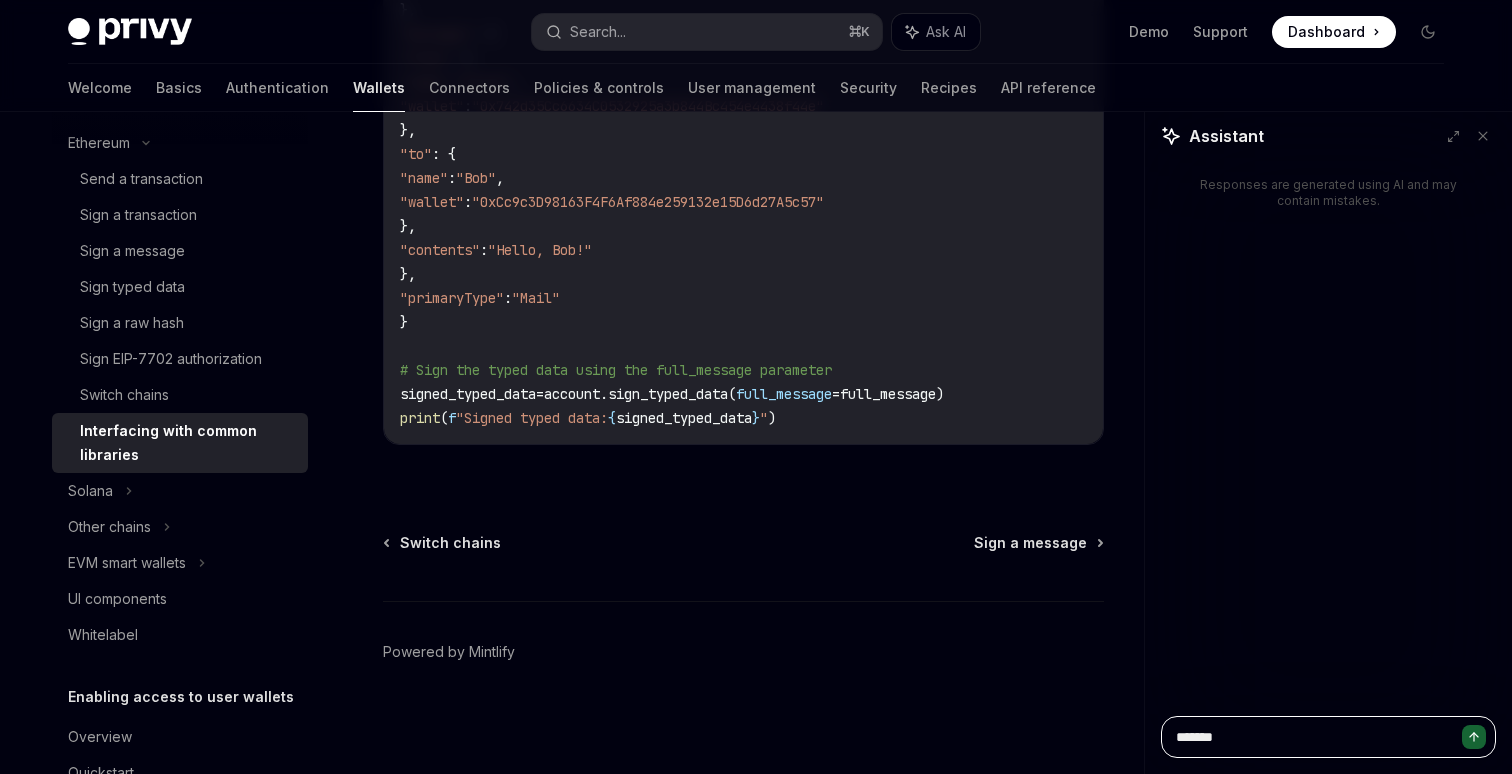 type on "******" 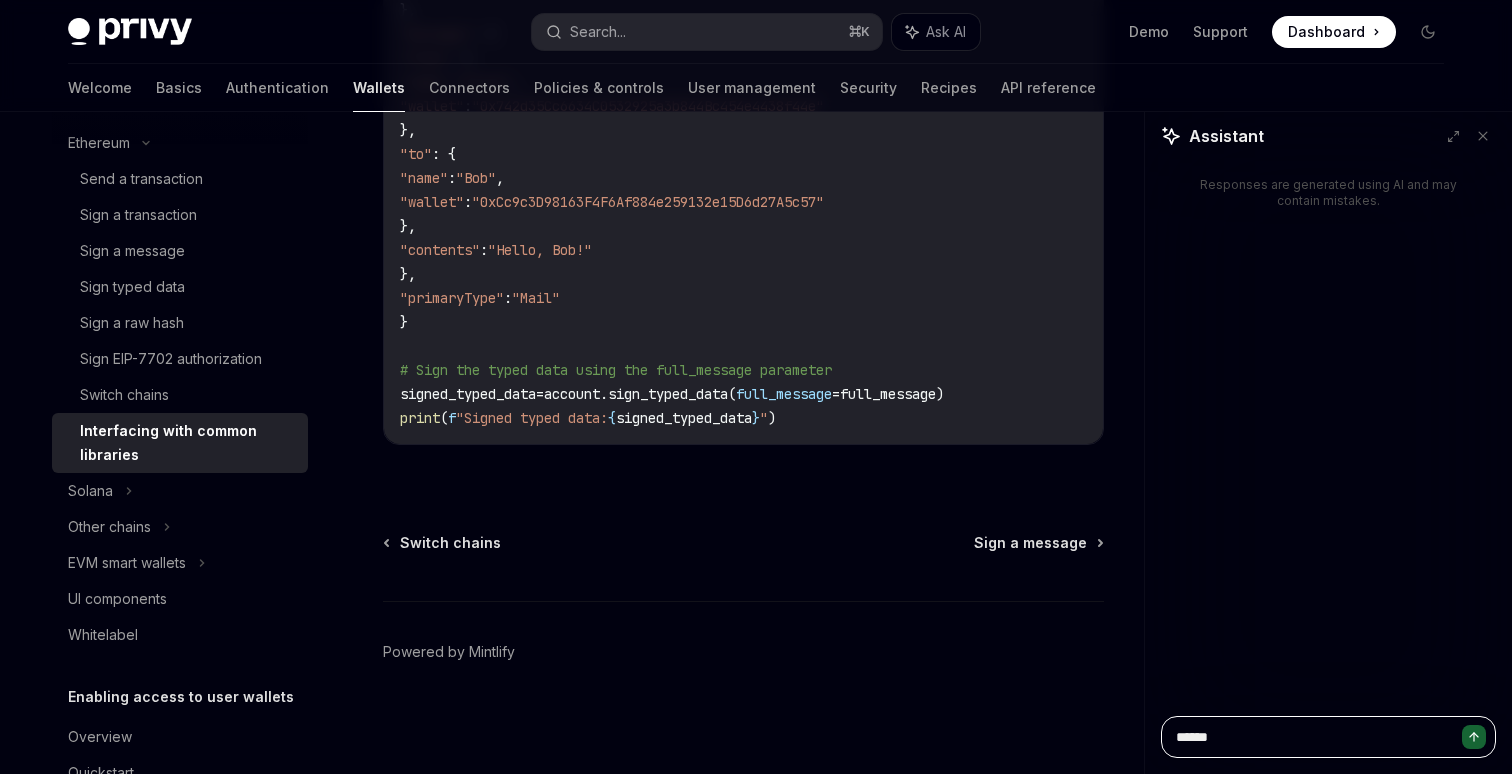 type on "*****" 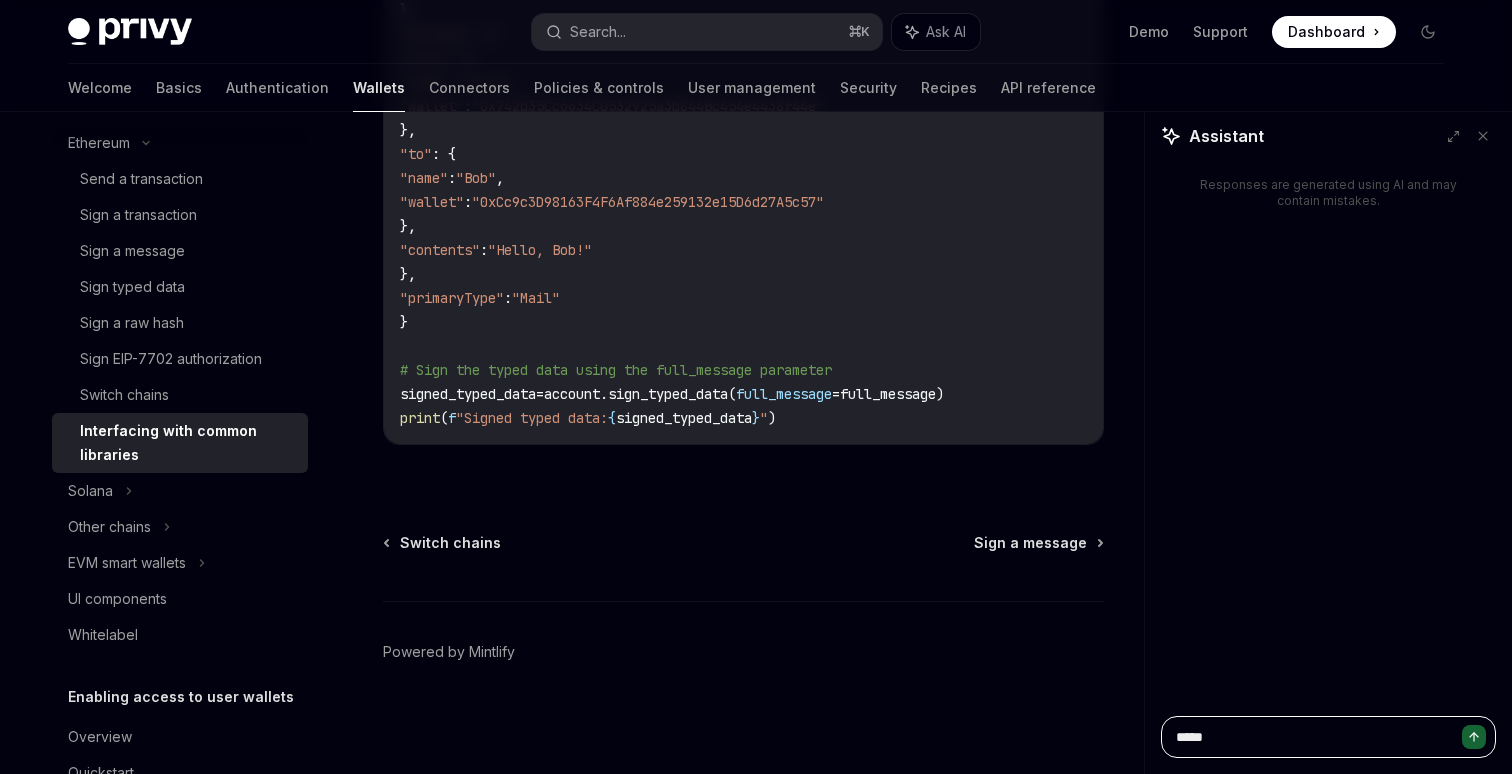 type on "***" 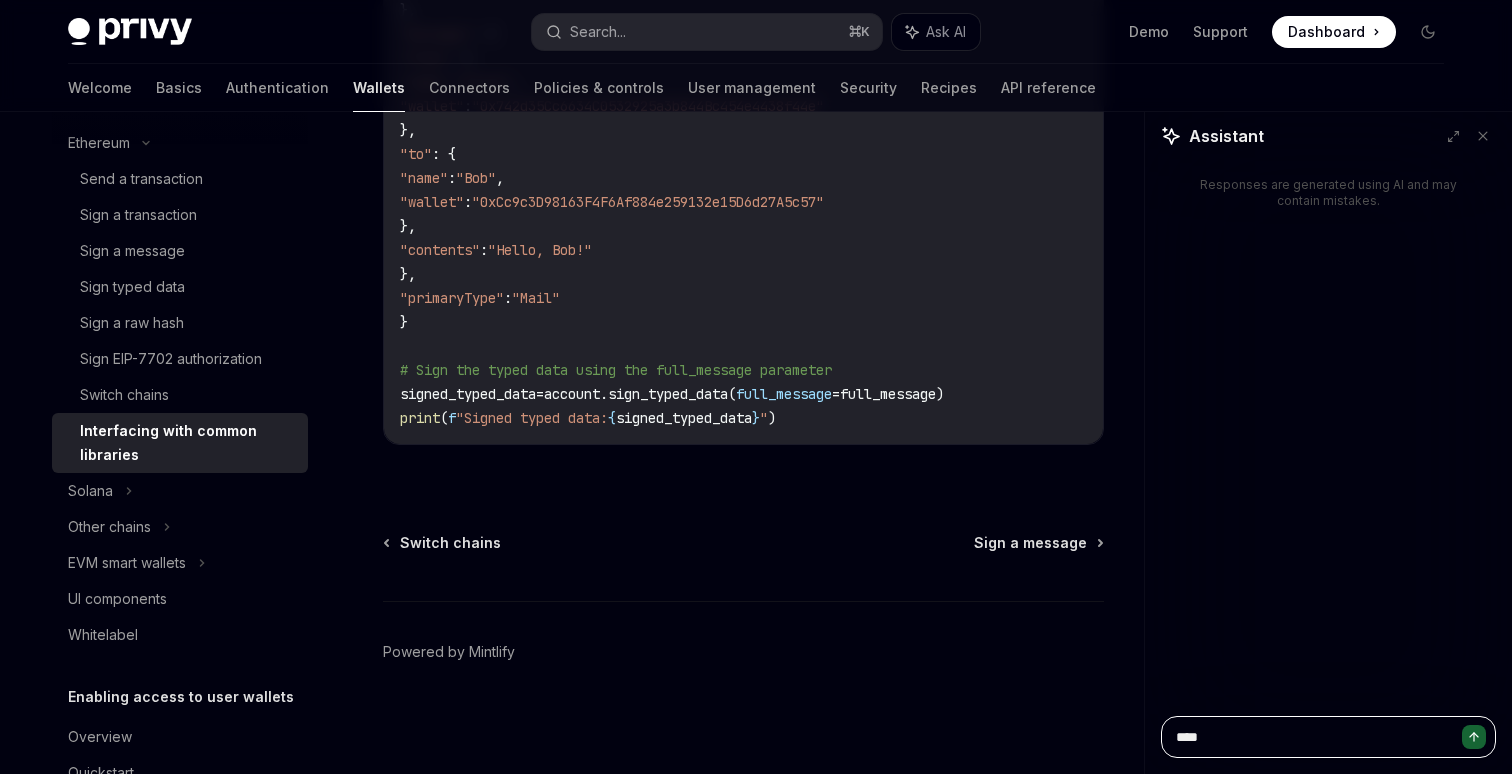 type on "***" 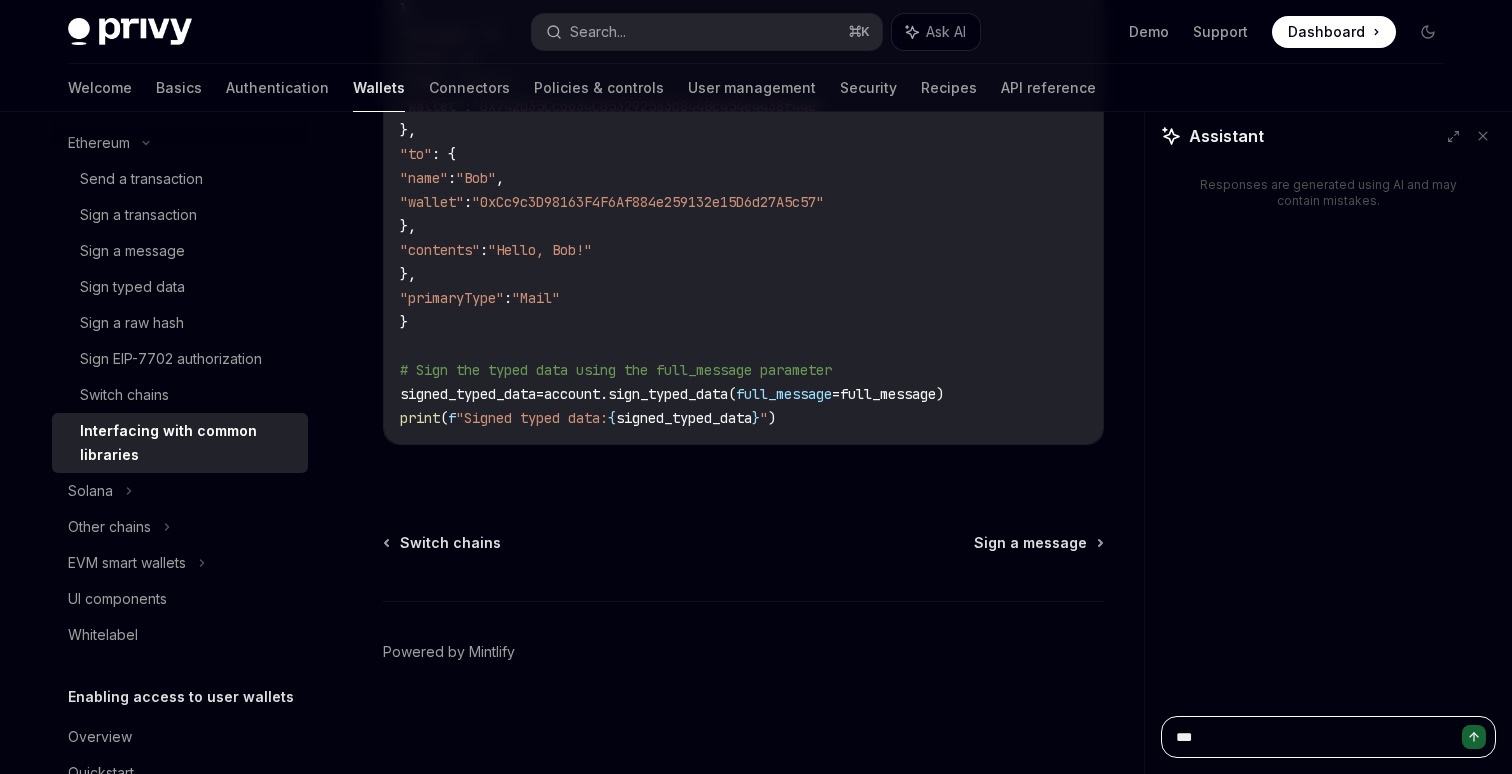 type on "**" 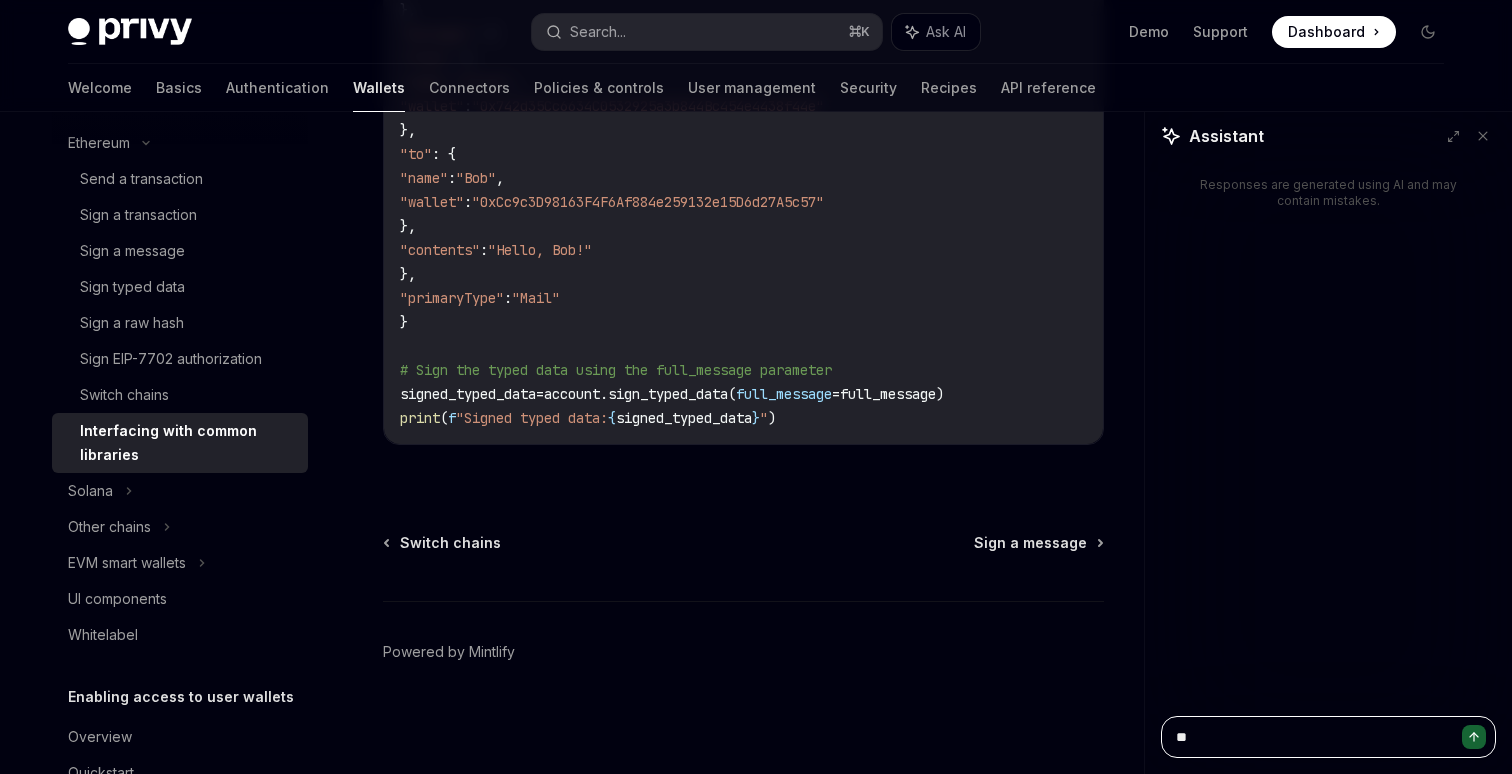 type on "*" 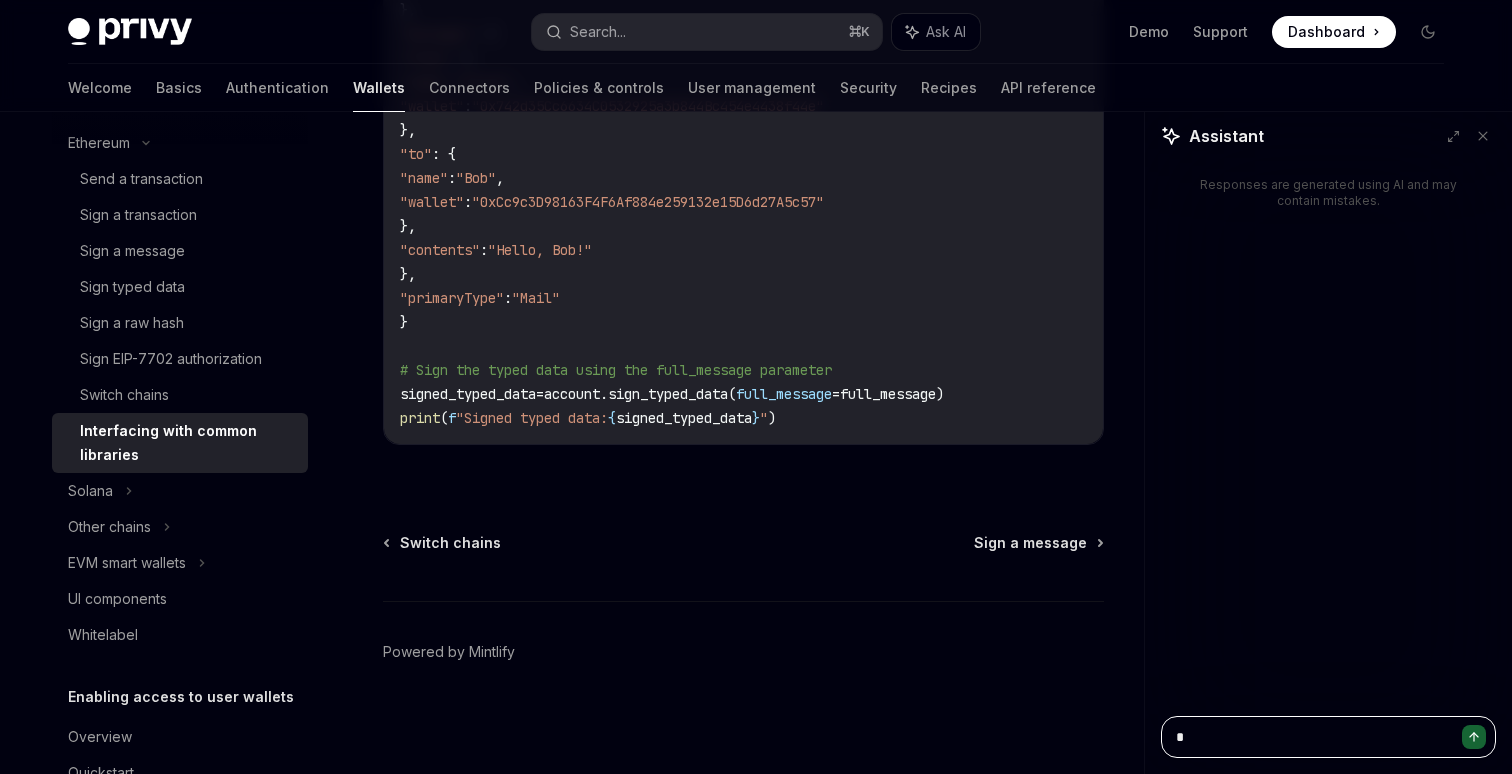 type on "**" 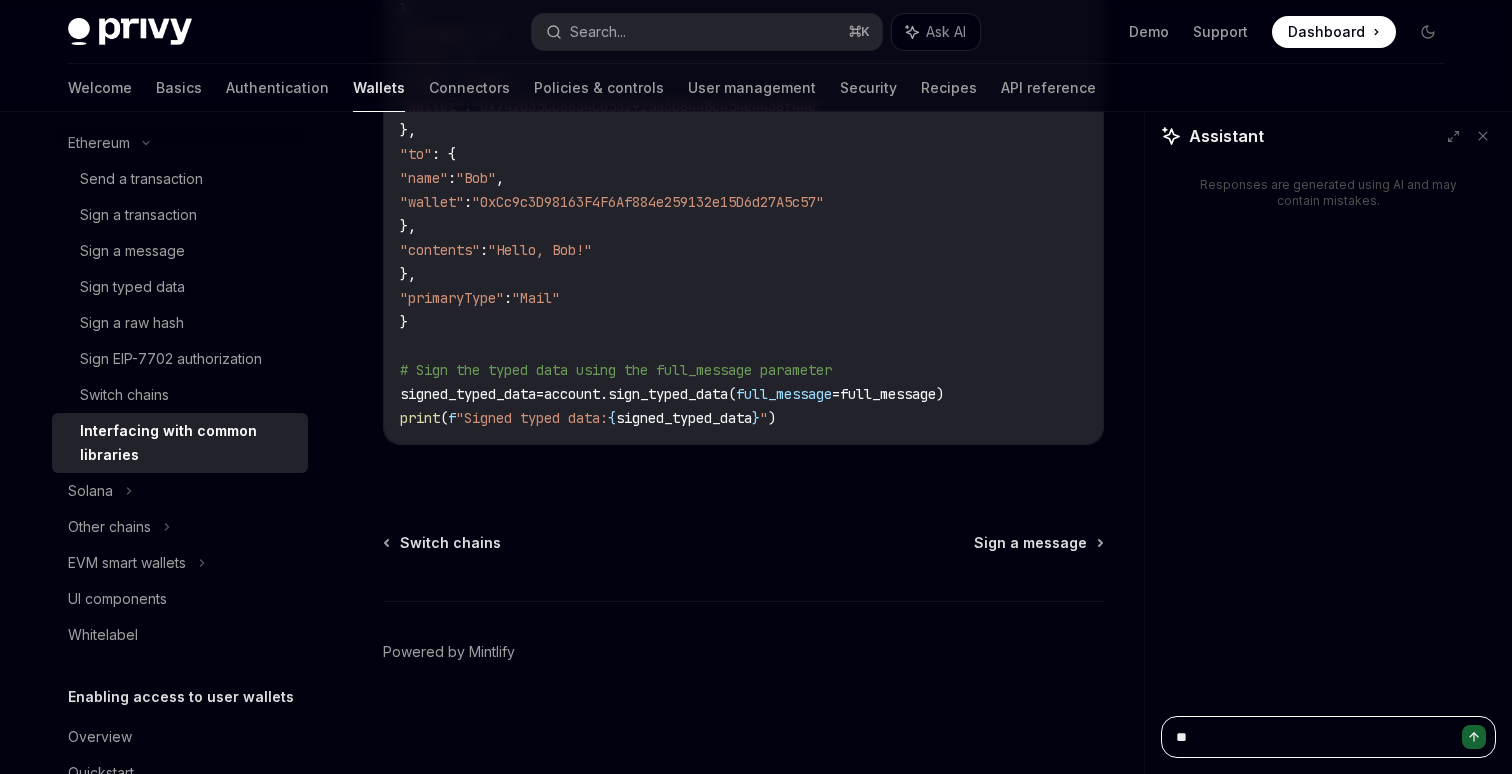 type on "*" 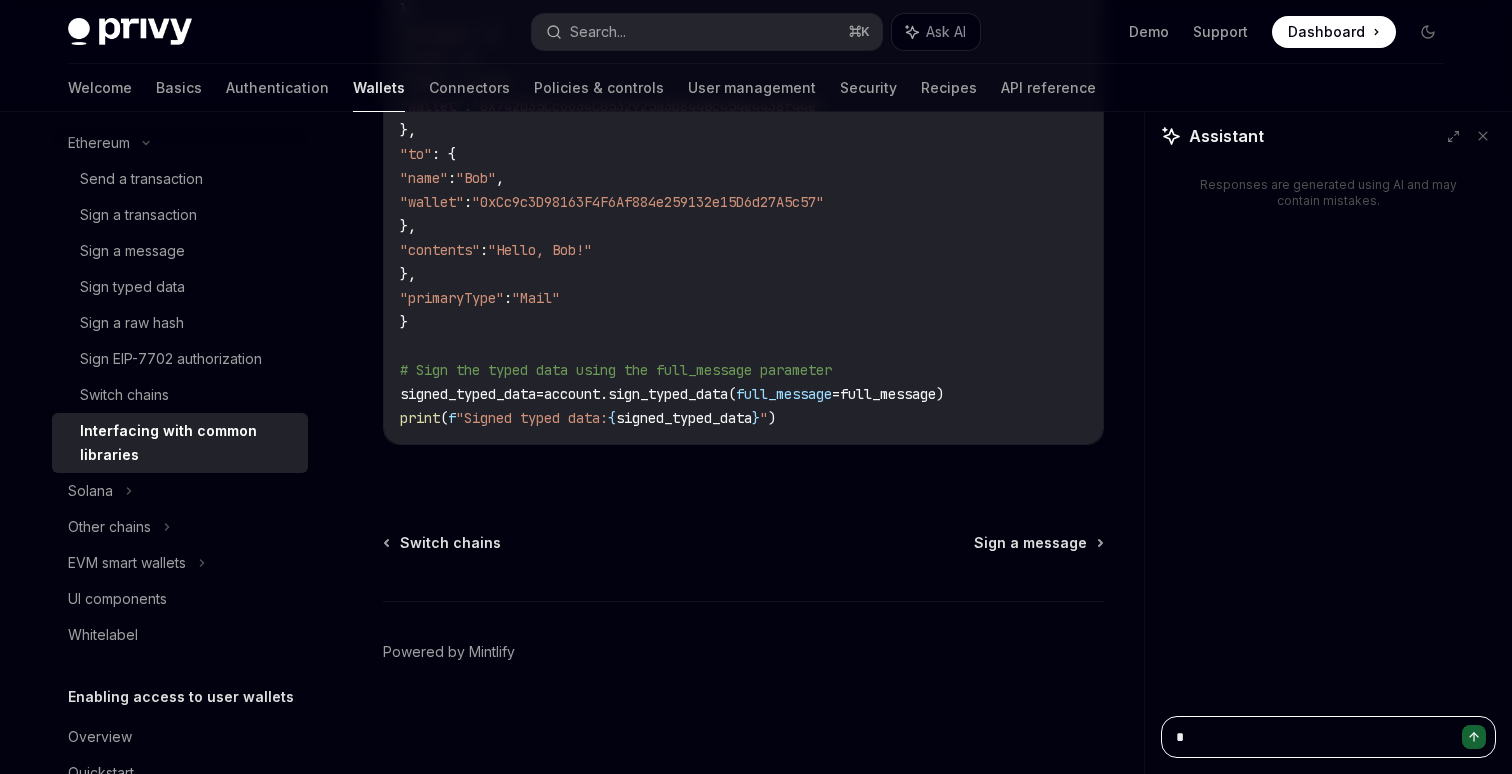 type 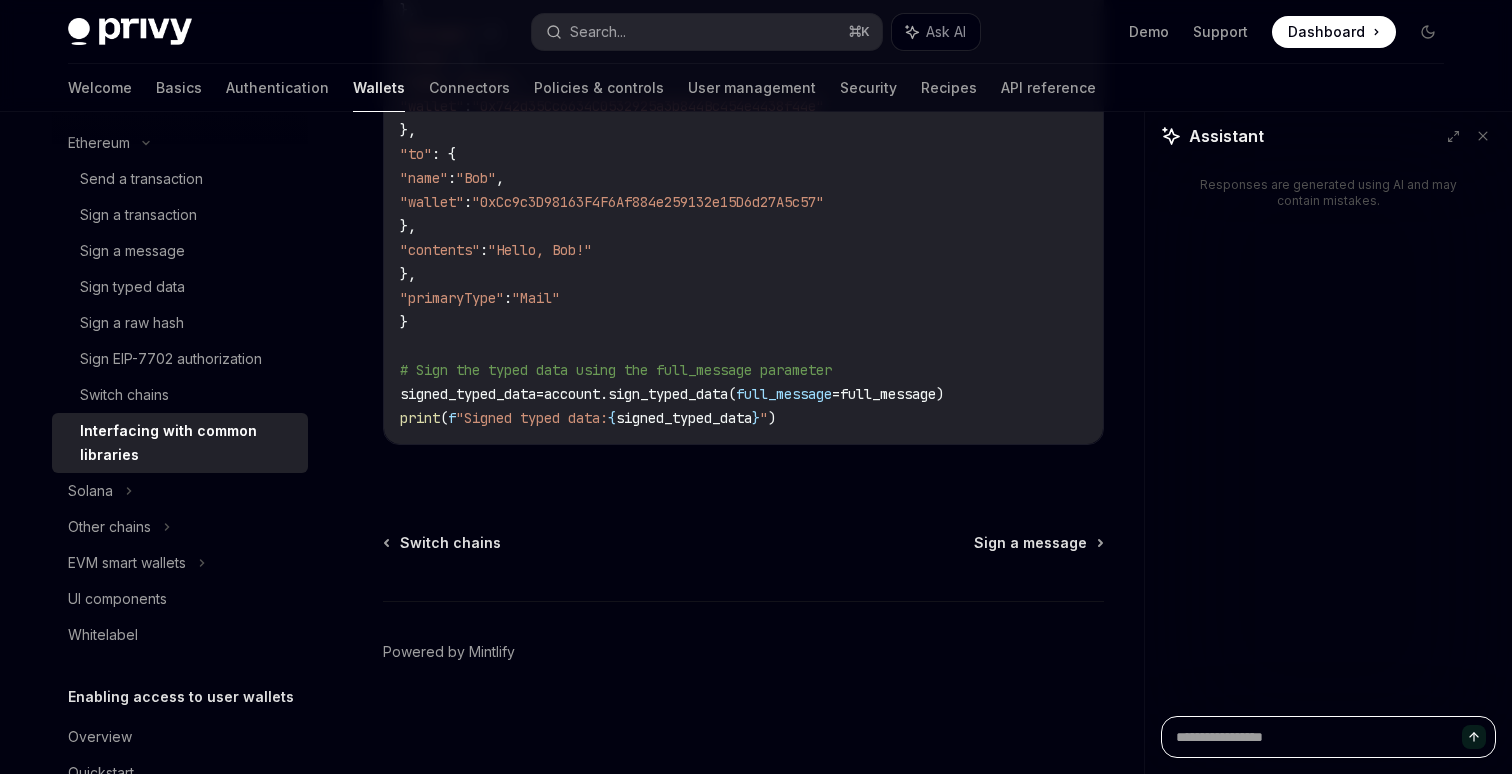 type on "*" 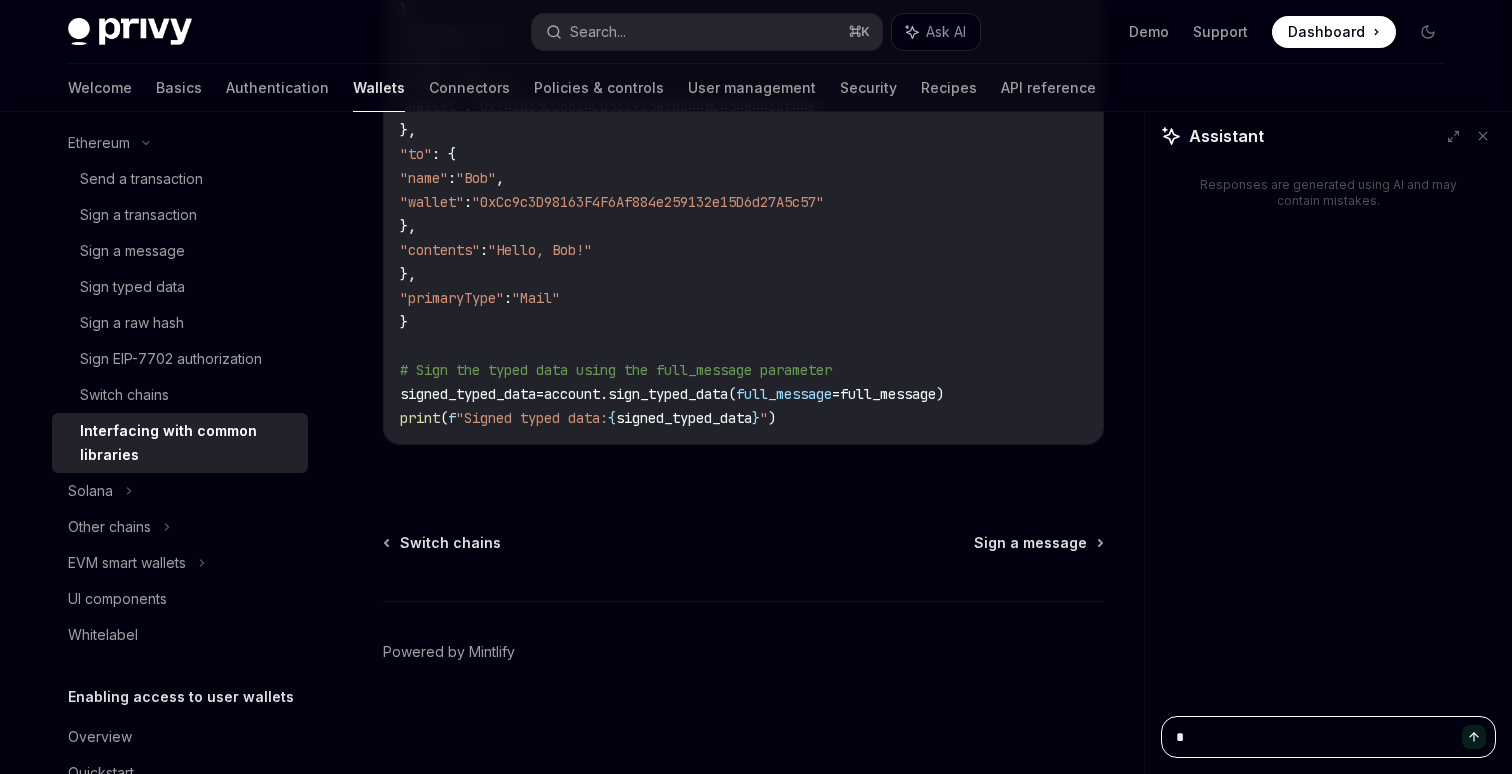 type on "**" 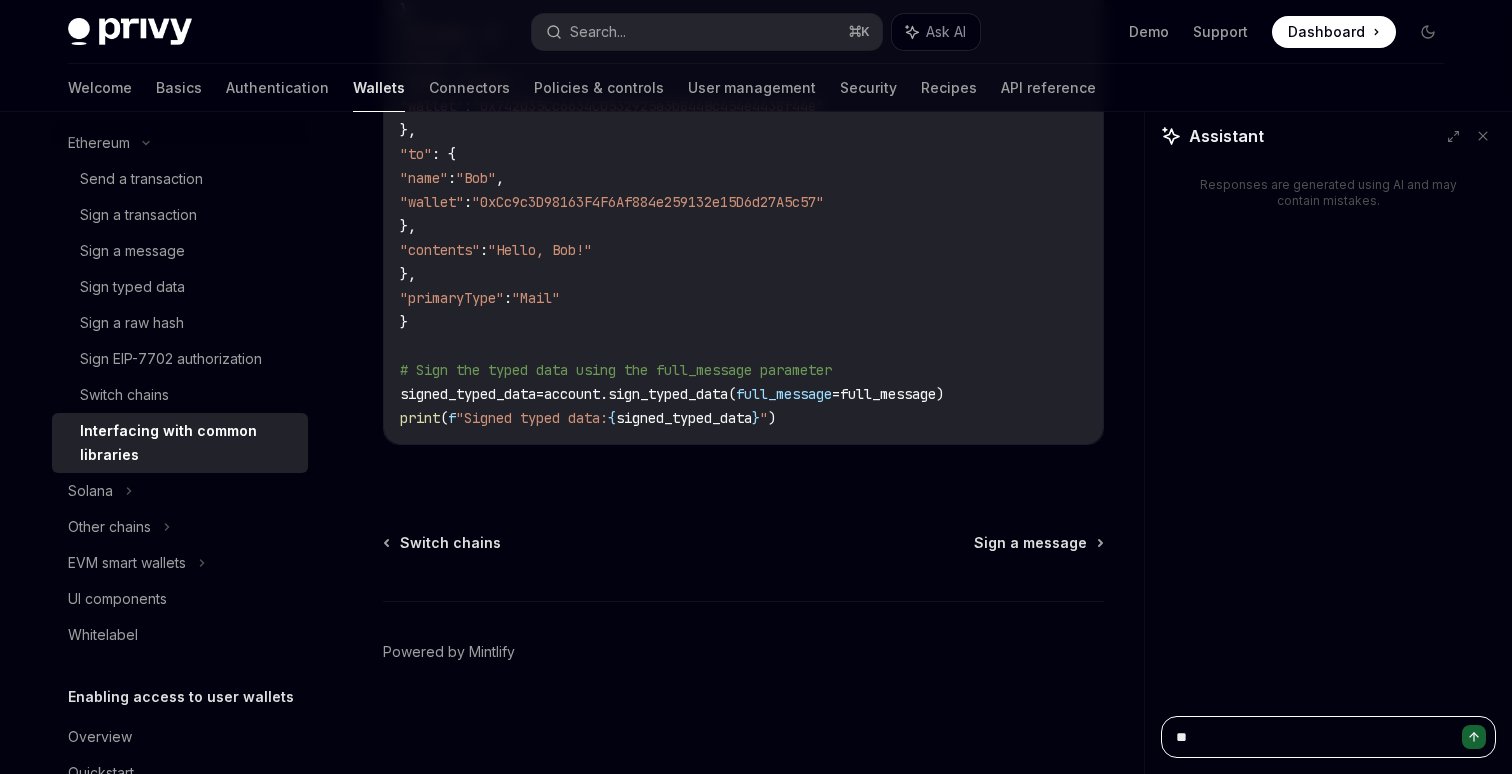 type on "***" 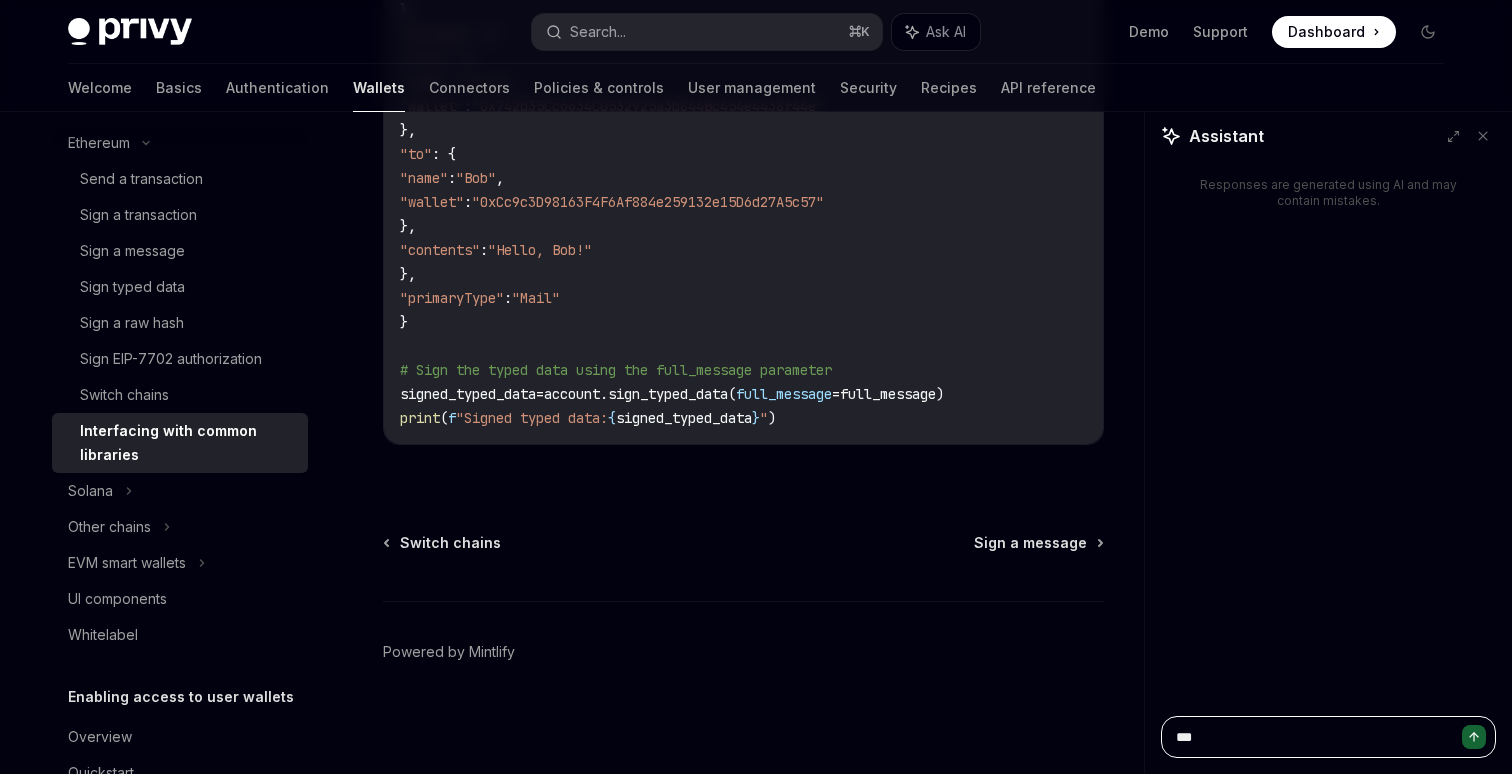 type on "****" 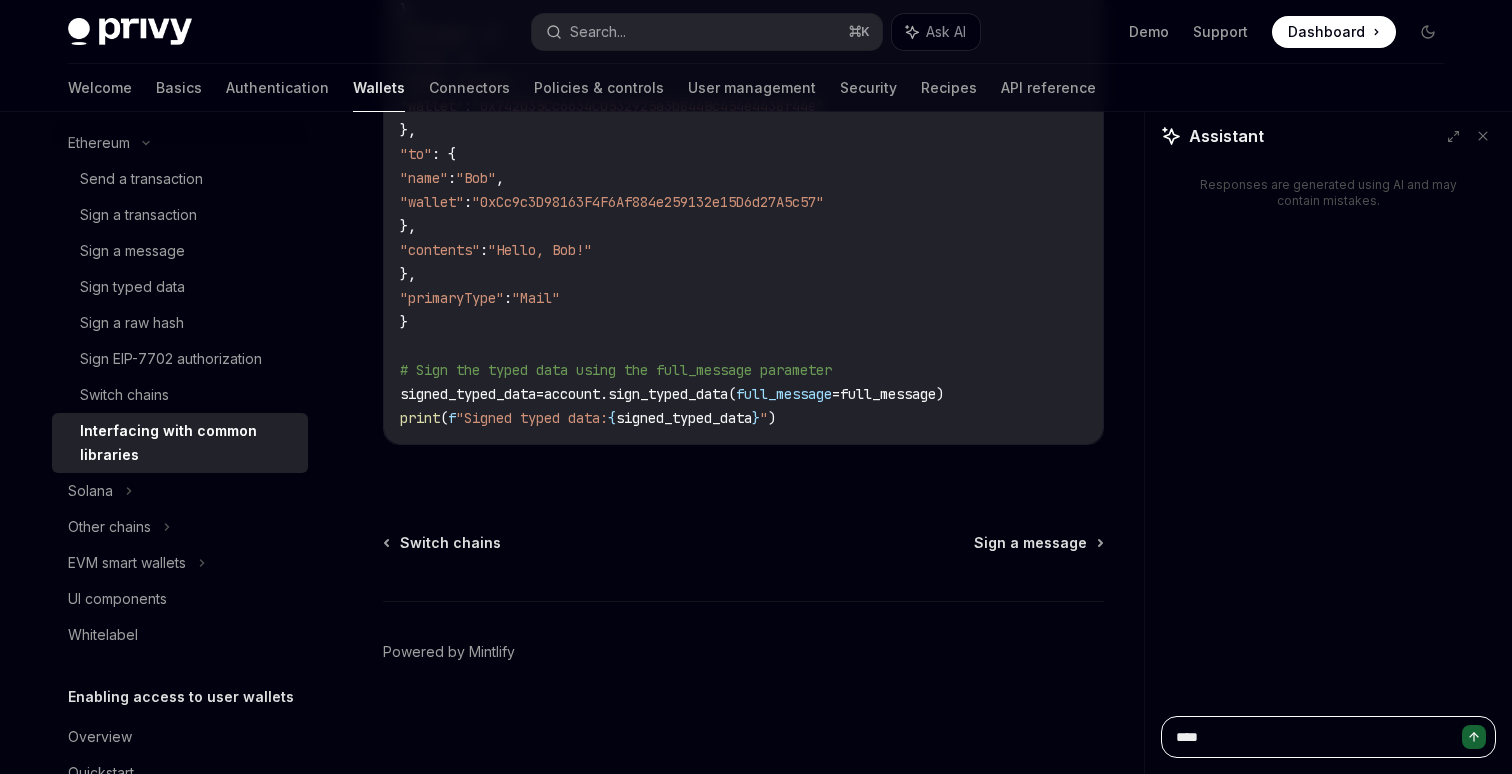 type on "*" 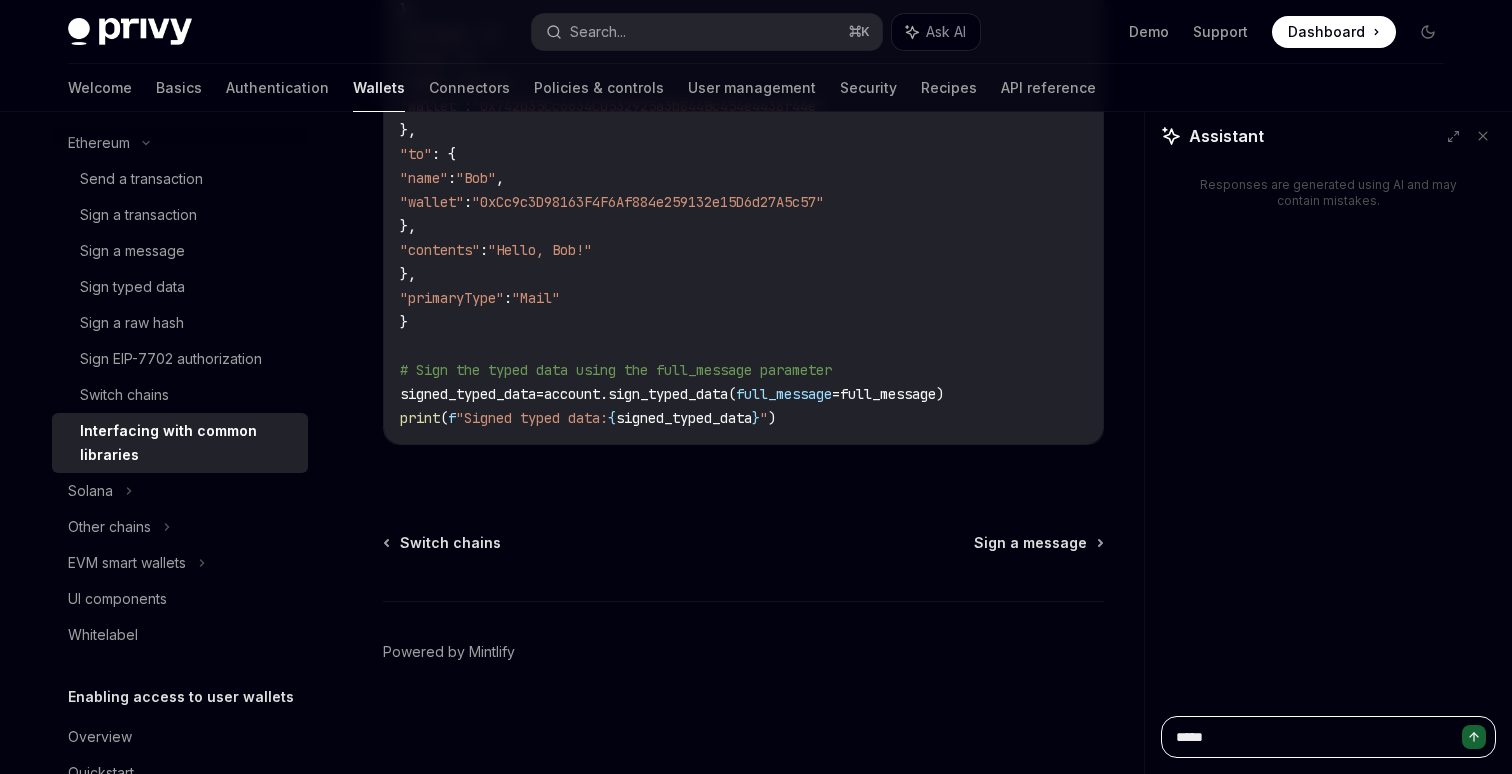 type on "******" 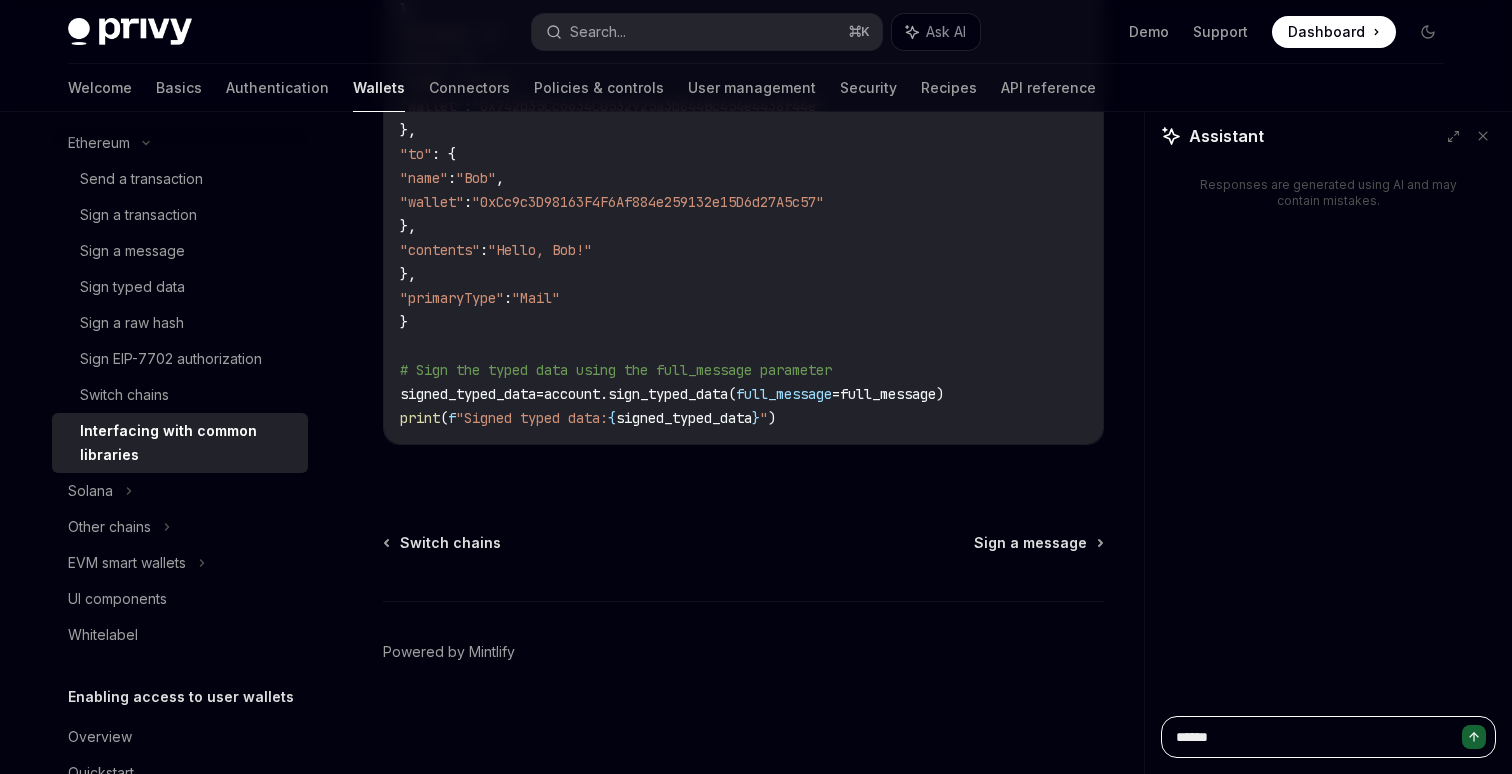 type on "******" 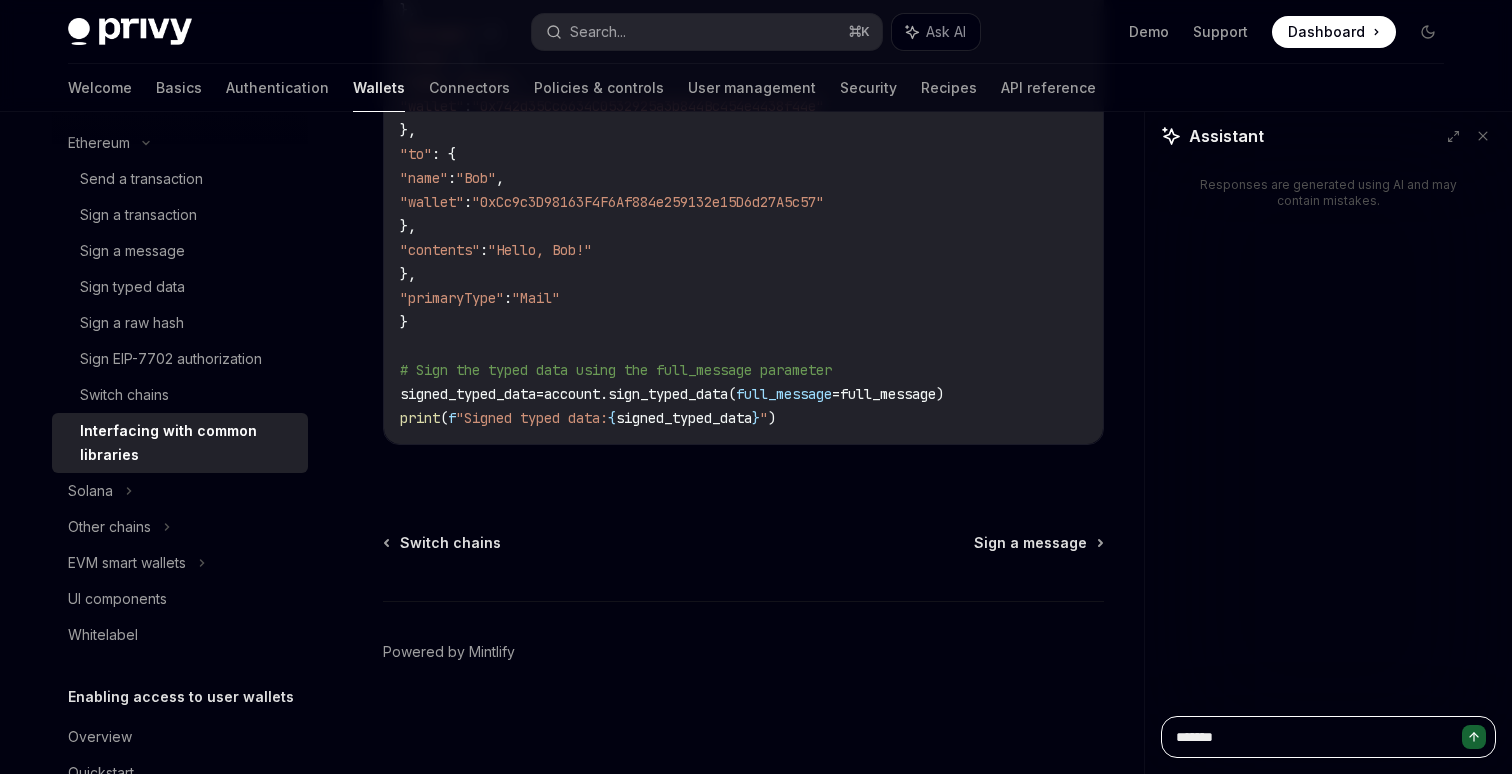 type on "********" 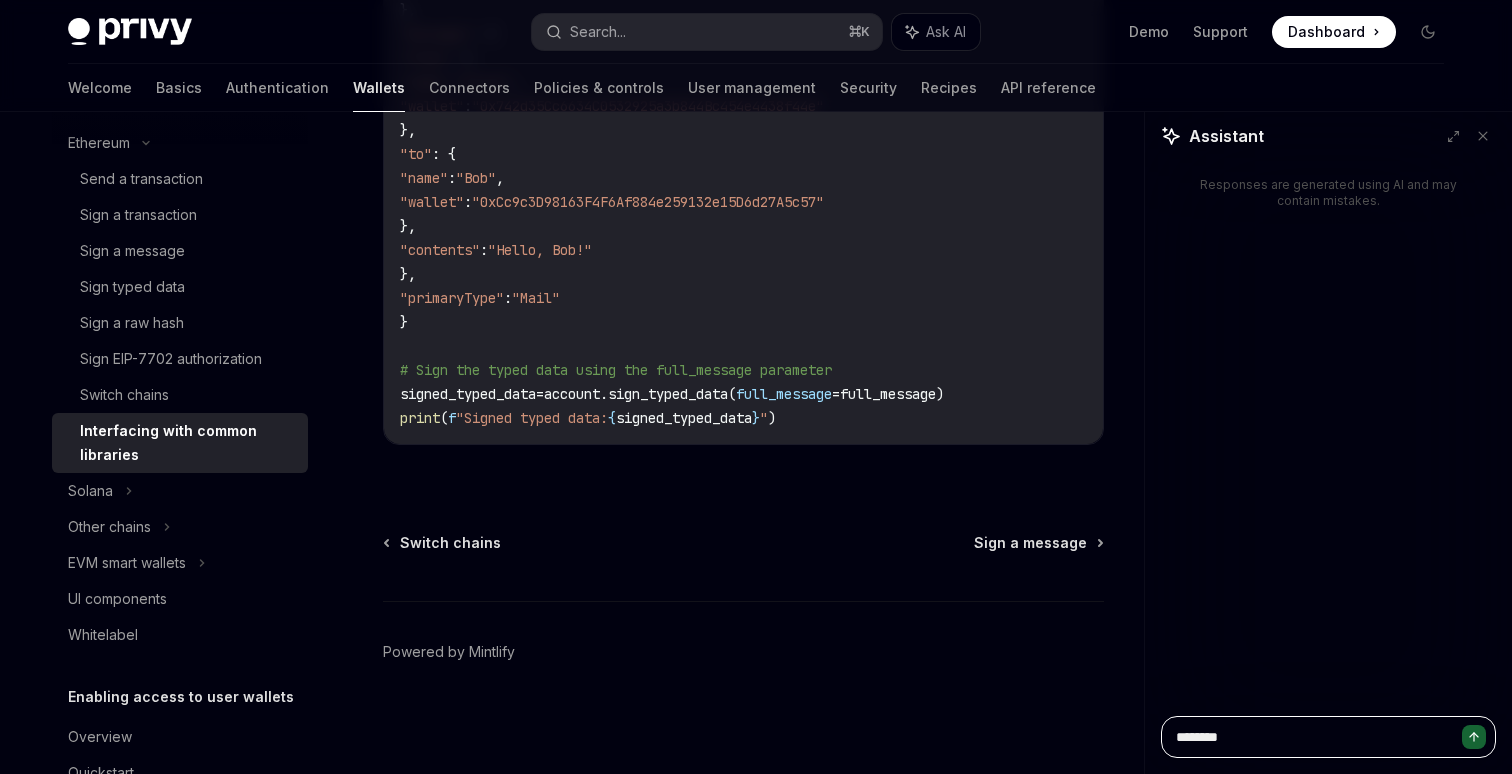 type on "*********" 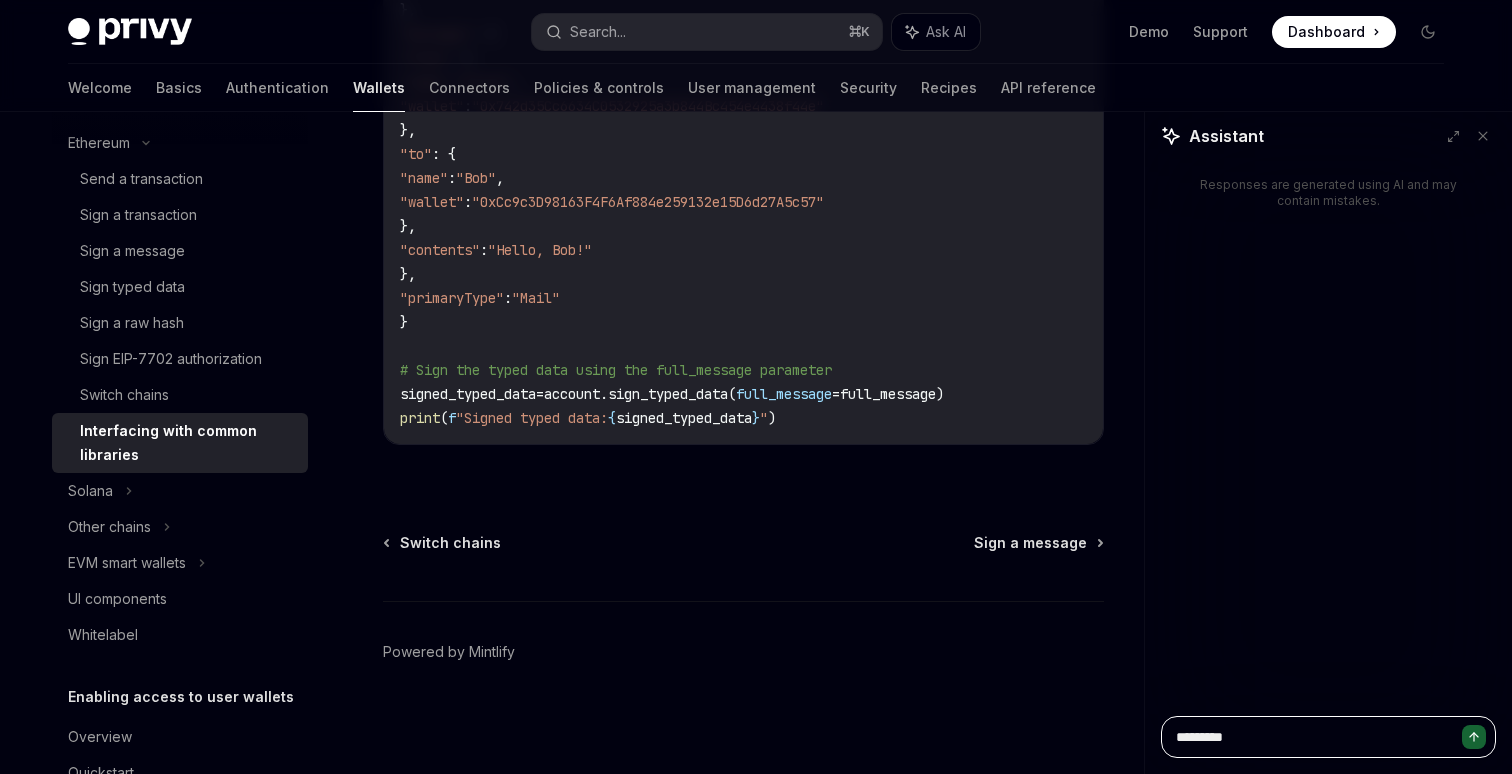 type on "**********" 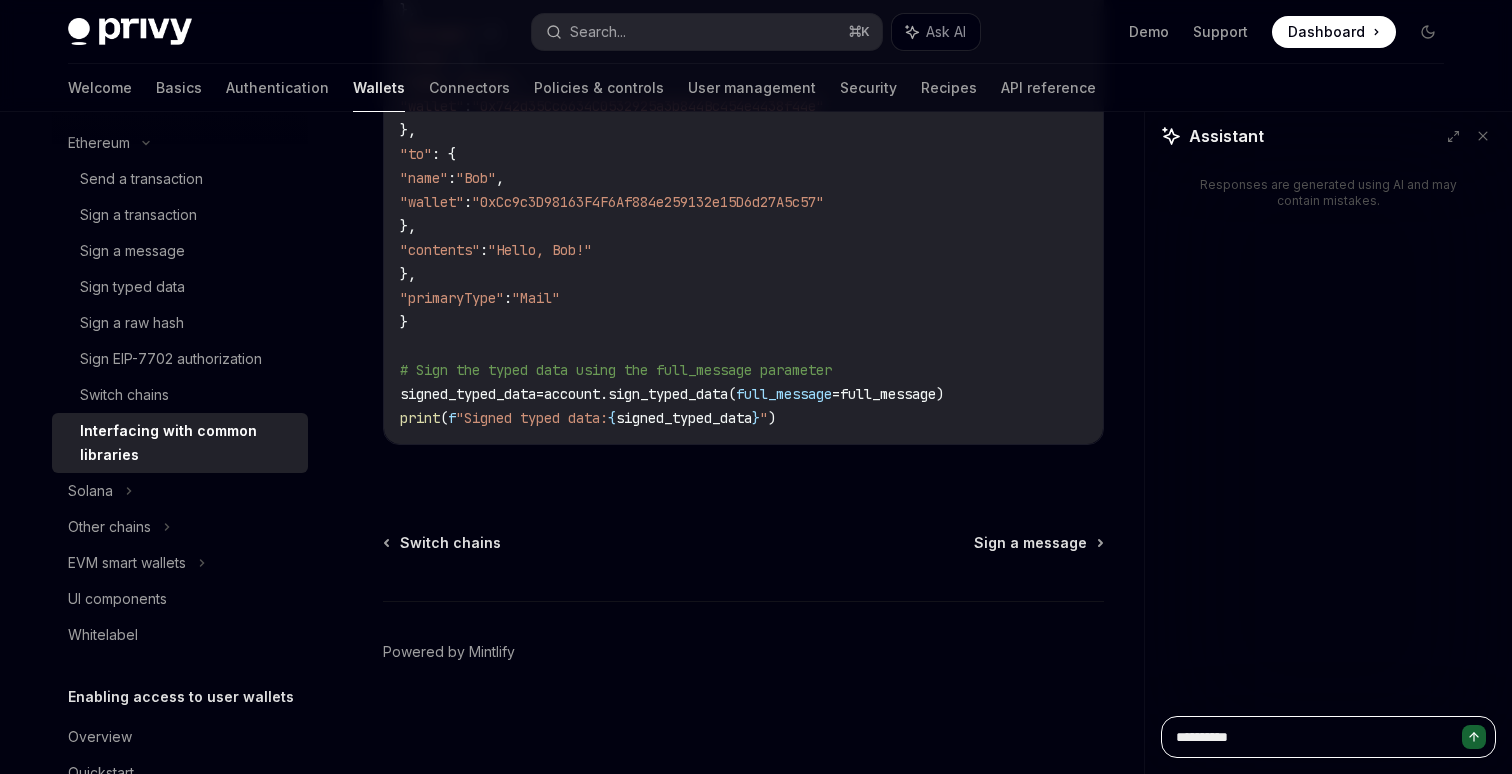 type on "**********" 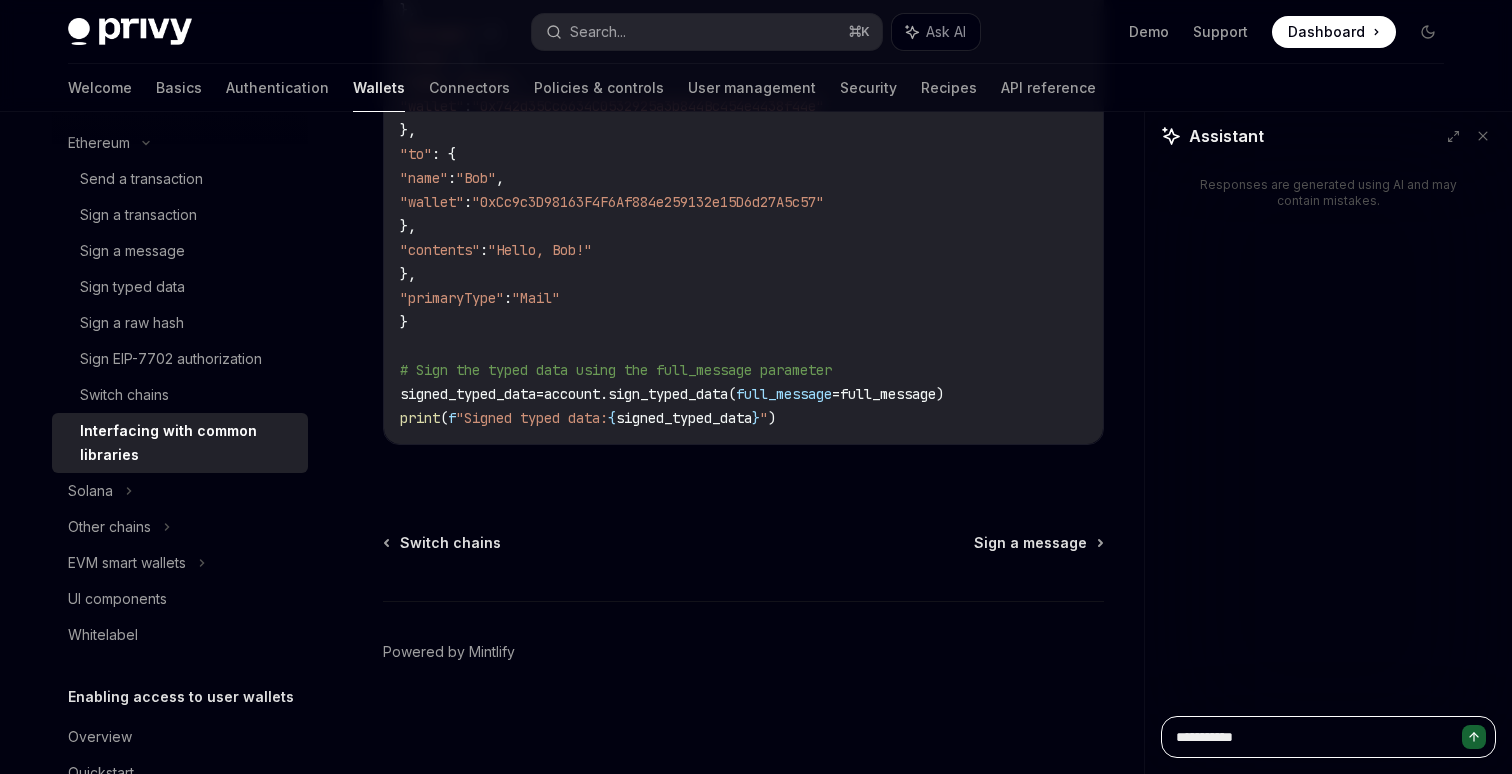 type on "**********" 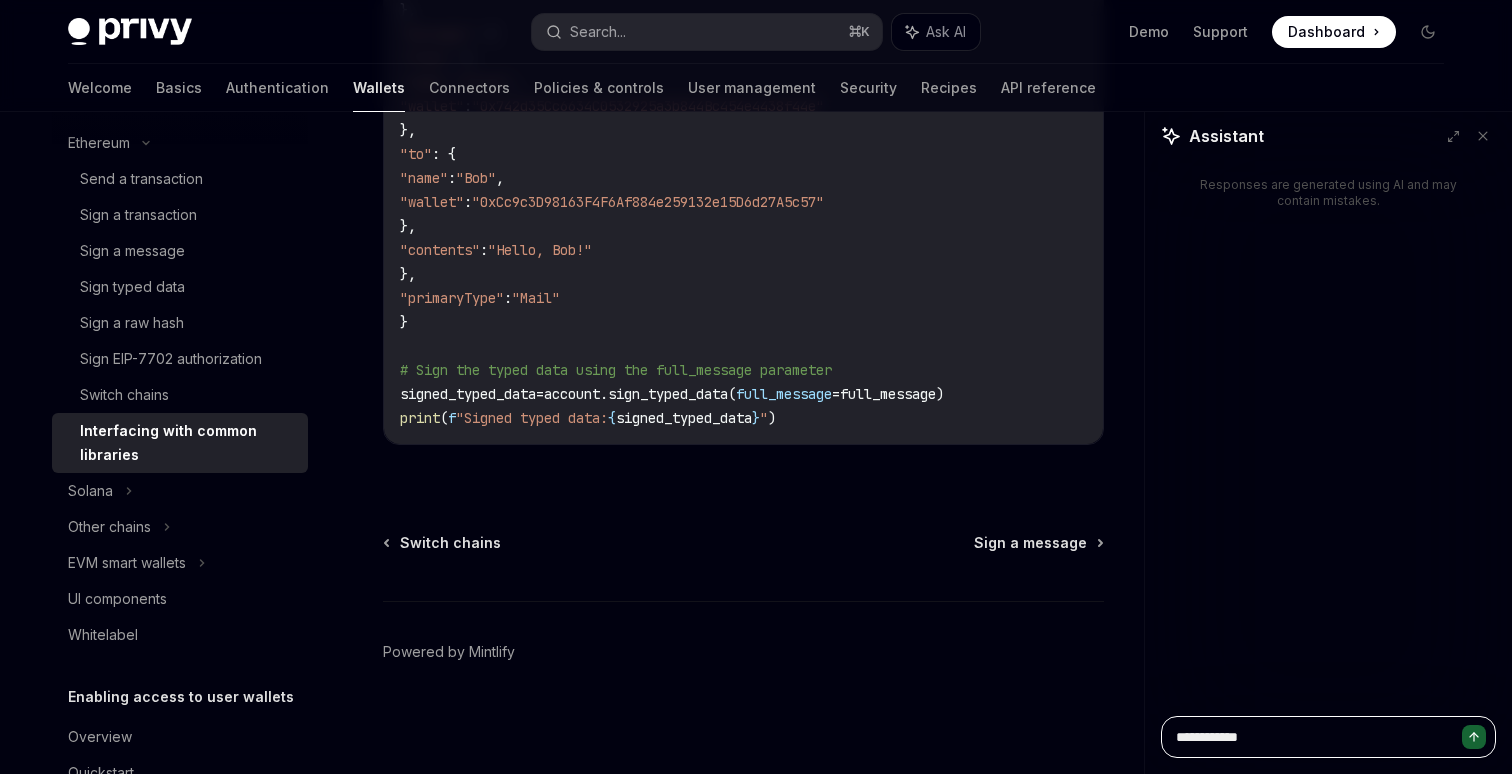 type on "**********" 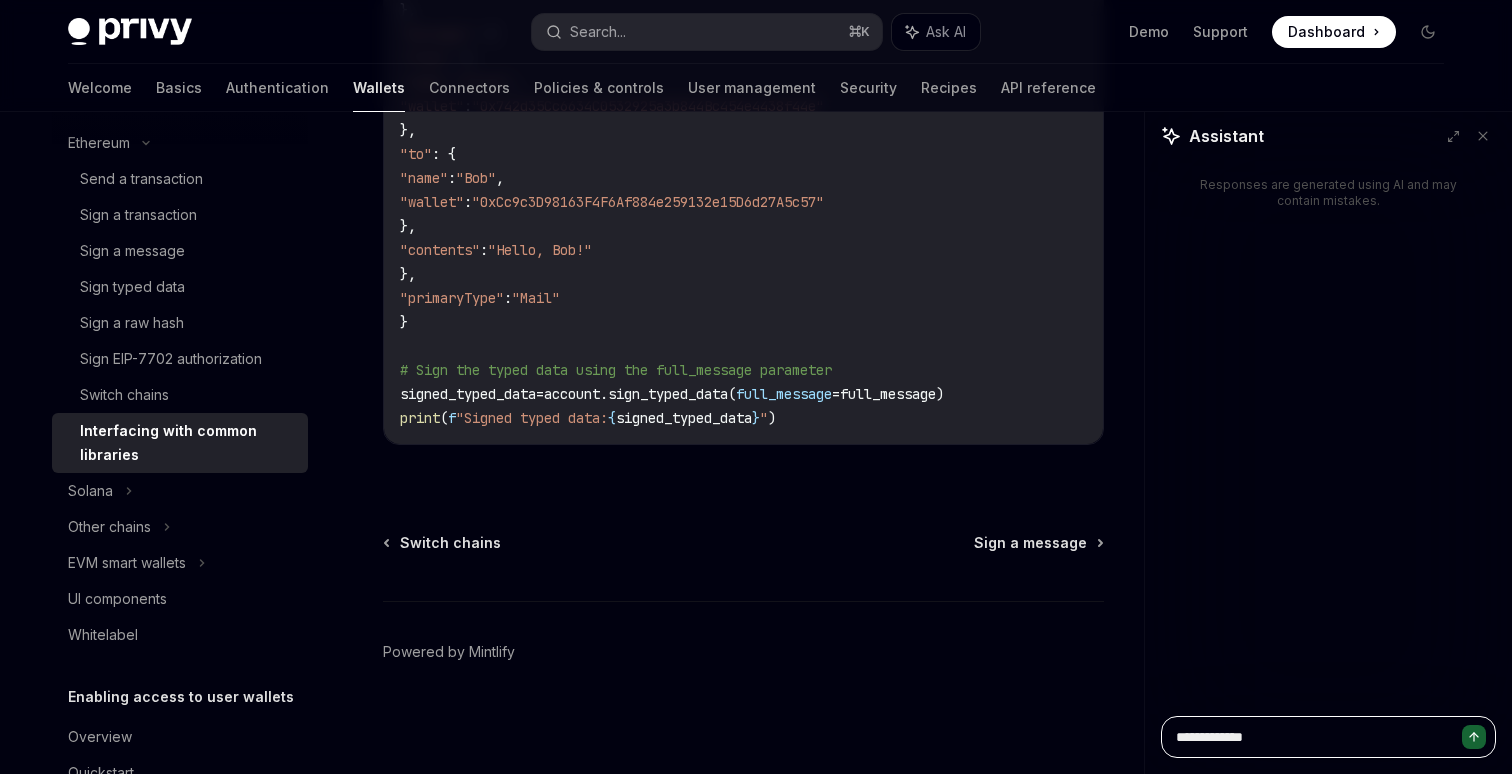 type on "**********" 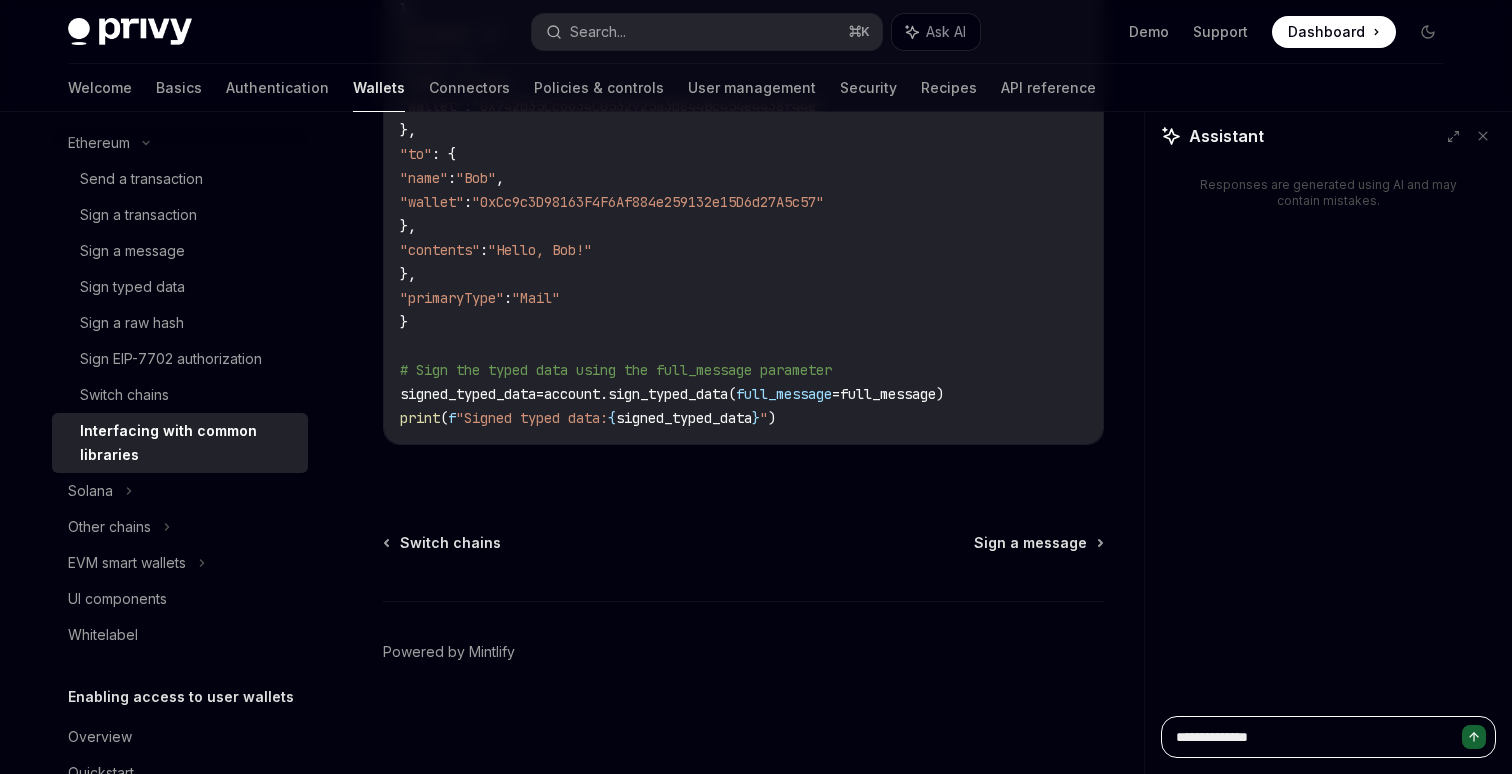 type on "**********" 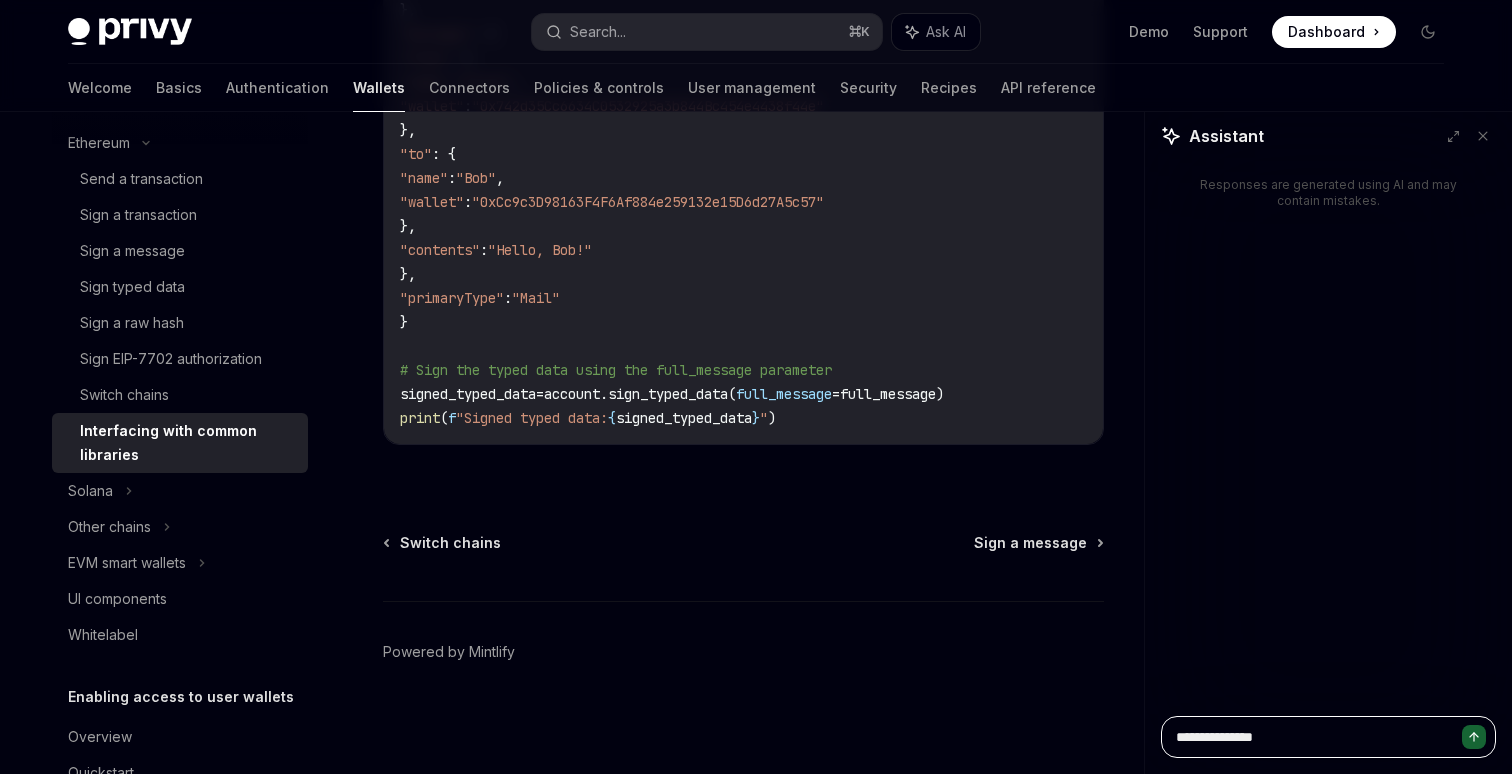type on "**********" 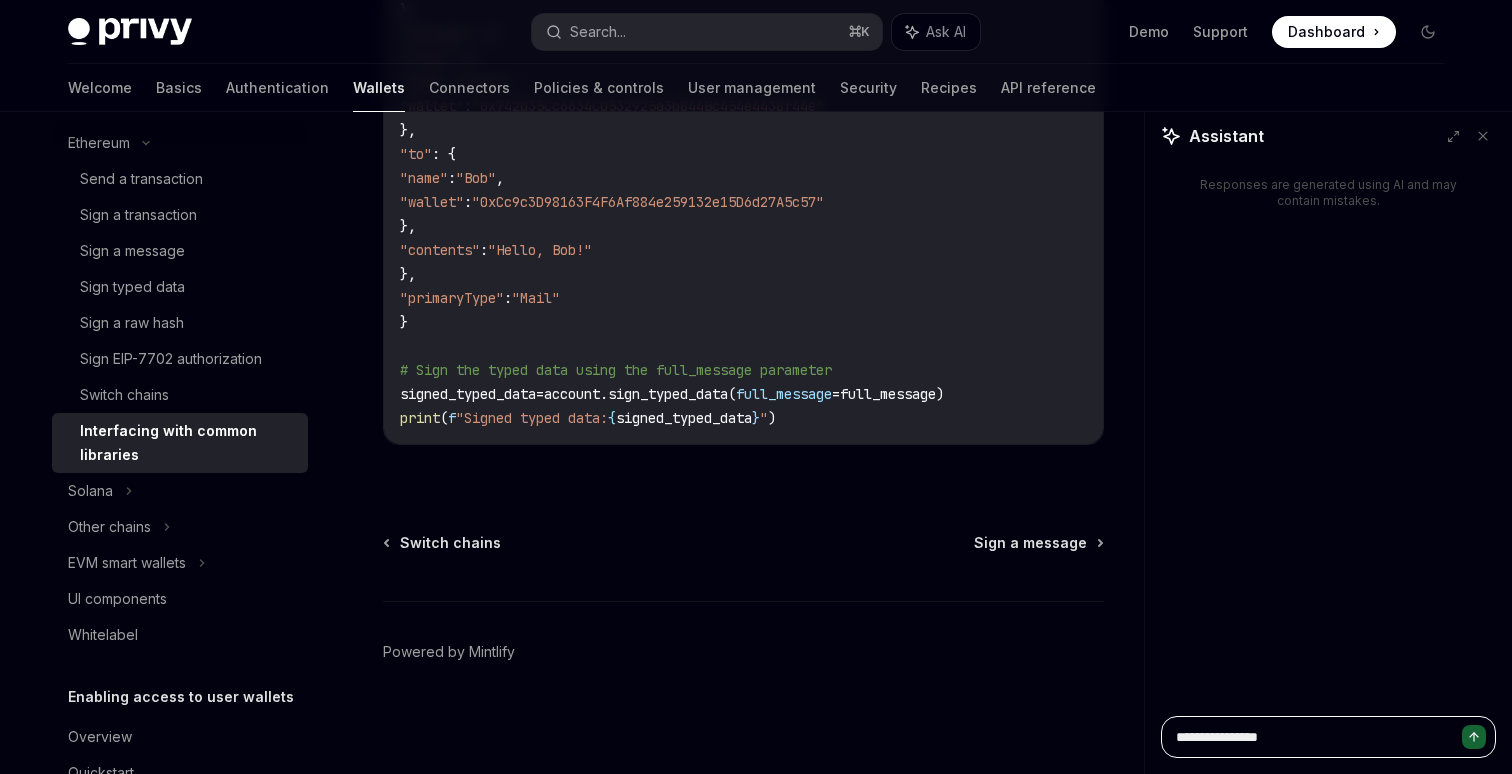 type on "**********" 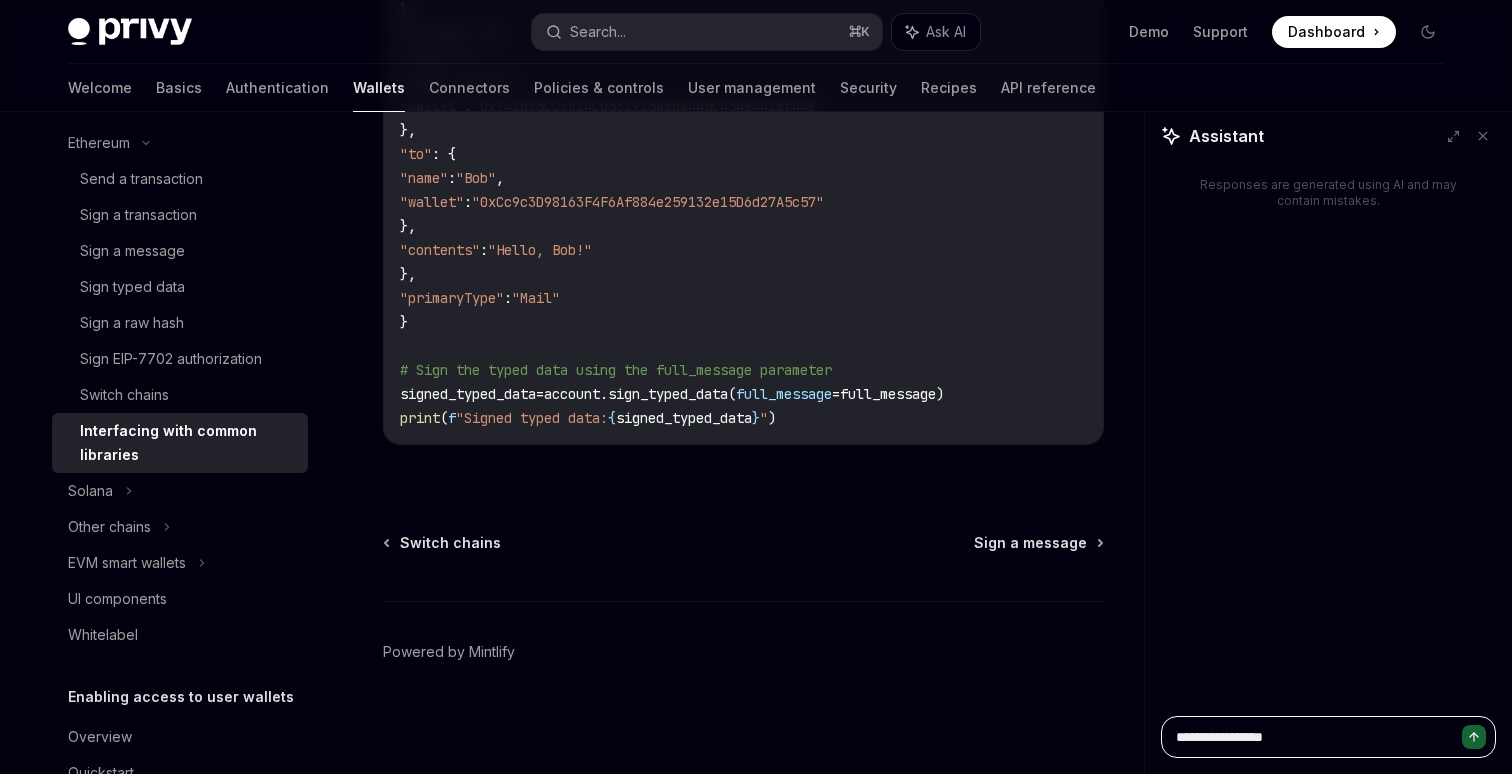 type on "**********" 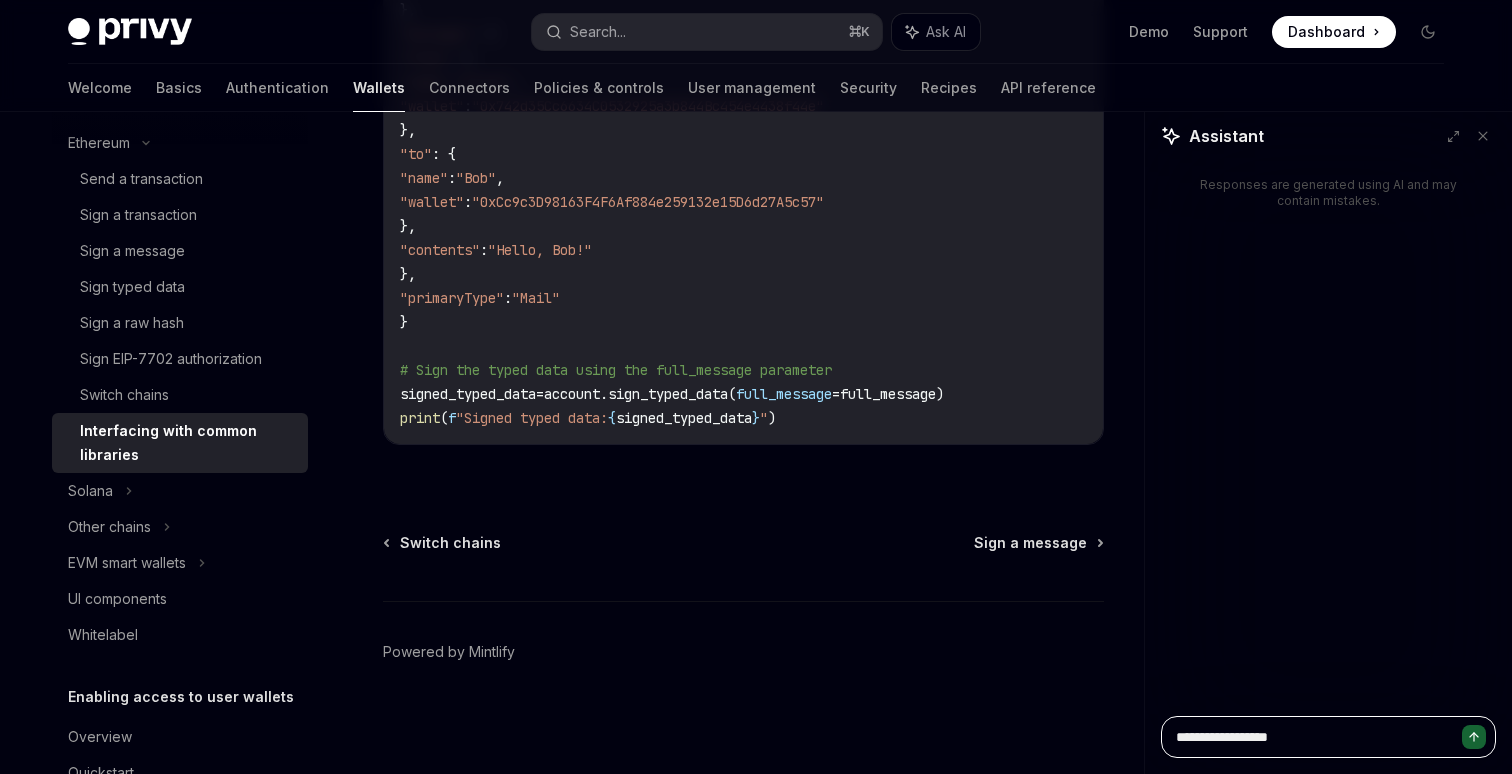 type on "**********" 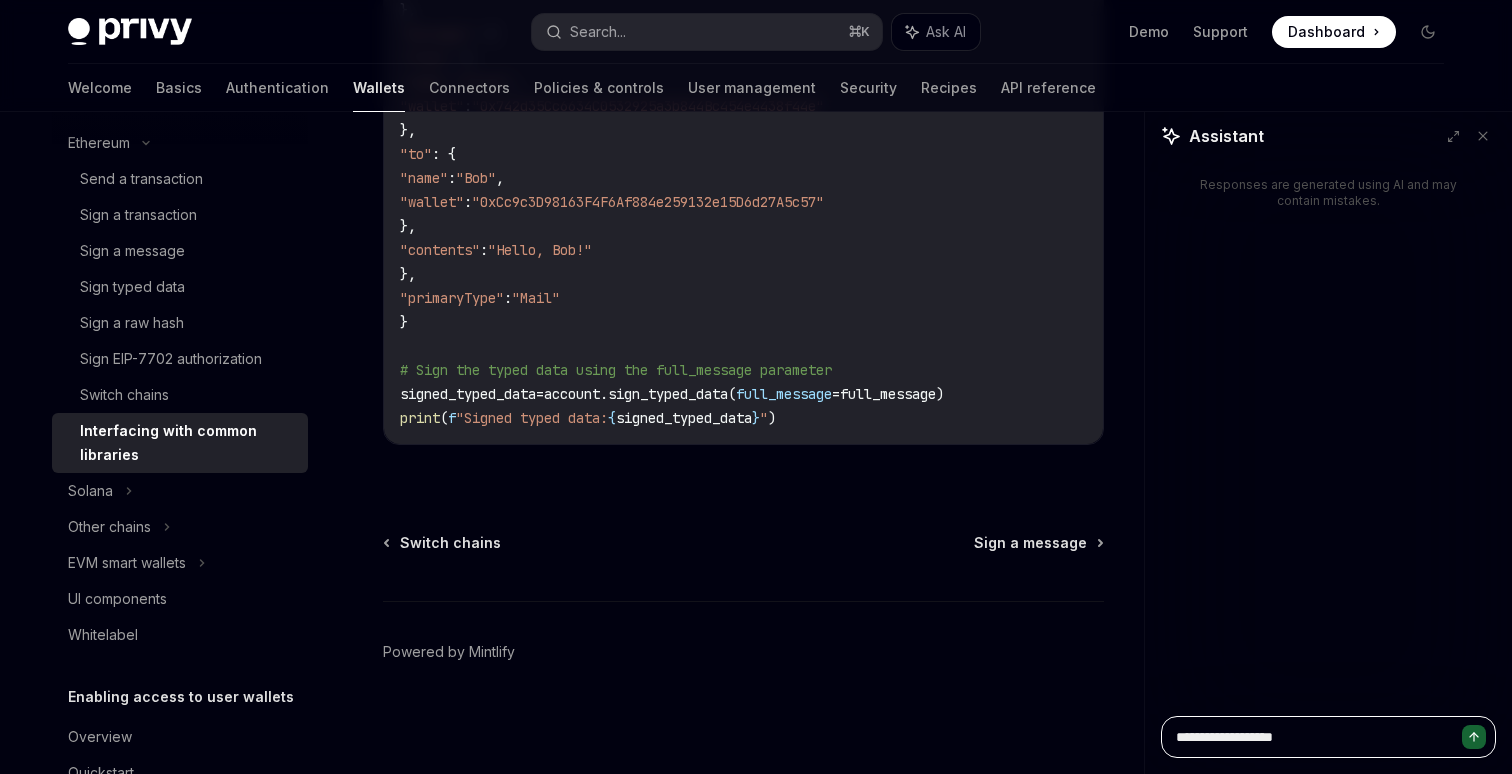 type on "*" 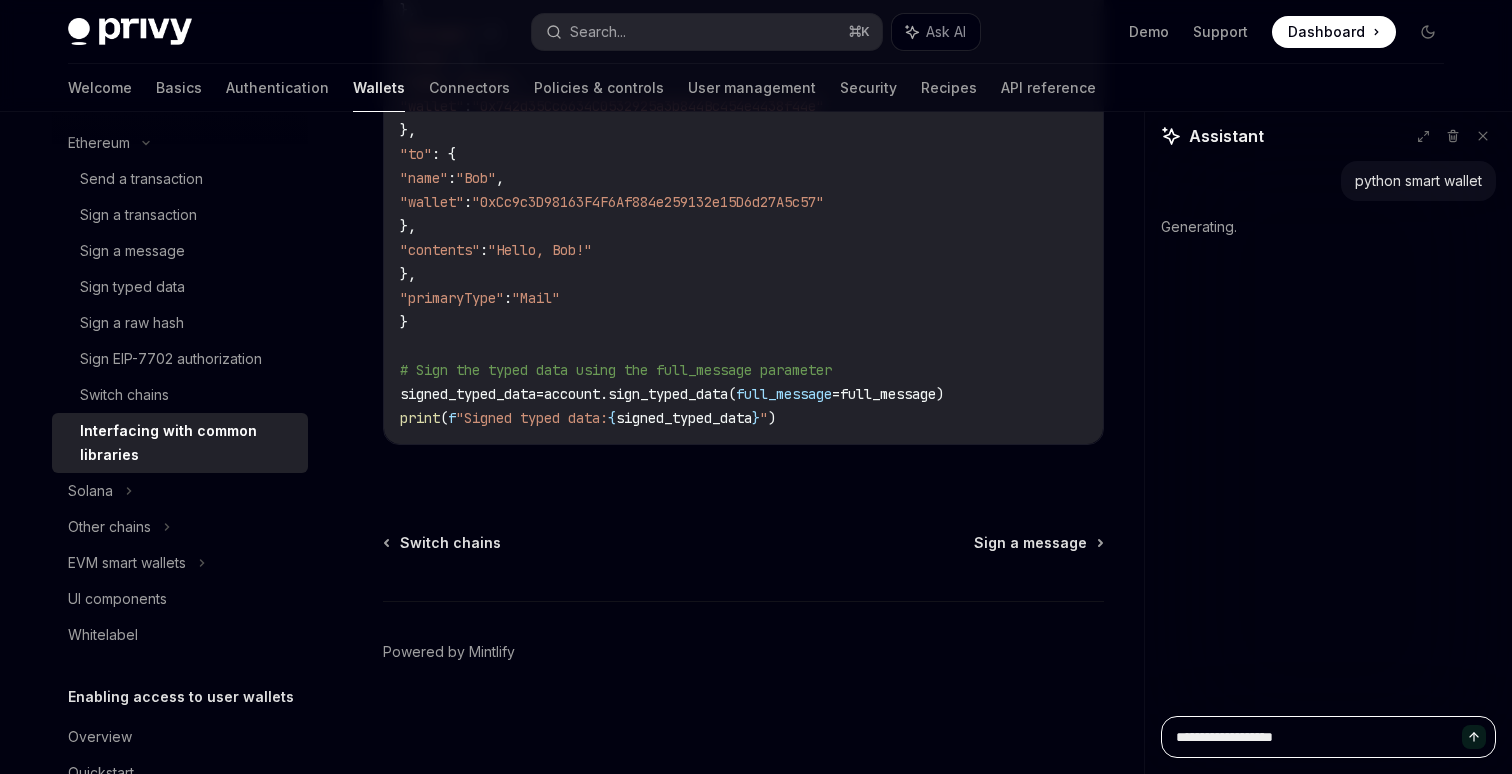 type 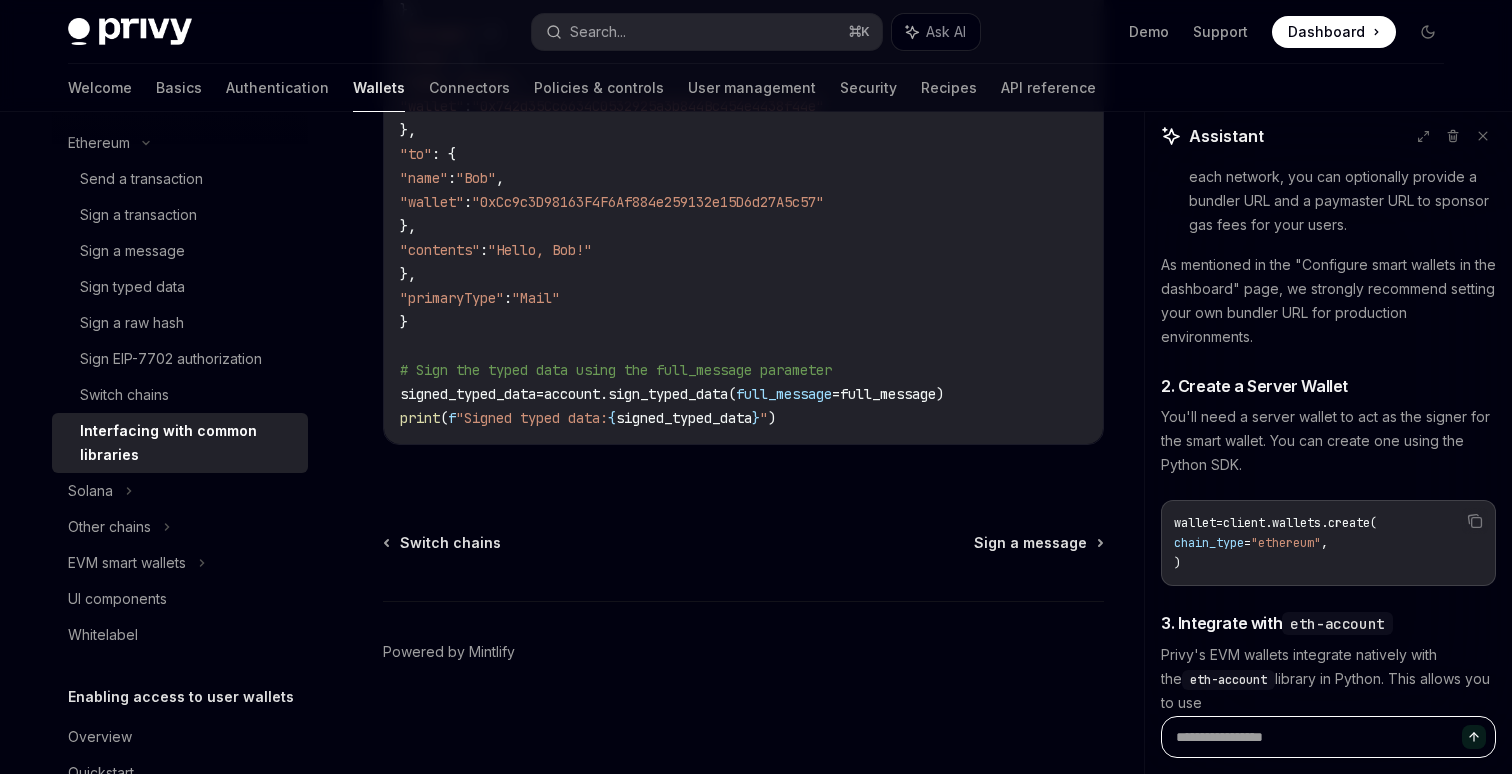type on "*" 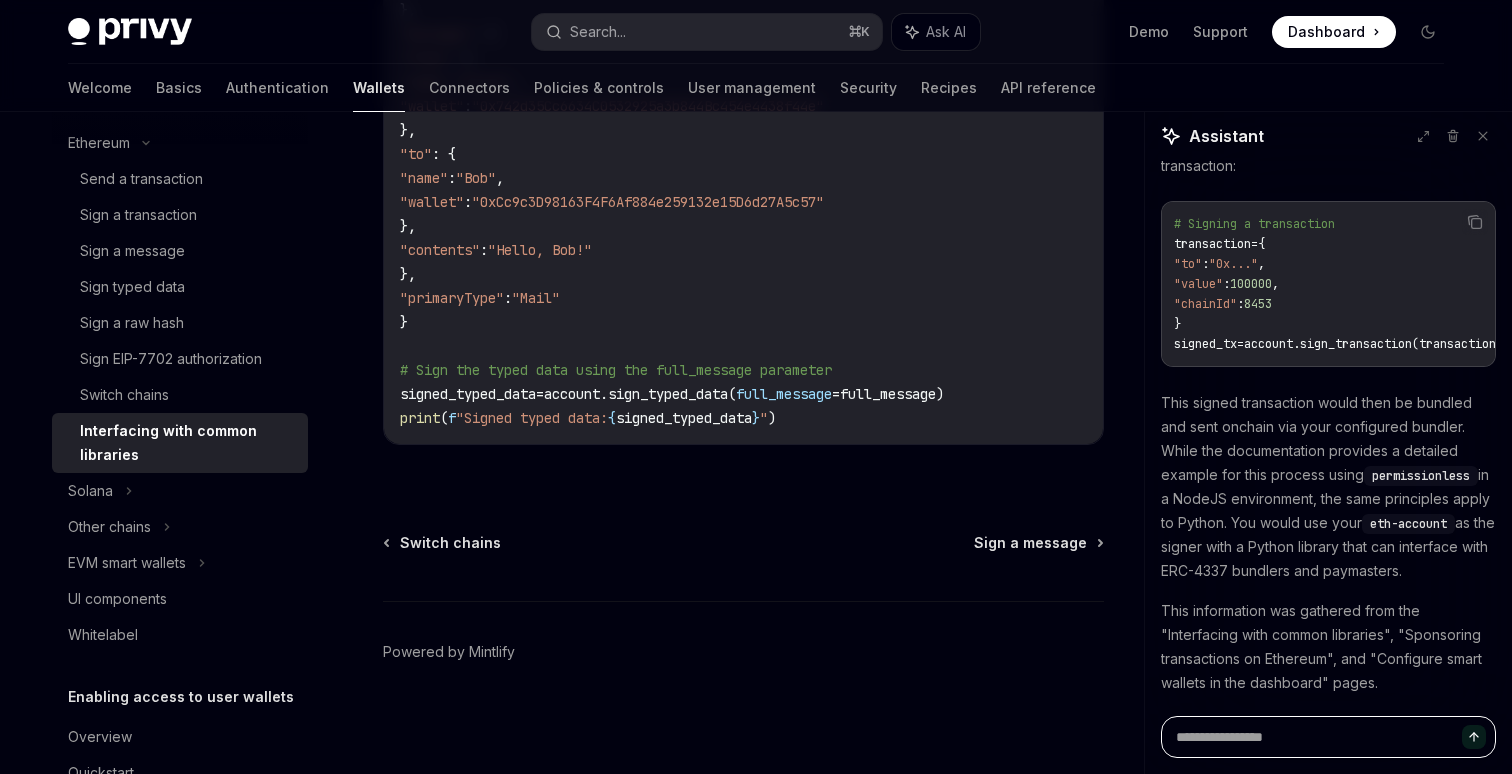 scroll, scrollTop: 1581, scrollLeft: 0, axis: vertical 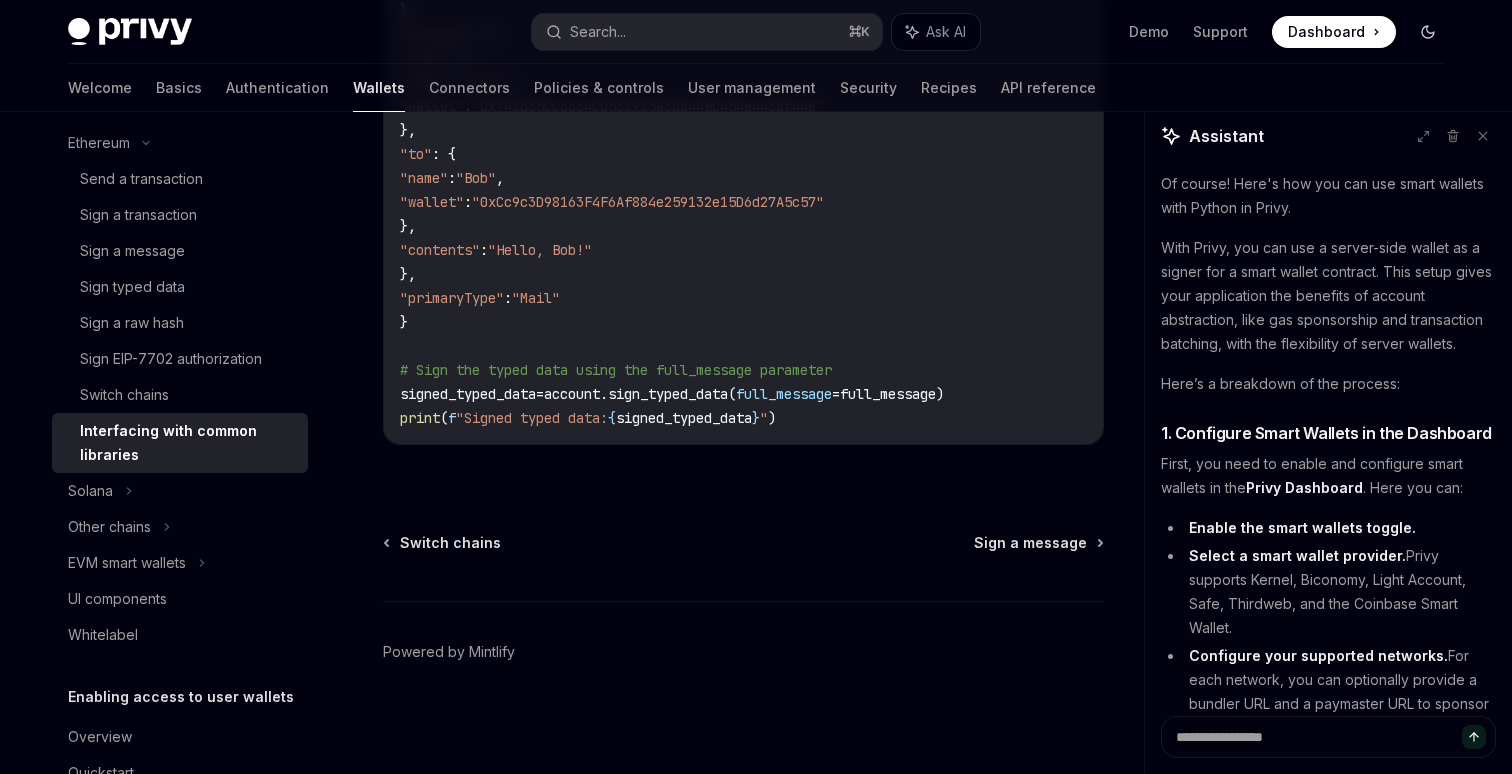 click 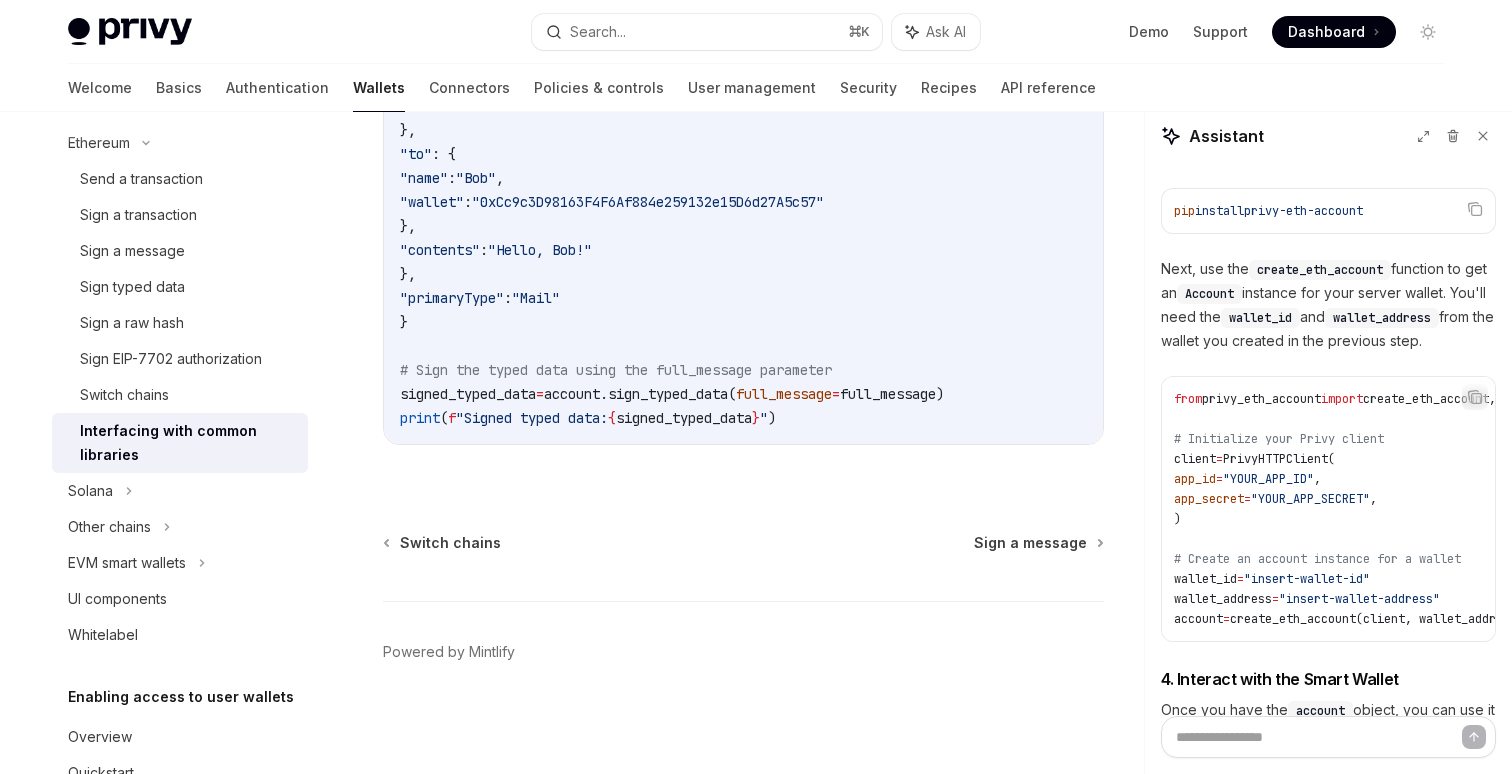 scroll, scrollTop: 1174, scrollLeft: 0, axis: vertical 